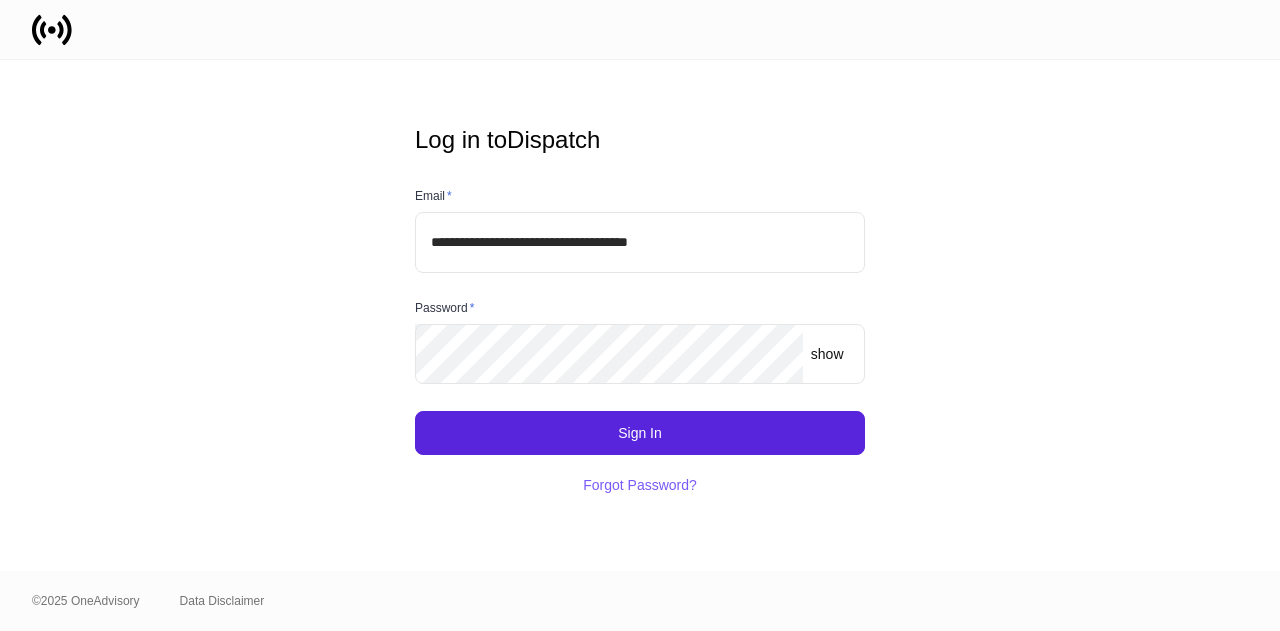 scroll, scrollTop: 0, scrollLeft: 0, axis: both 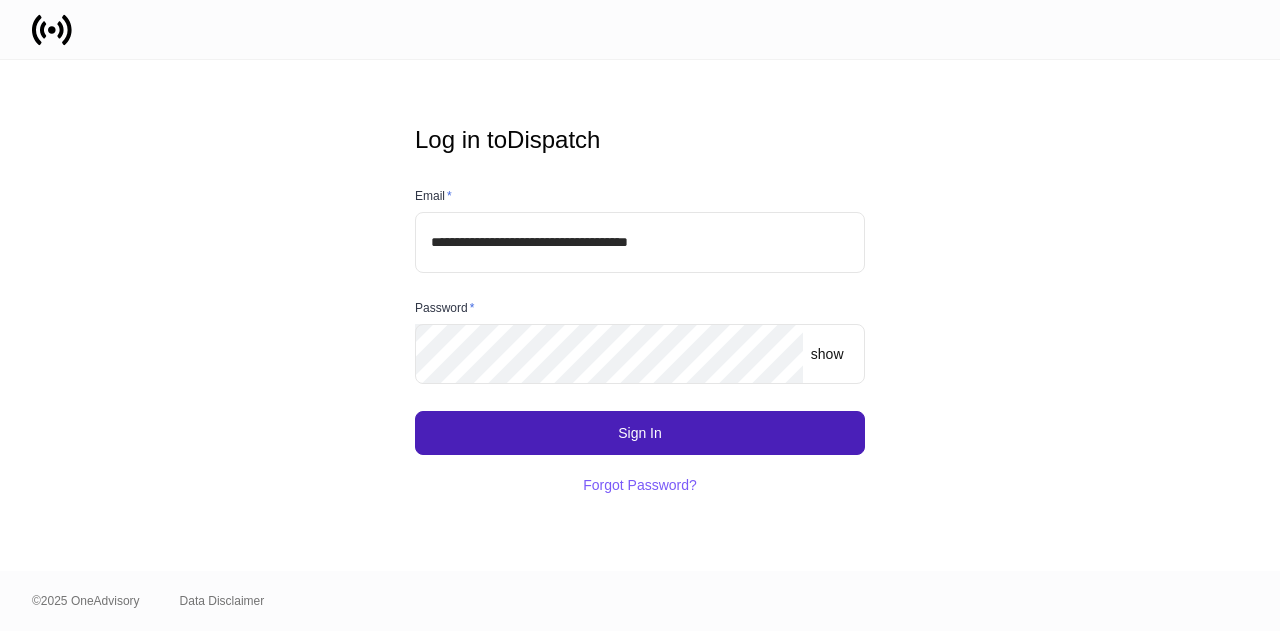 click on "Sign In" at bounding box center [640, 433] 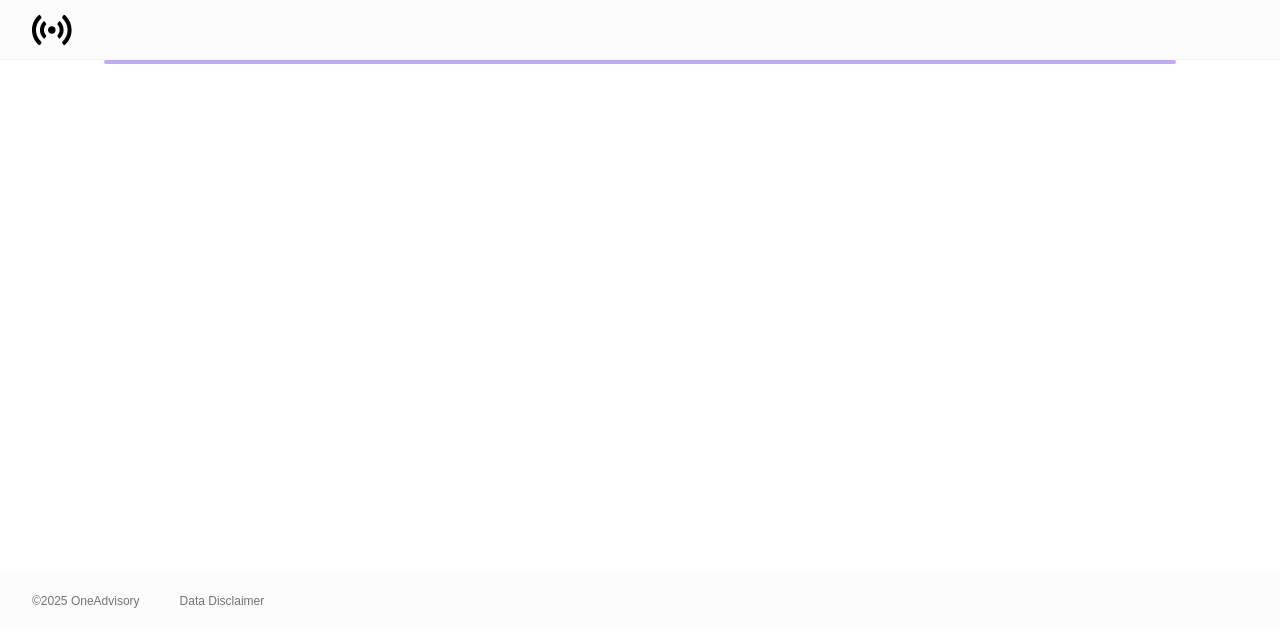 scroll, scrollTop: 0, scrollLeft: 0, axis: both 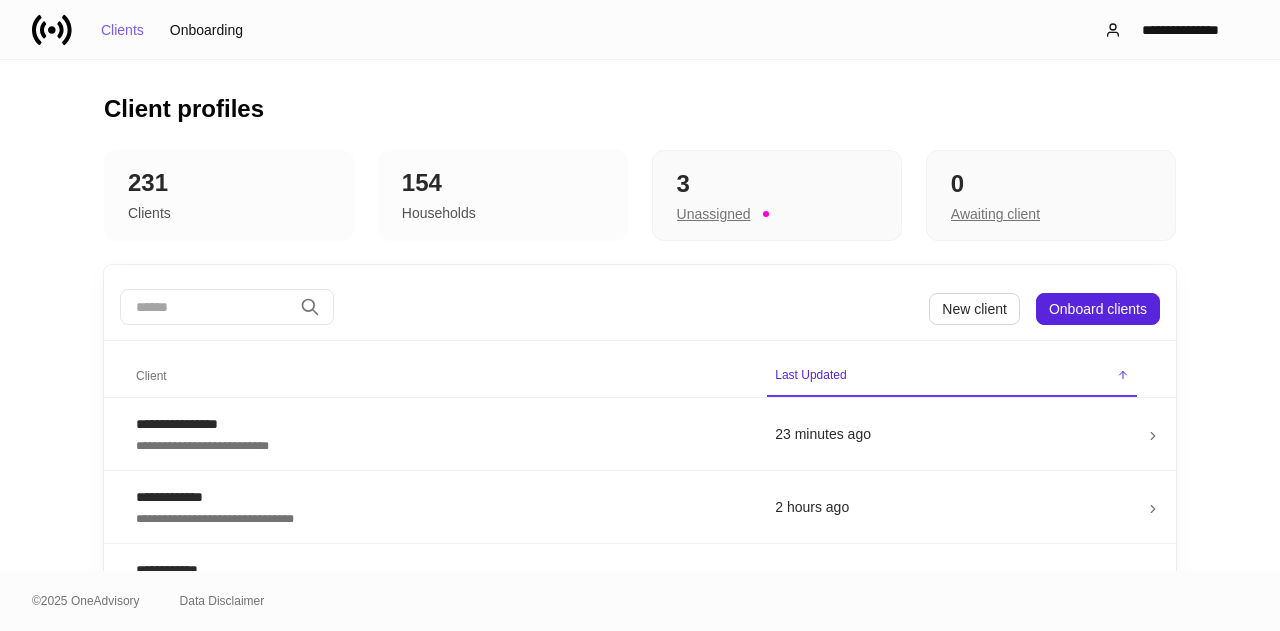 click on "Clients Onboarding" at bounding box center (144, 30) 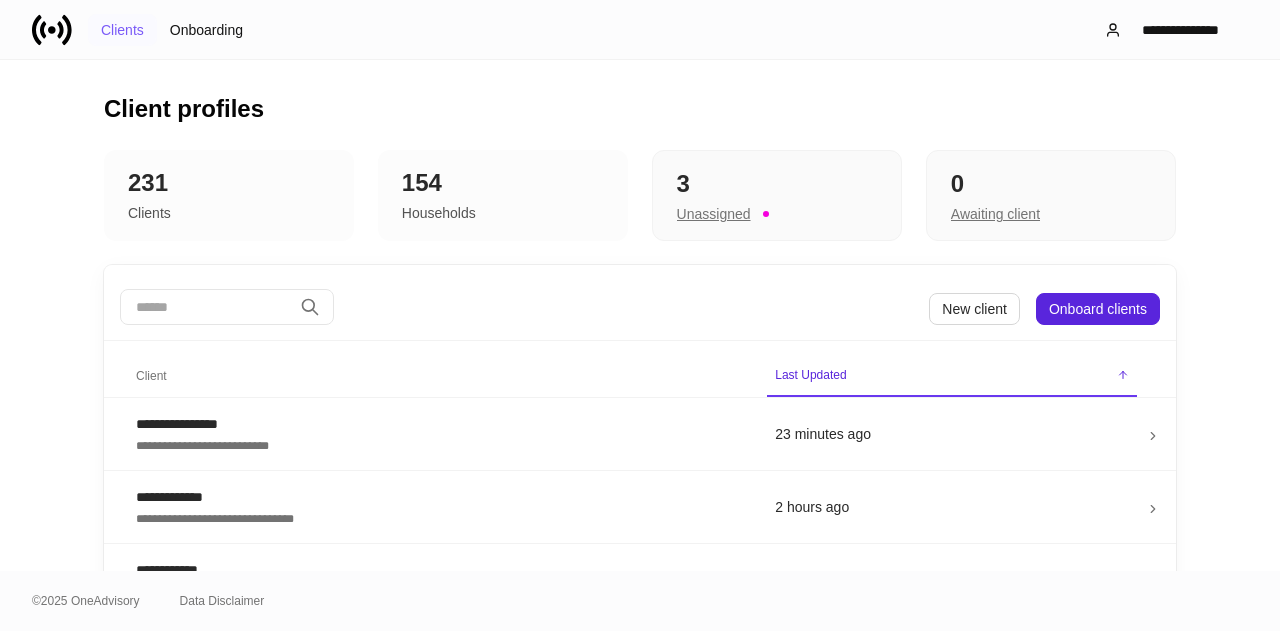 click on "Clients" at bounding box center (122, 30) 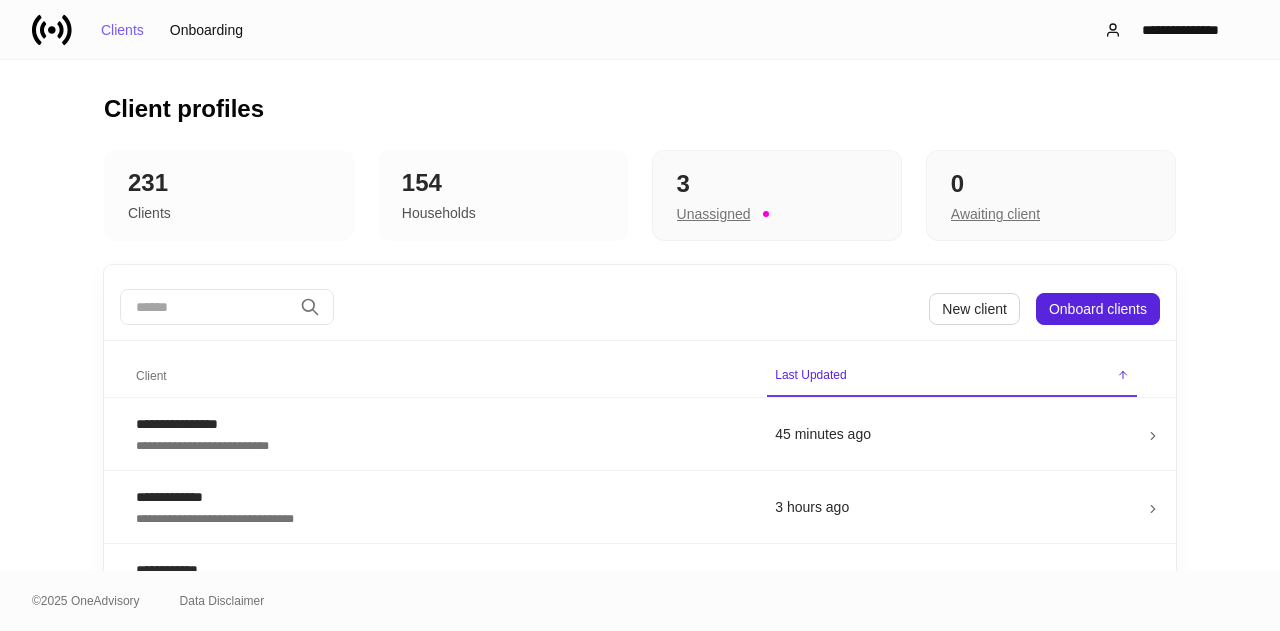click at bounding box center (206, 307) 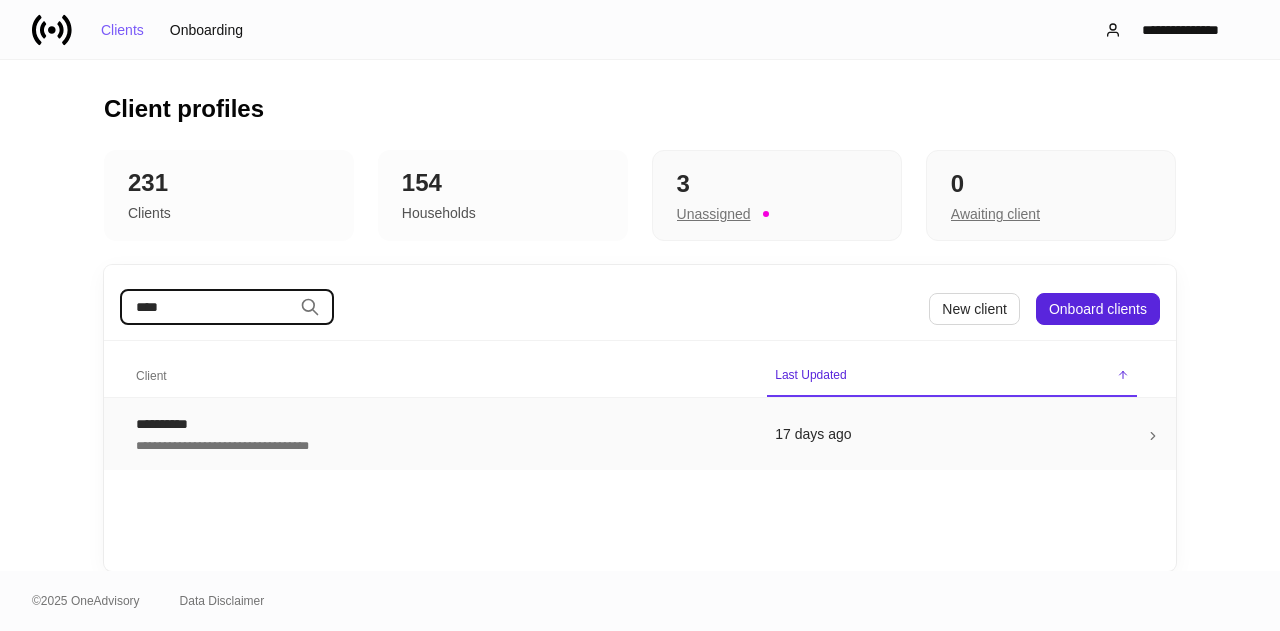type on "****" 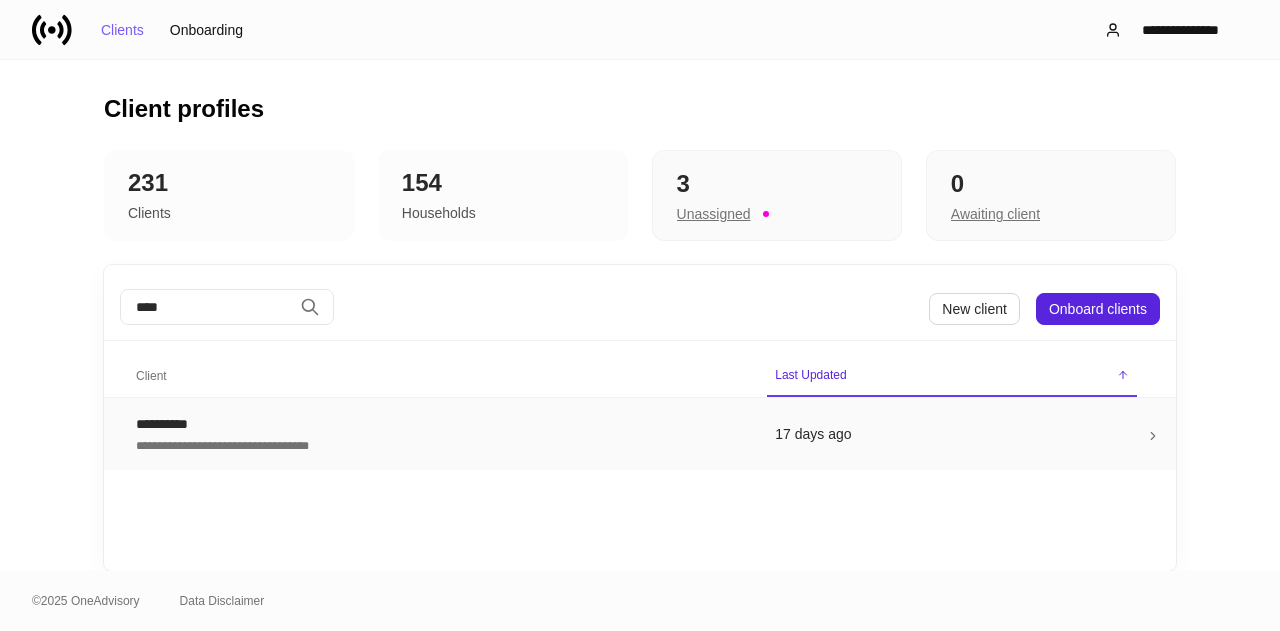 click on "**********" at bounding box center (439, 444) 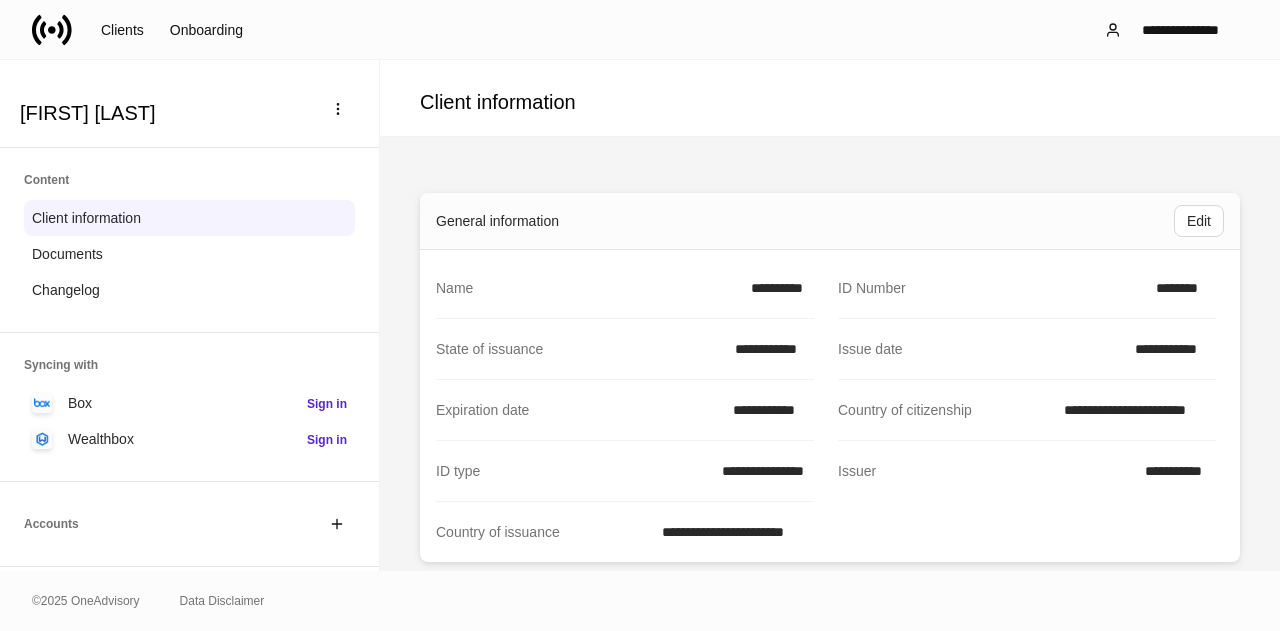 scroll, scrollTop: 343, scrollLeft: 0, axis: vertical 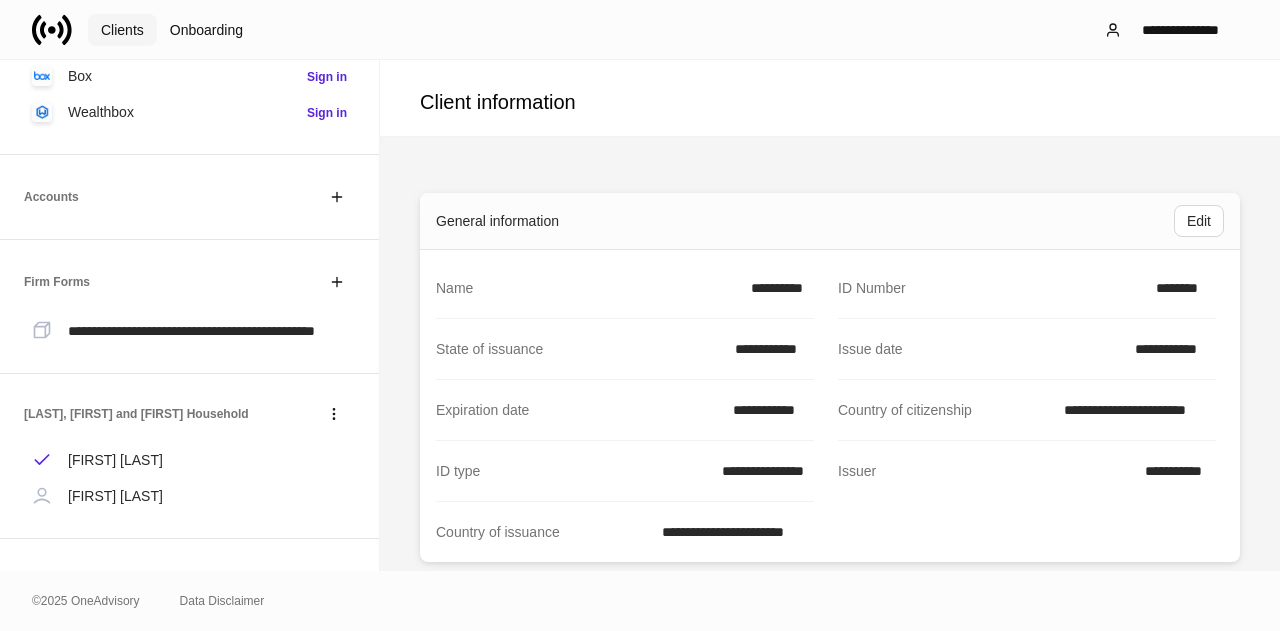 click on "Clients" at bounding box center [122, 30] 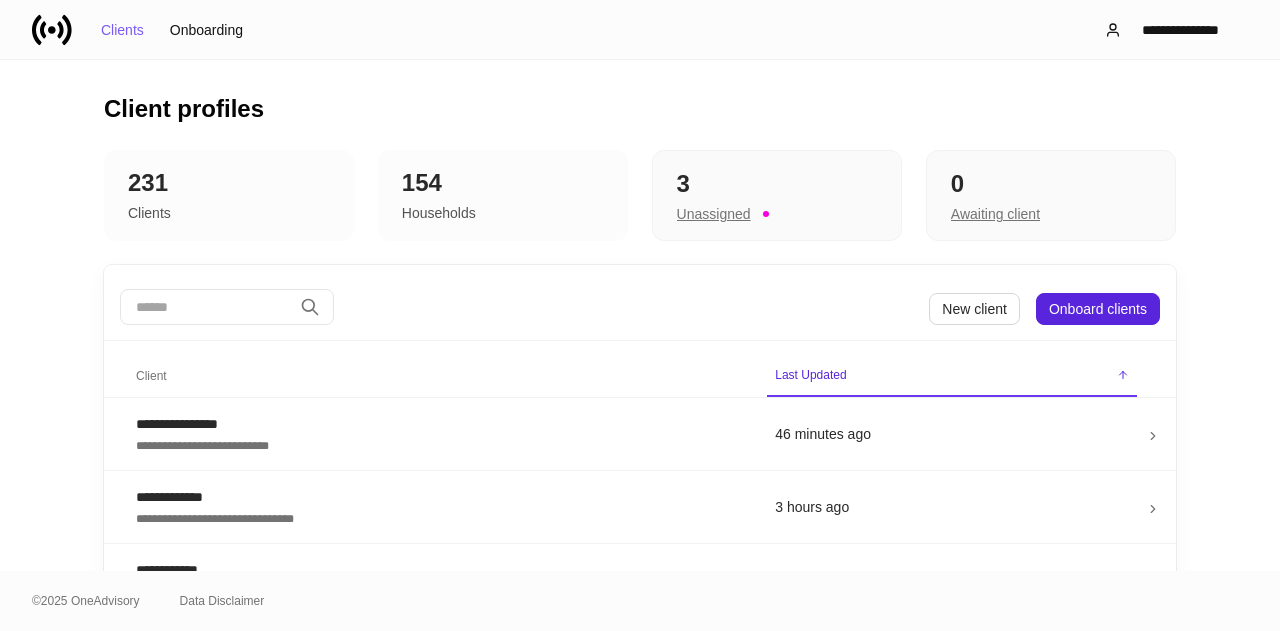 click at bounding box center (206, 307) 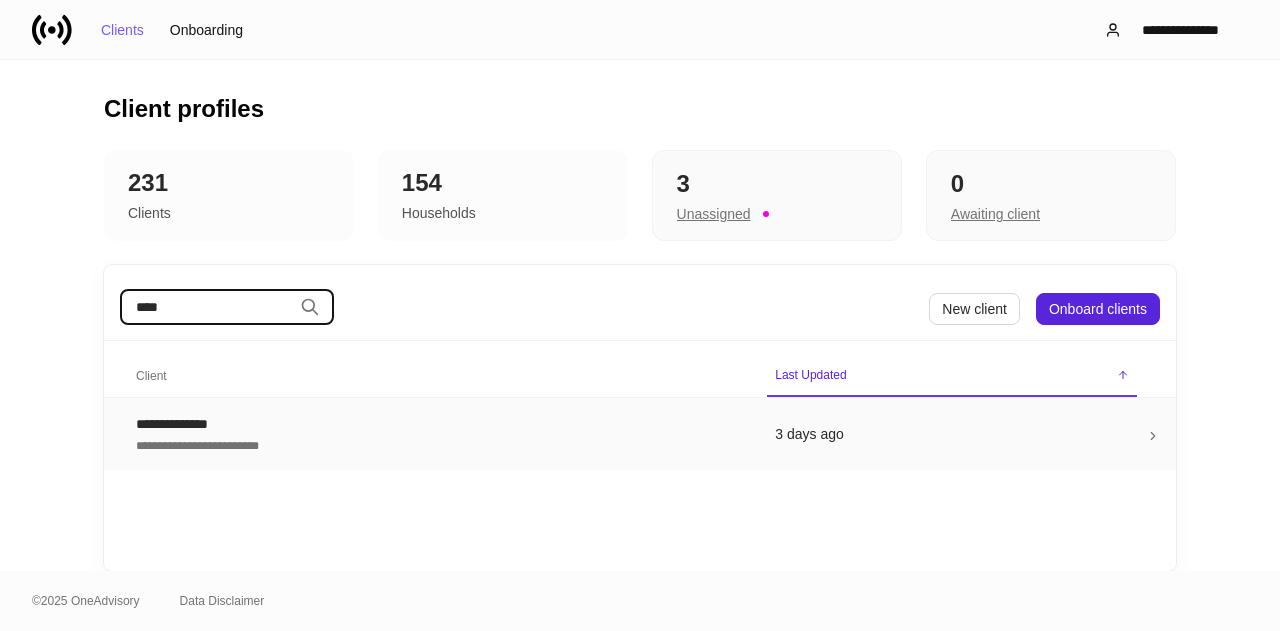 type on "****" 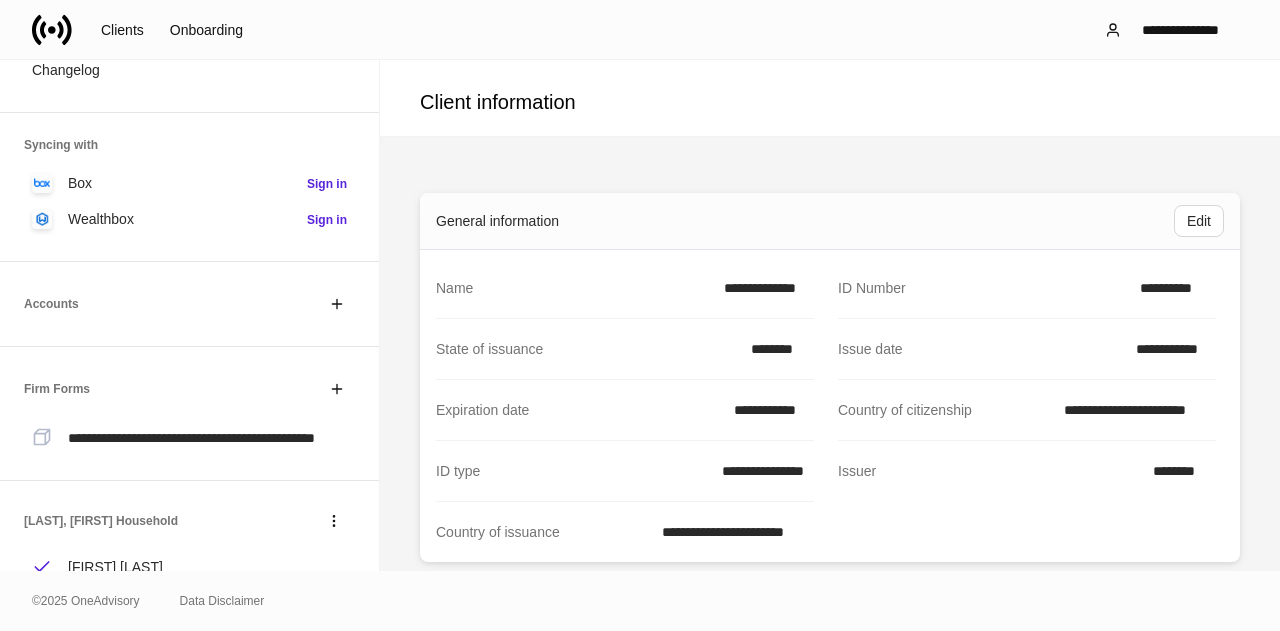 scroll, scrollTop: 307, scrollLeft: 0, axis: vertical 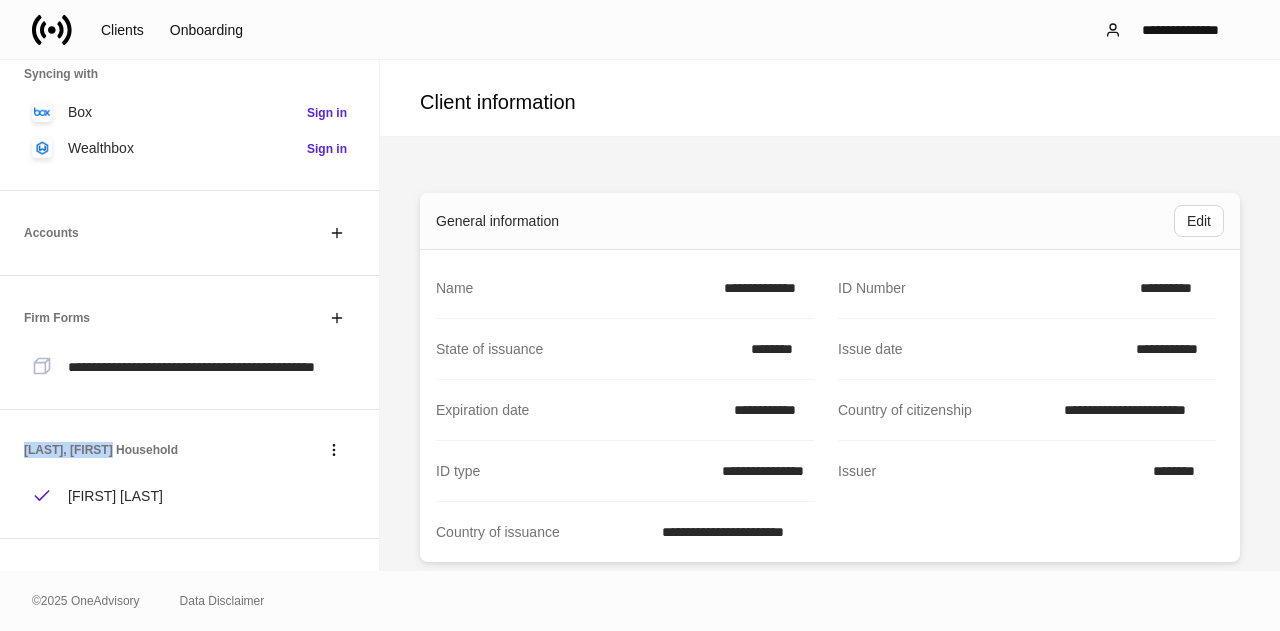 drag, startPoint x: 25, startPoint y: 450, endPoint x: 108, endPoint y: 460, distance: 83.60024 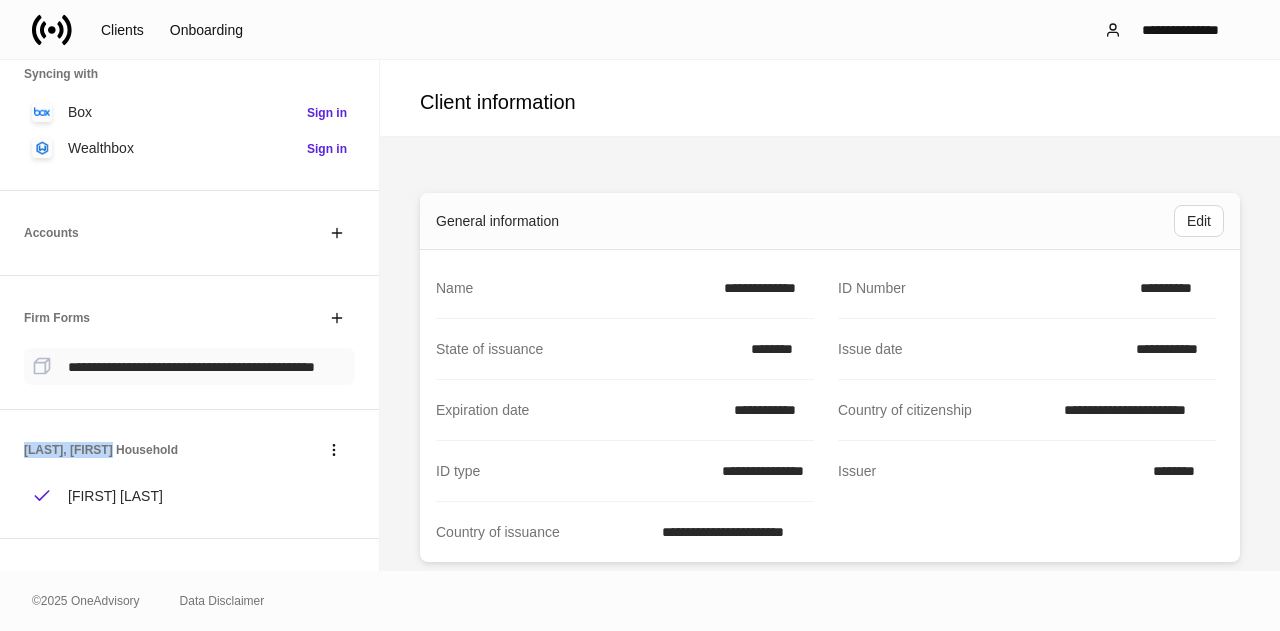 click on "**********" at bounding box center [191, 367] 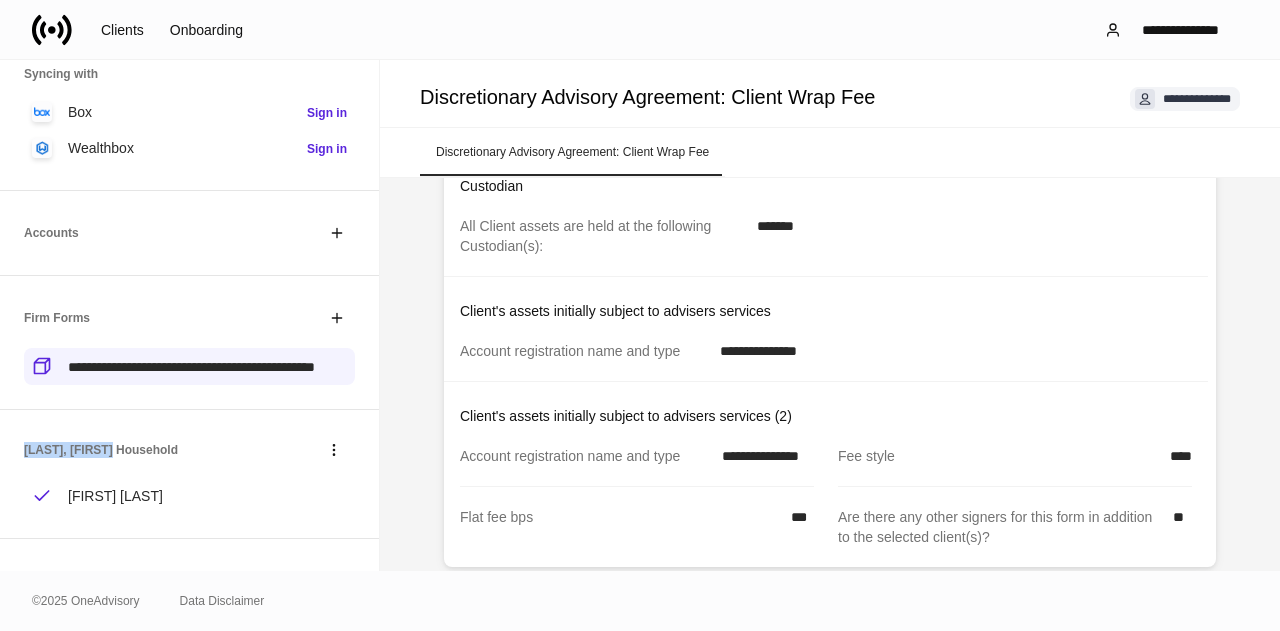 scroll, scrollTop: 642, scrollLeft: 0, axis: vertical 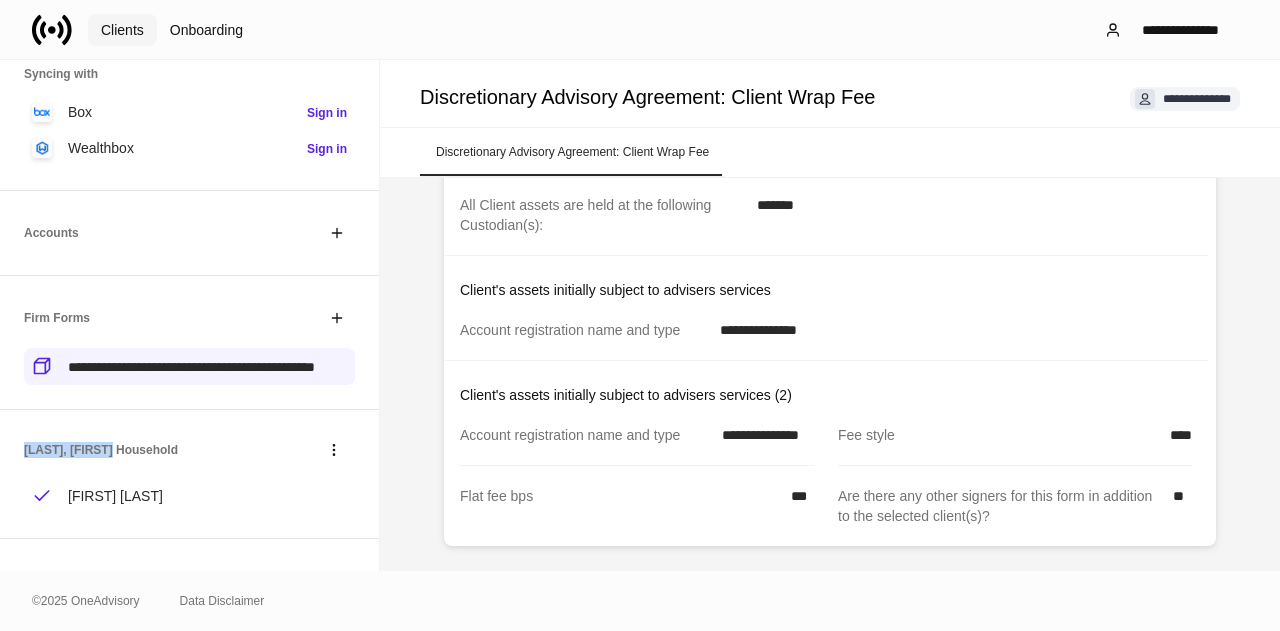 click on "Clients" at bounding box center [122, 30] 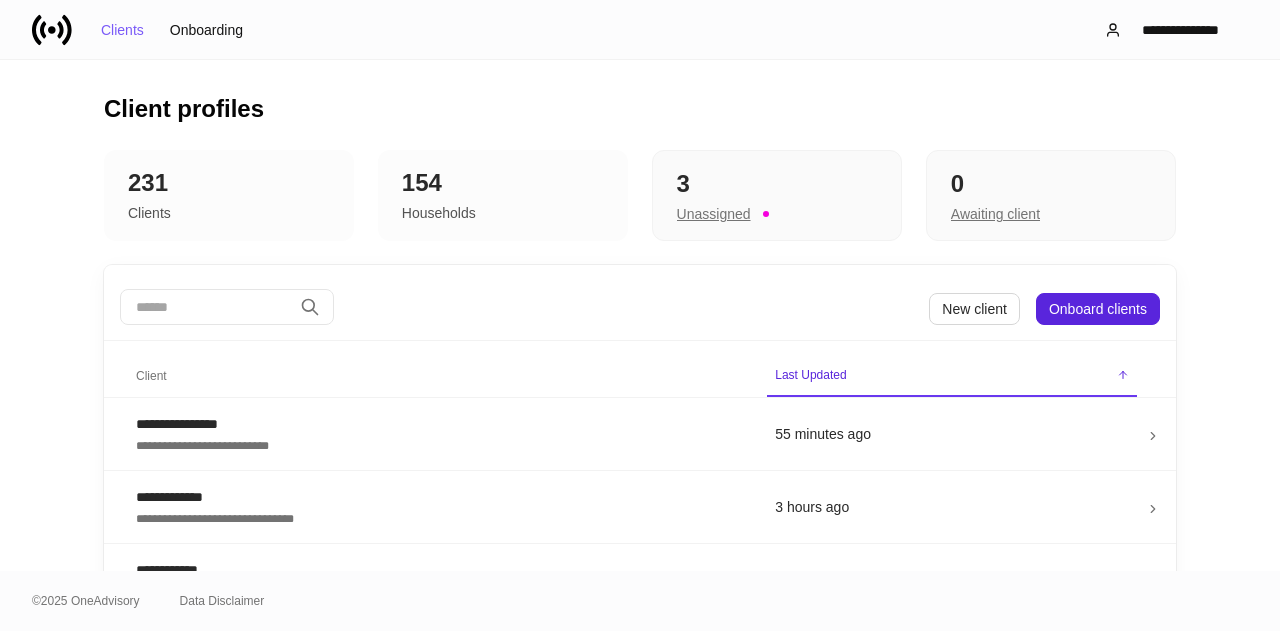 click on "​ New client Onboard clients" at bounding box center (640, 309) 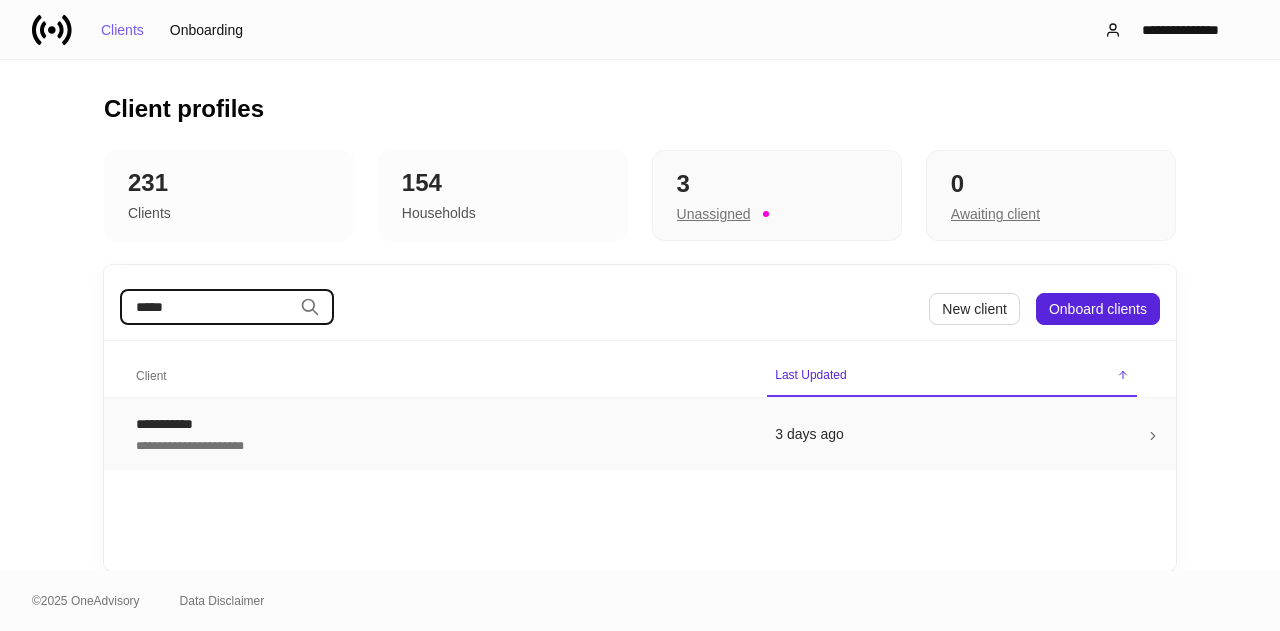 type on "*****" 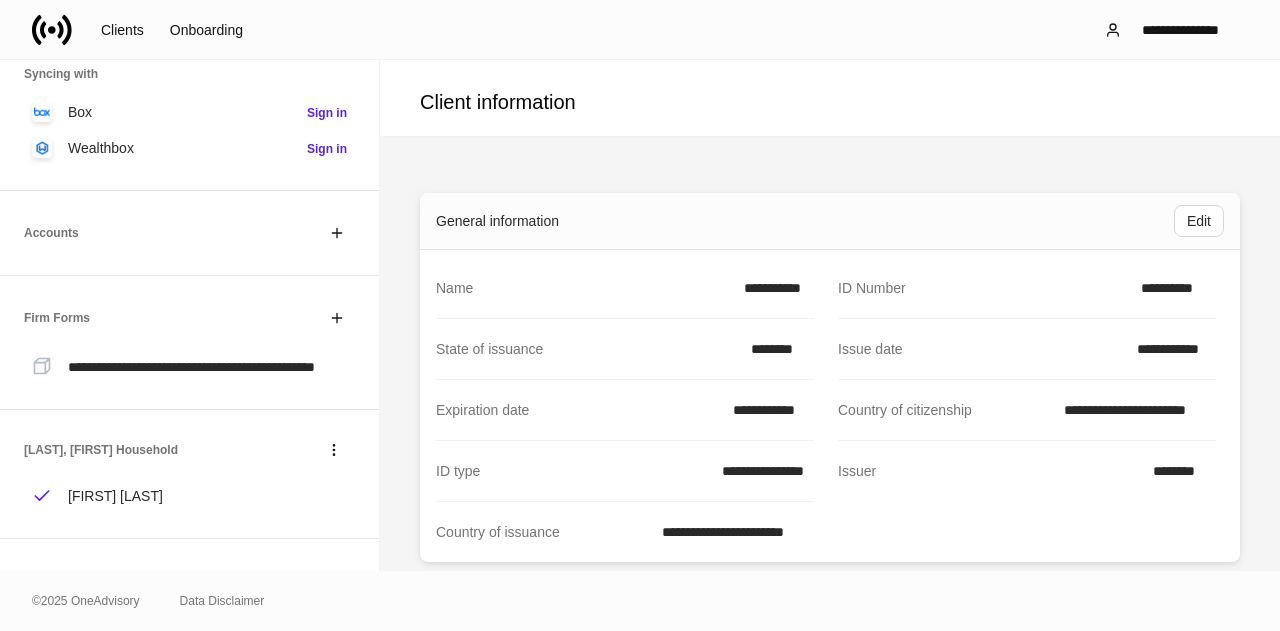 scroll, scrollTop: 307, scrollLeft: 0, axis: vertical 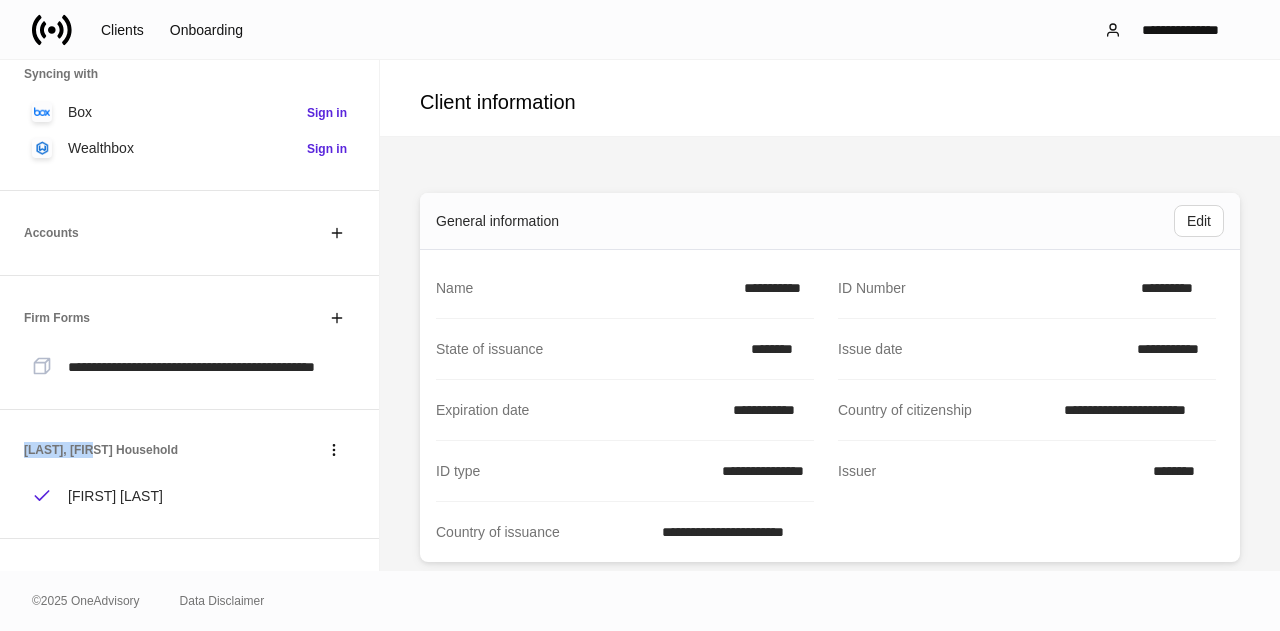 drag, startPoint x: 25, startPoint y: 453, endPoint x: 86, endPoint y: 450, distance: 61.073727 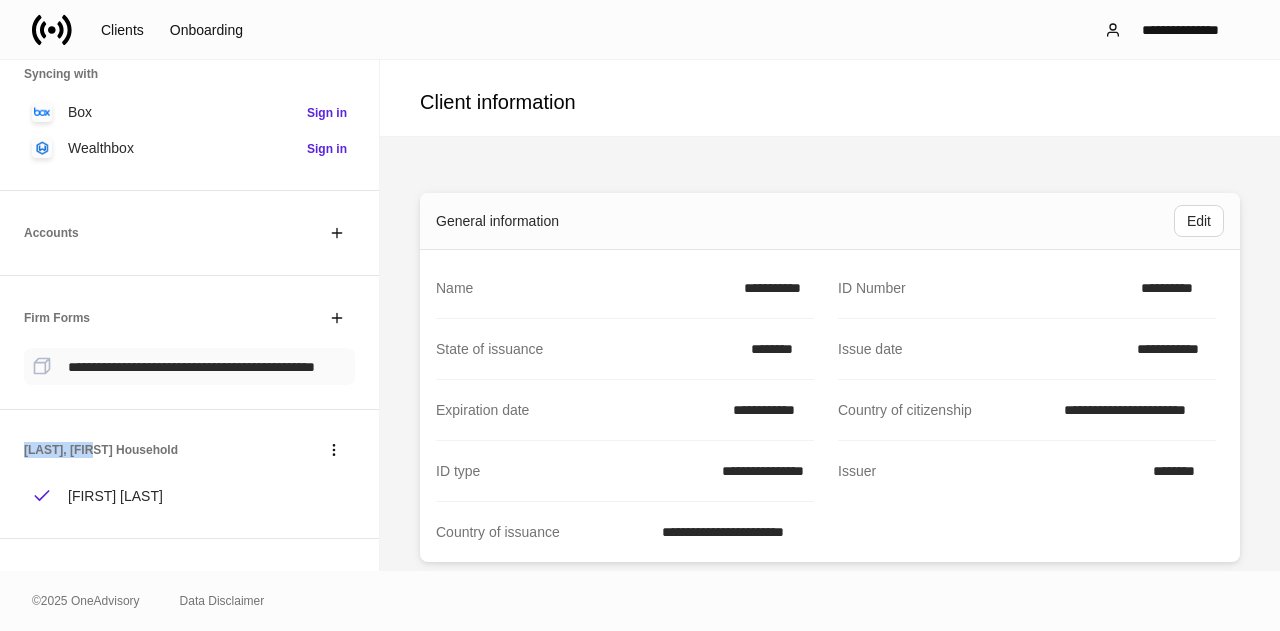click on "**********" at bounding box center [191, 366] 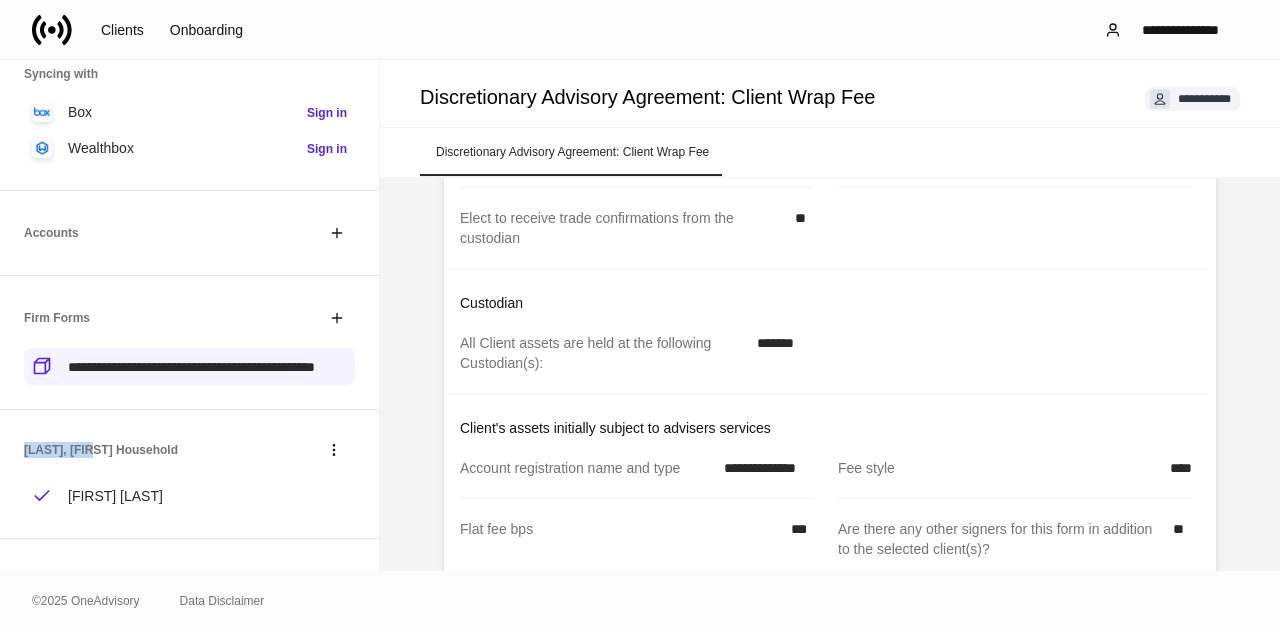 scroll, scrollTop: 538, scrollLeft: 0, axis: vertical 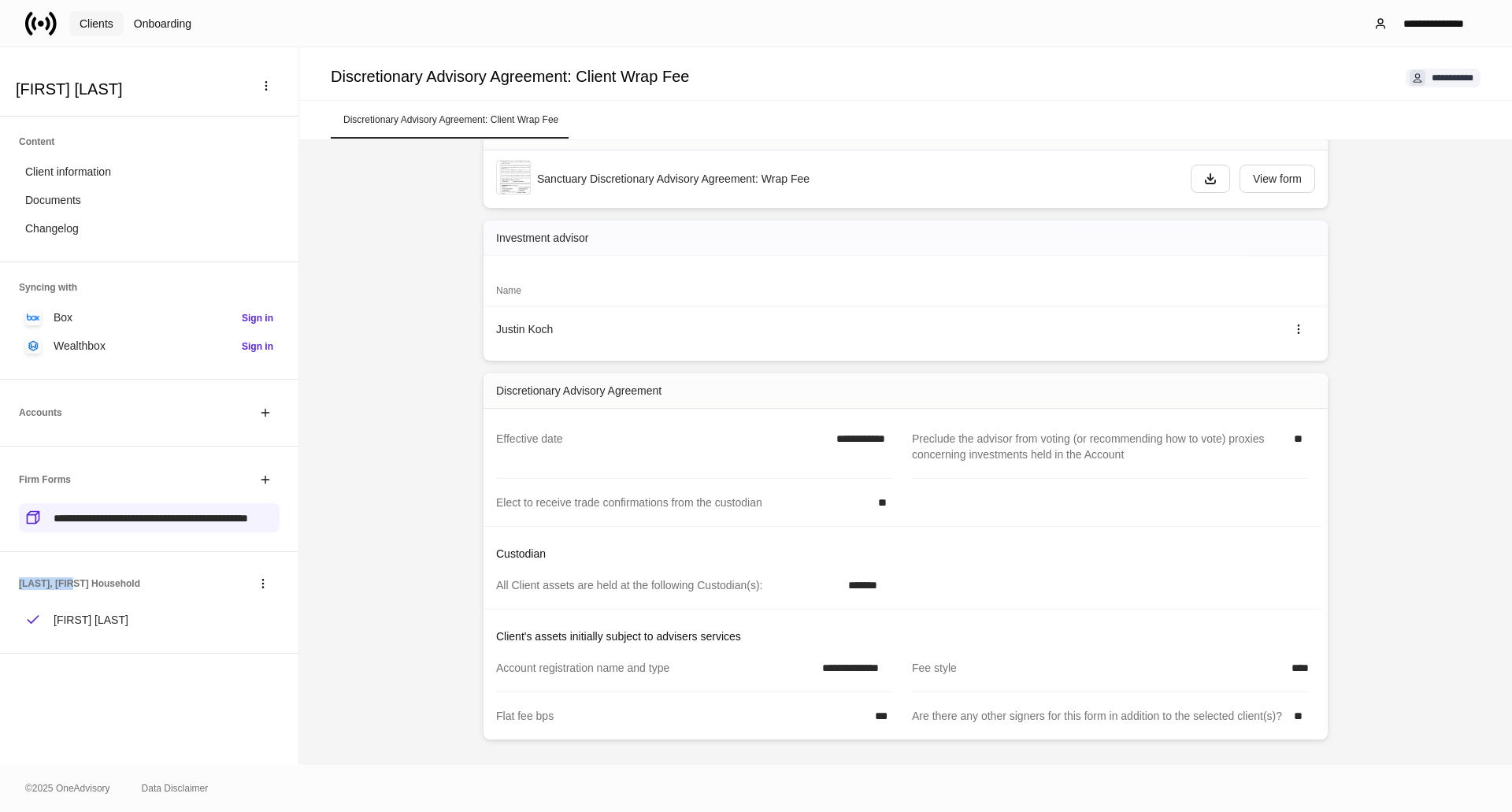 click on "Clients" at bounding box center [96, 24] 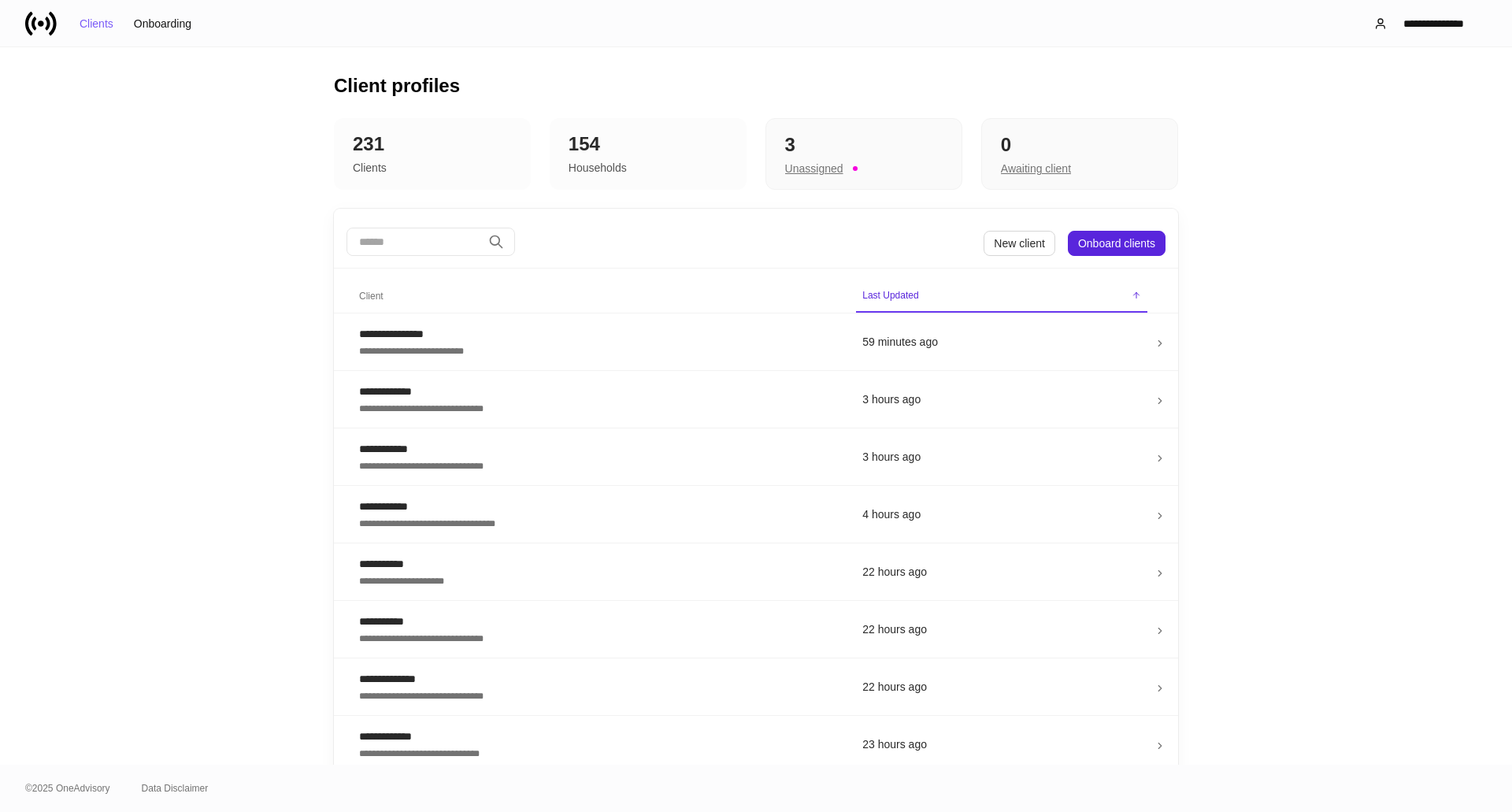 click on "©  2025   OneAdvisory Data Disclaimer" at bounding box center [756, 788] 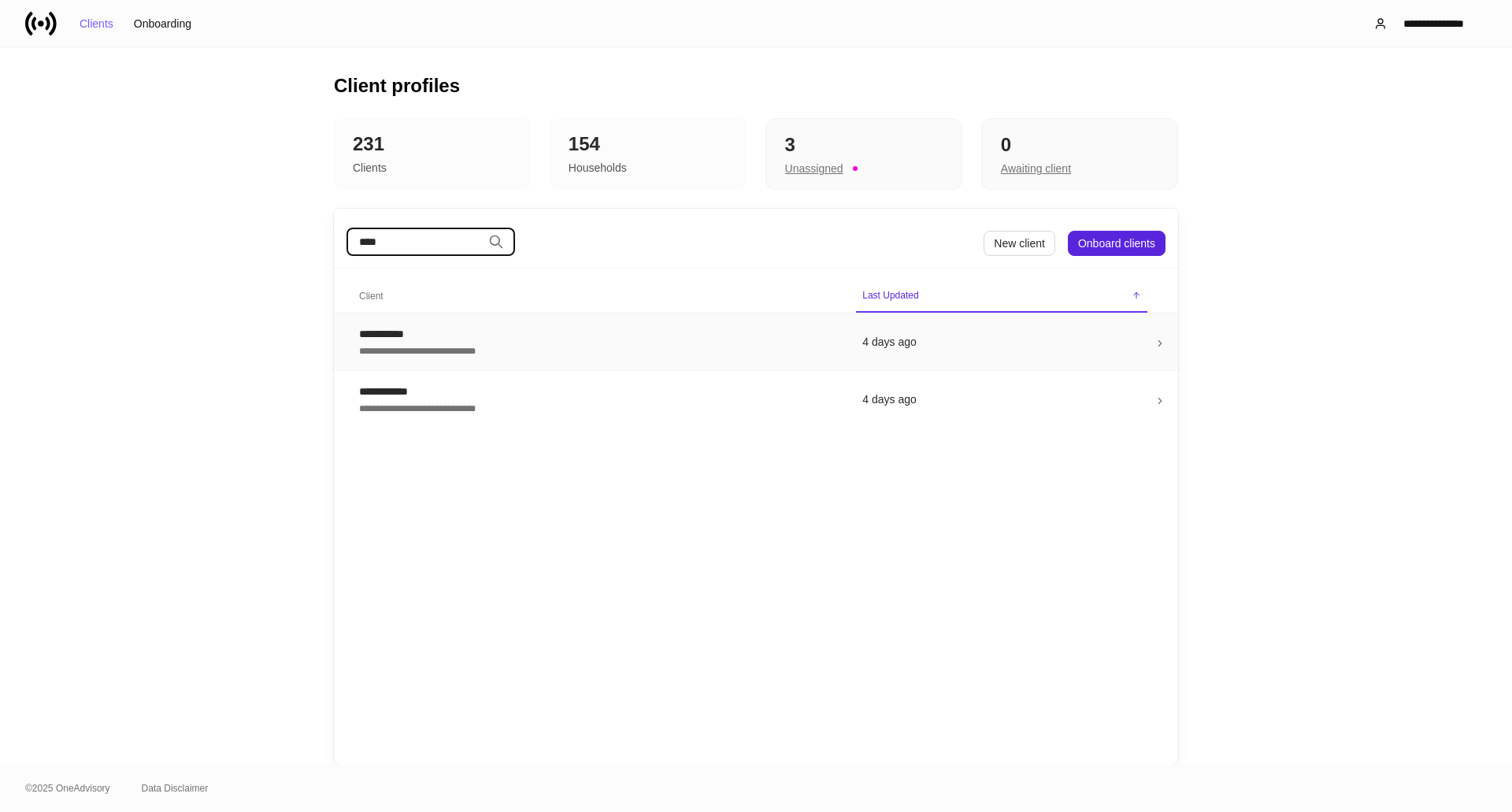 type on "****" 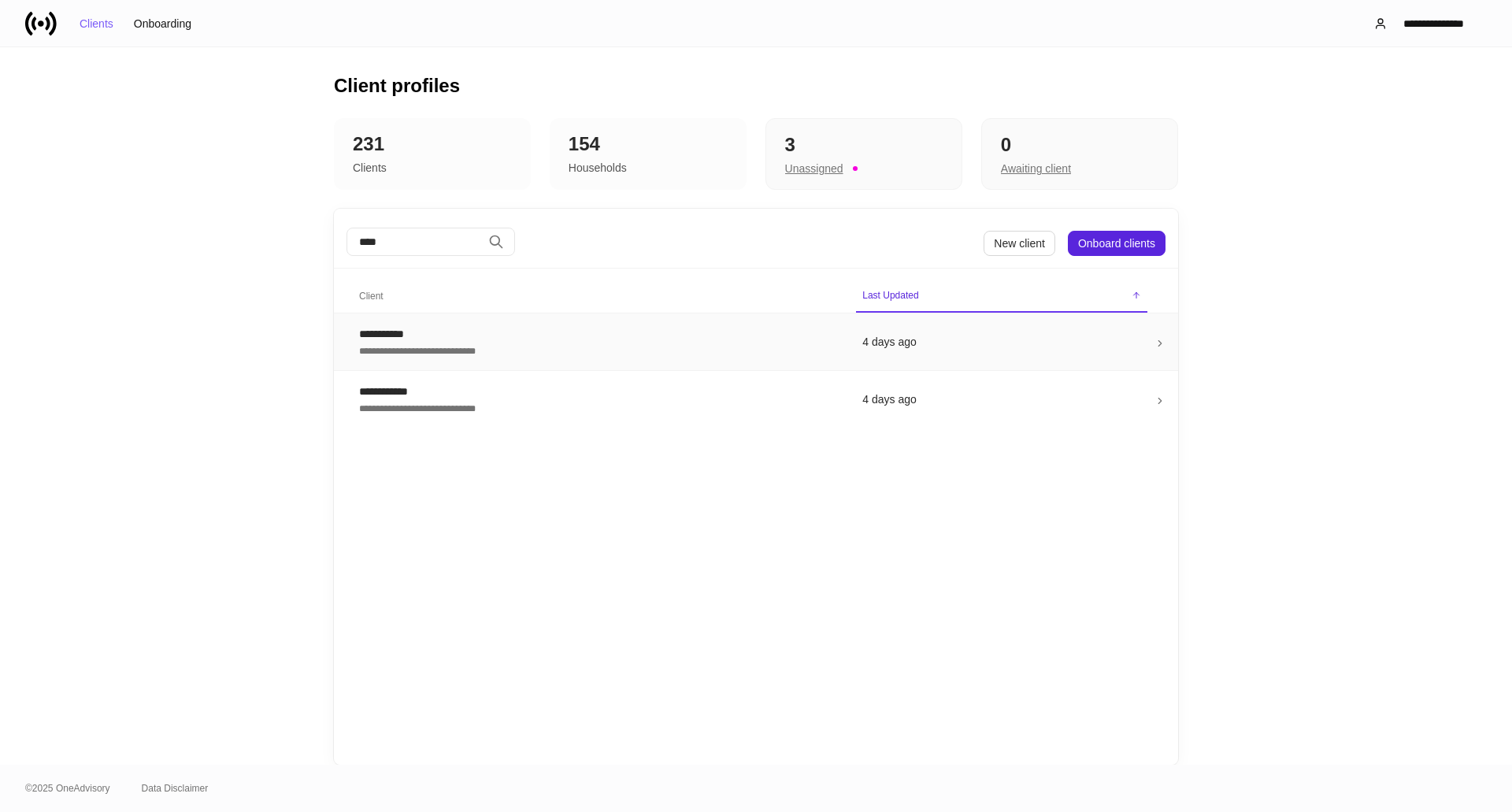 click on "**********" at bounding box center [598, 334] 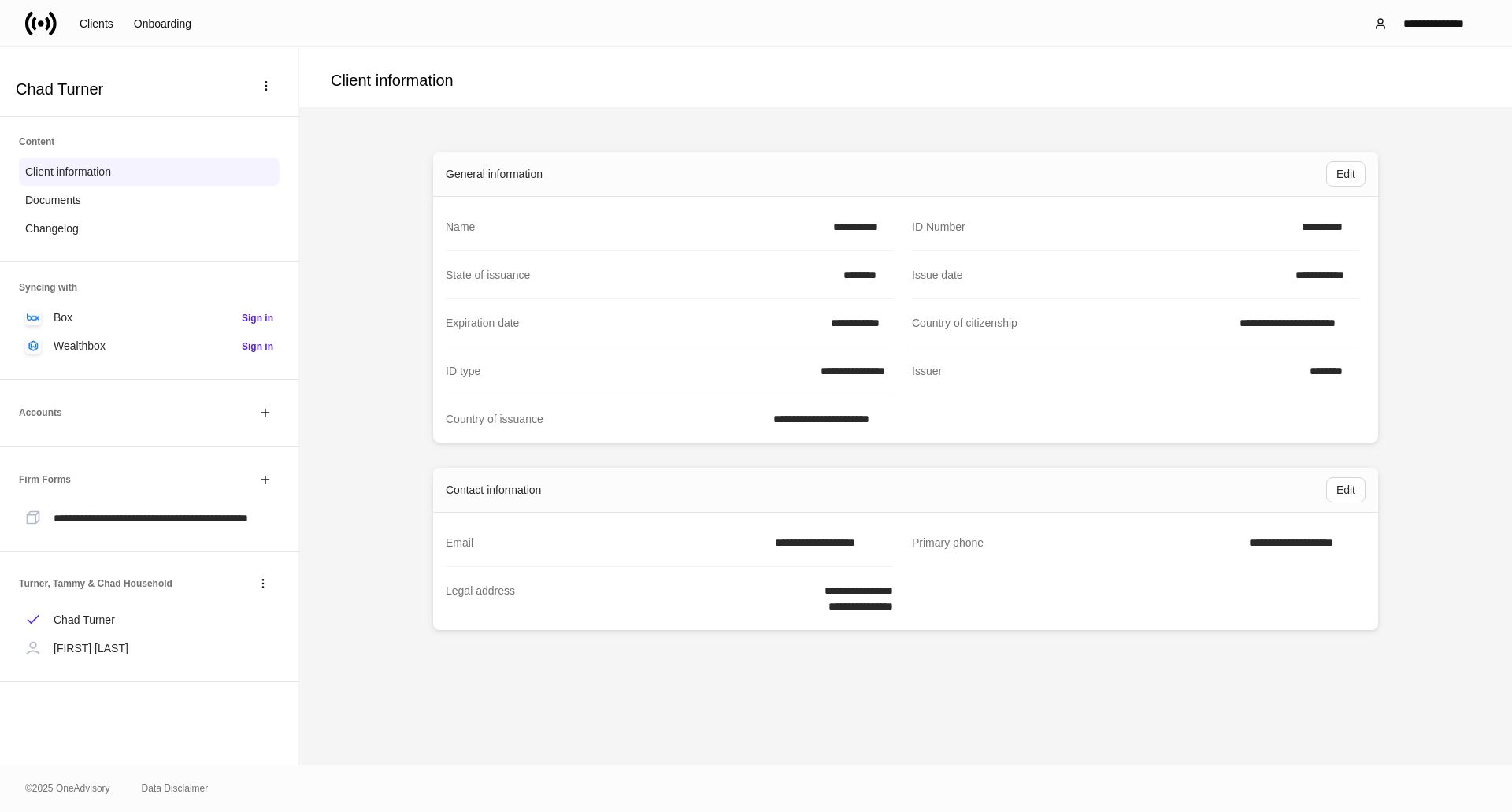 click on "Primary phone" at bounding box center (1076, 543) 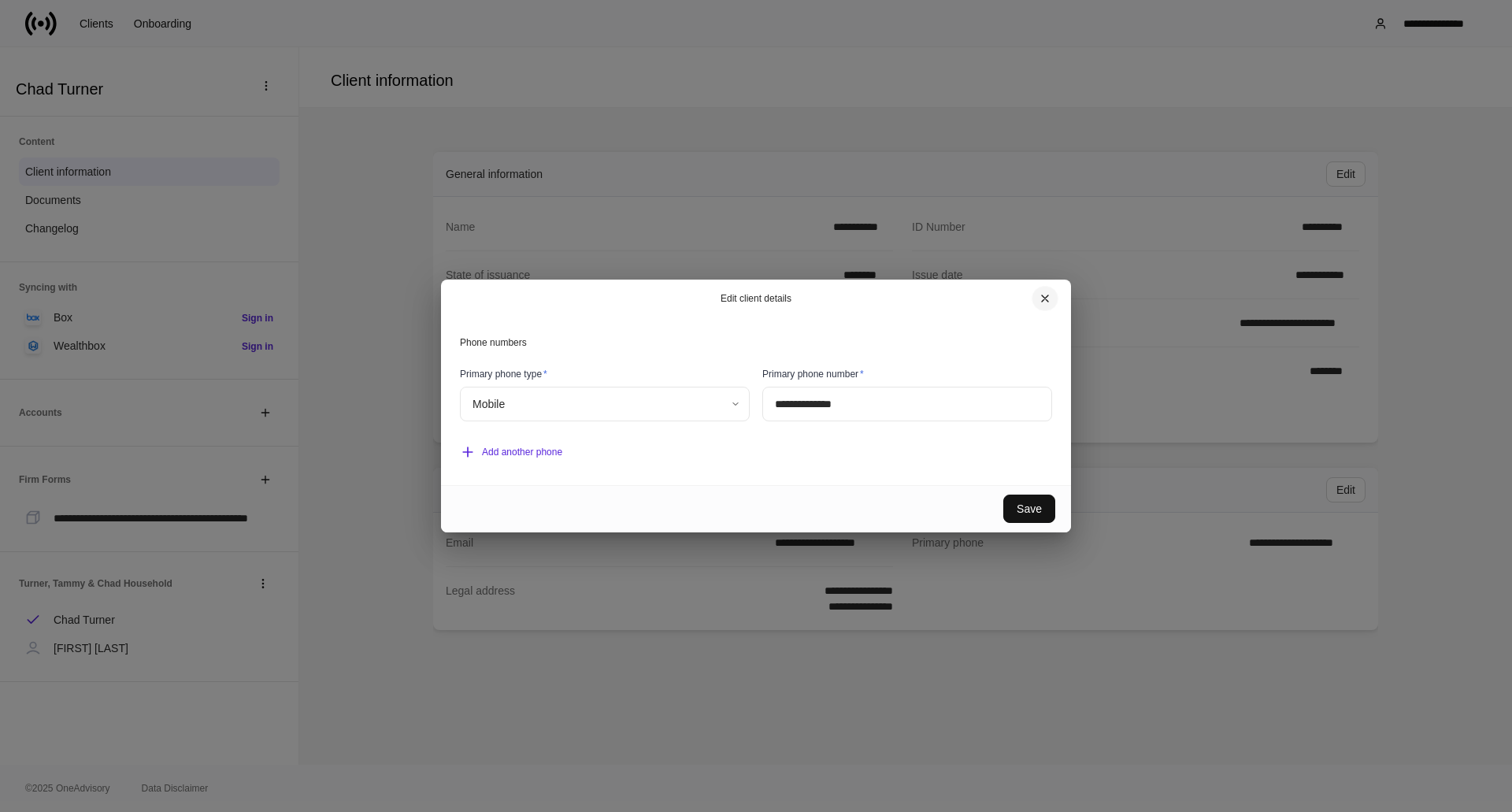 click 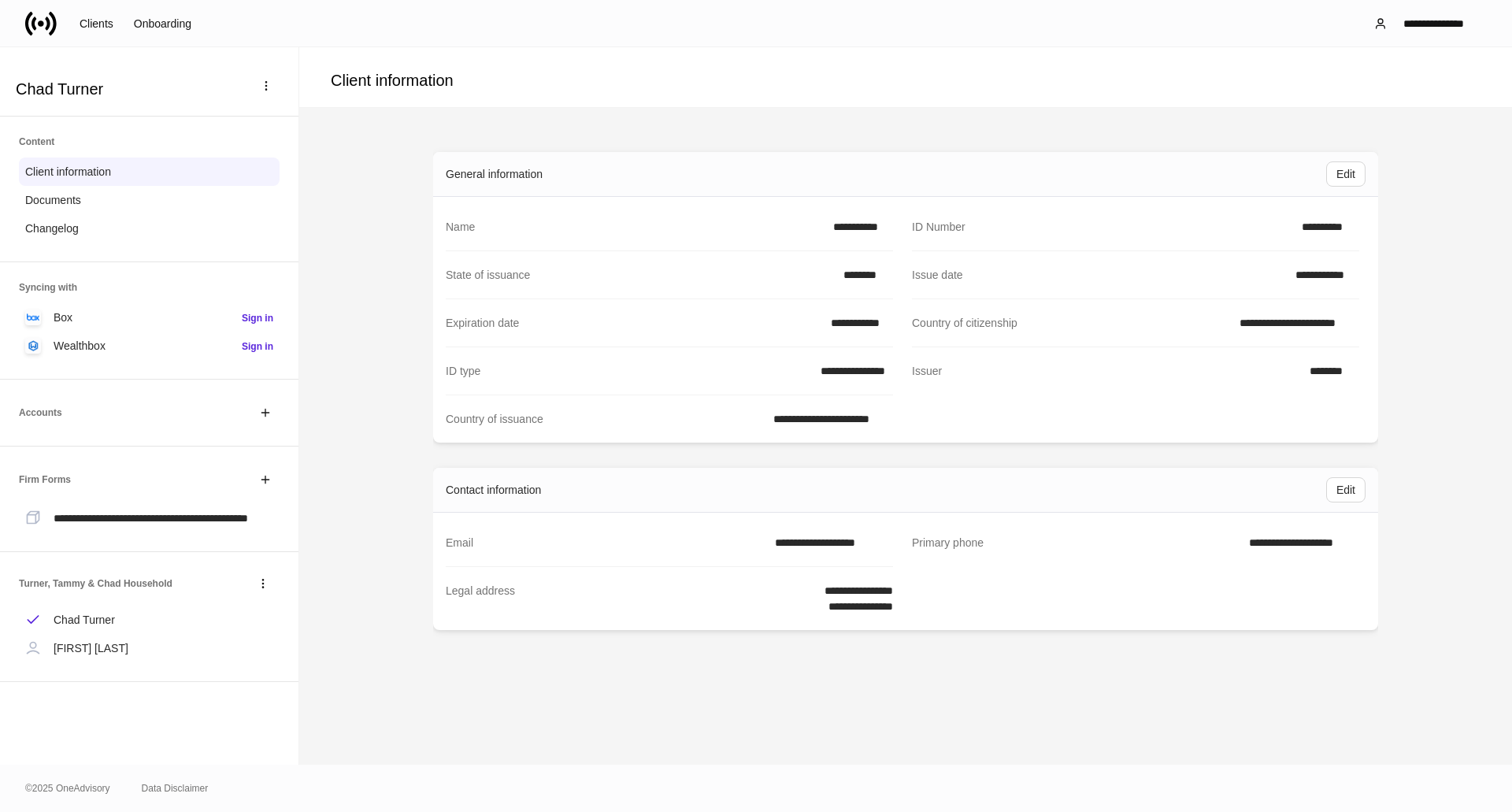 click on "General information Edit Name [FIRST] [LAST] ID Number [ID NUMBER] State of issuance [STATE] Issue date [DATE] Expiration date [DATE] Country of citizenship [COUNTRY] ID type [ID TYPE] Issuer [ISSUER] Country of issuance [COUNTRY] Contact information Edit Email [EMAIL] Primary phone [PHONE] Legal address [ADDRESS]" at bounding box center [906, 436] 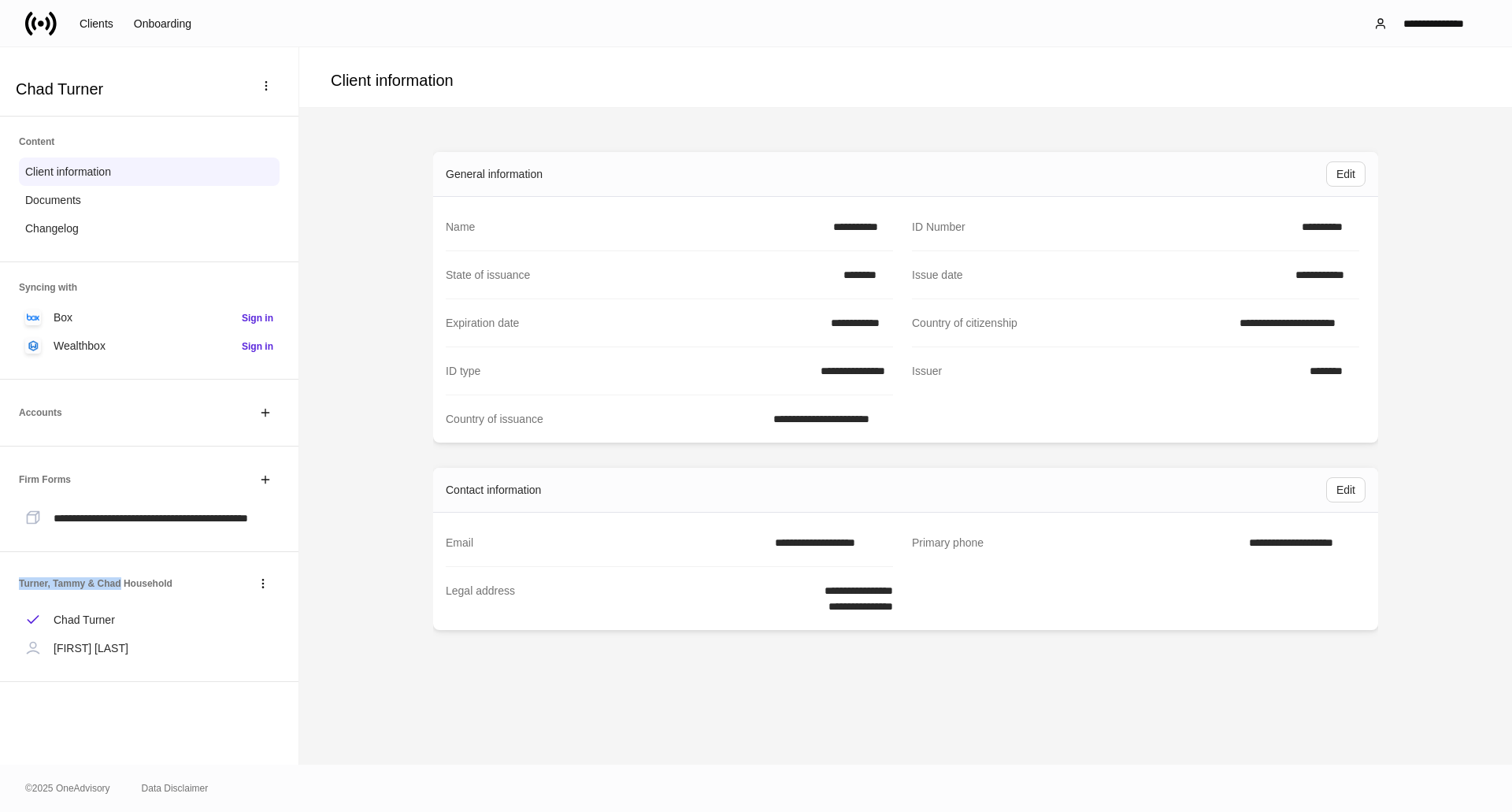 drag, startPoint x: 19, startPoint y: 596, endPoint x: 113, endPoint y: 596, distance: 94 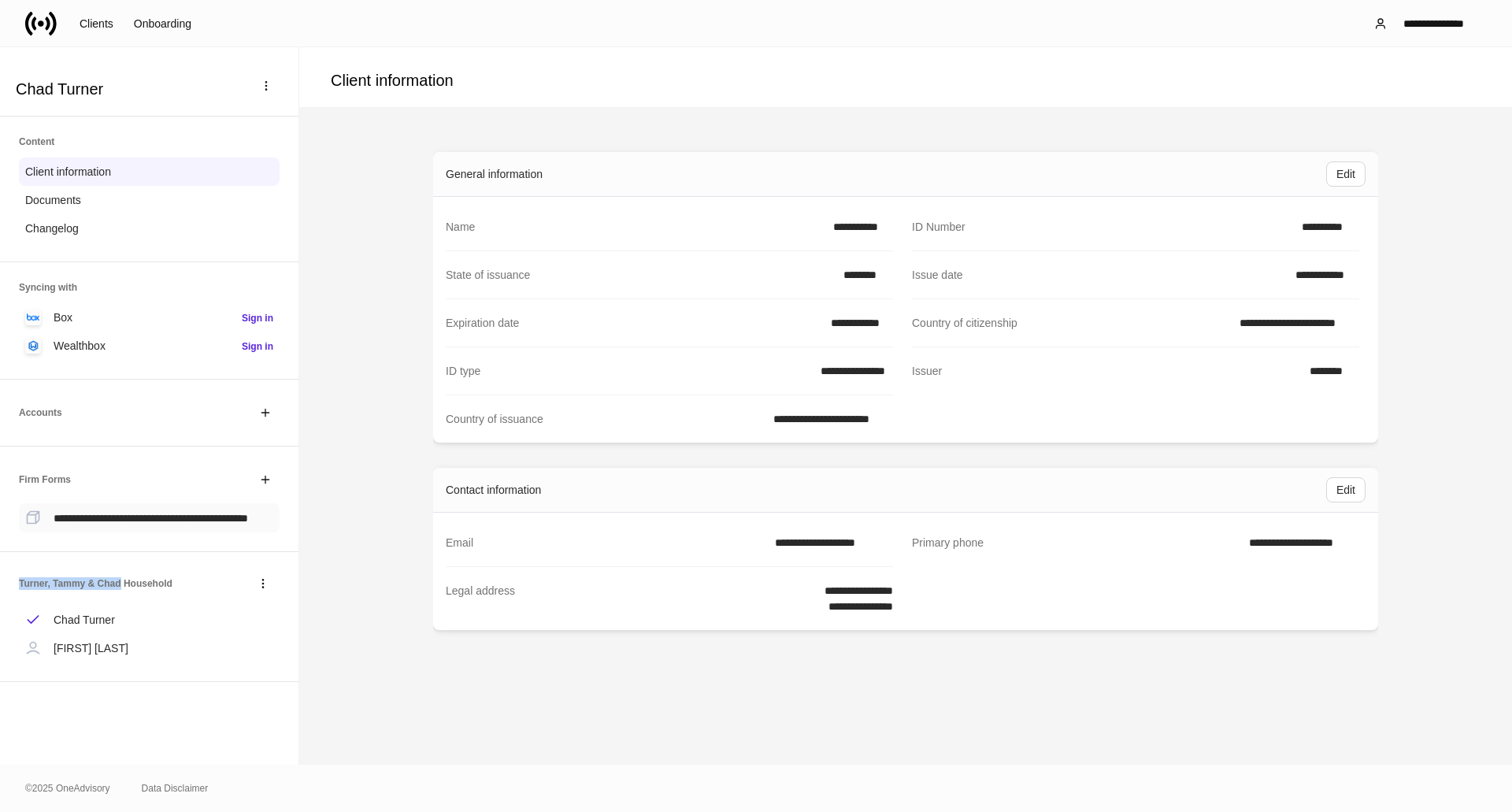 click on "**********" at bounding box center (150, 518) 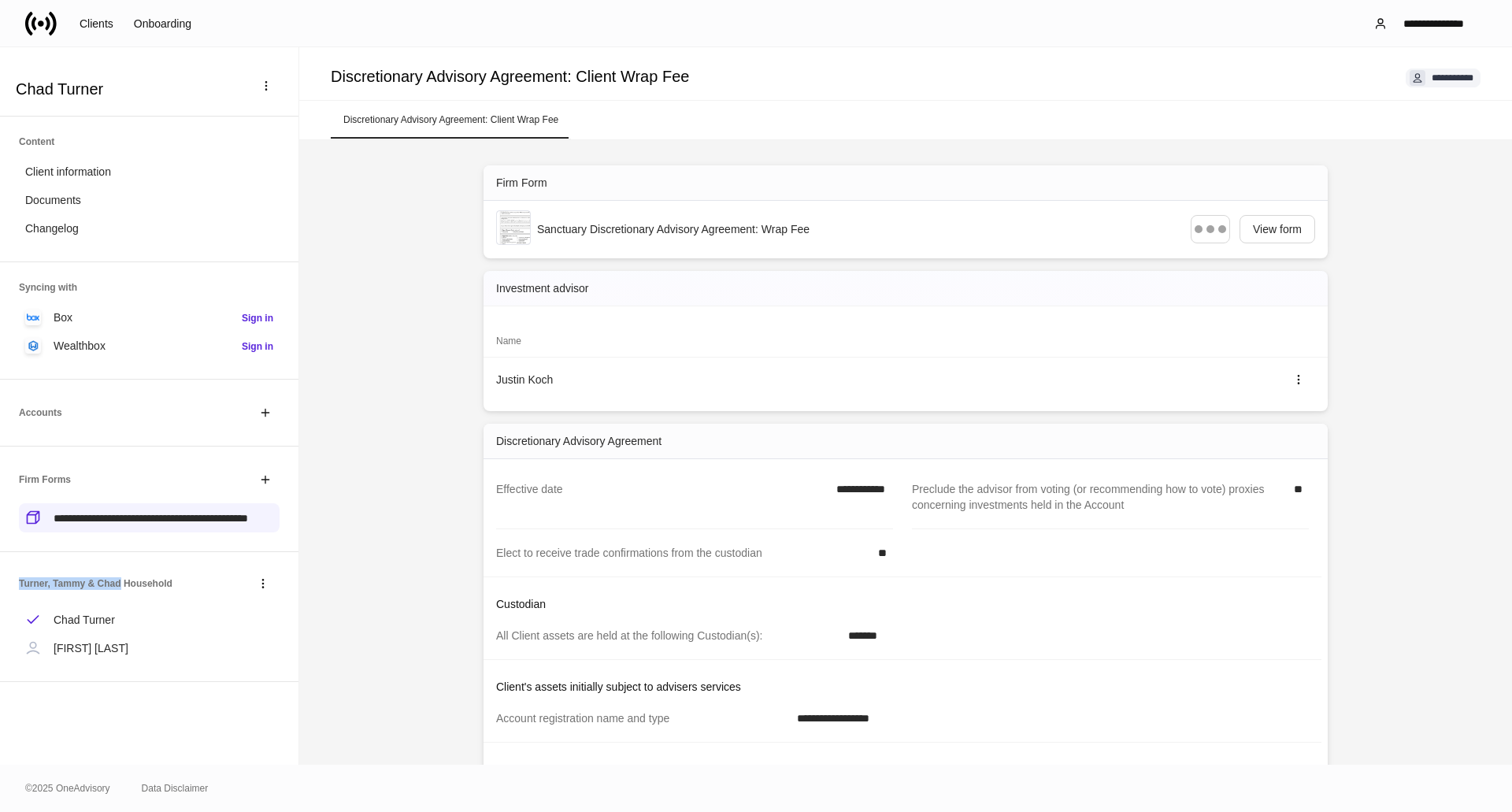 scroll, scrollTop: 133, scrollLeft: 0, axis: vertical 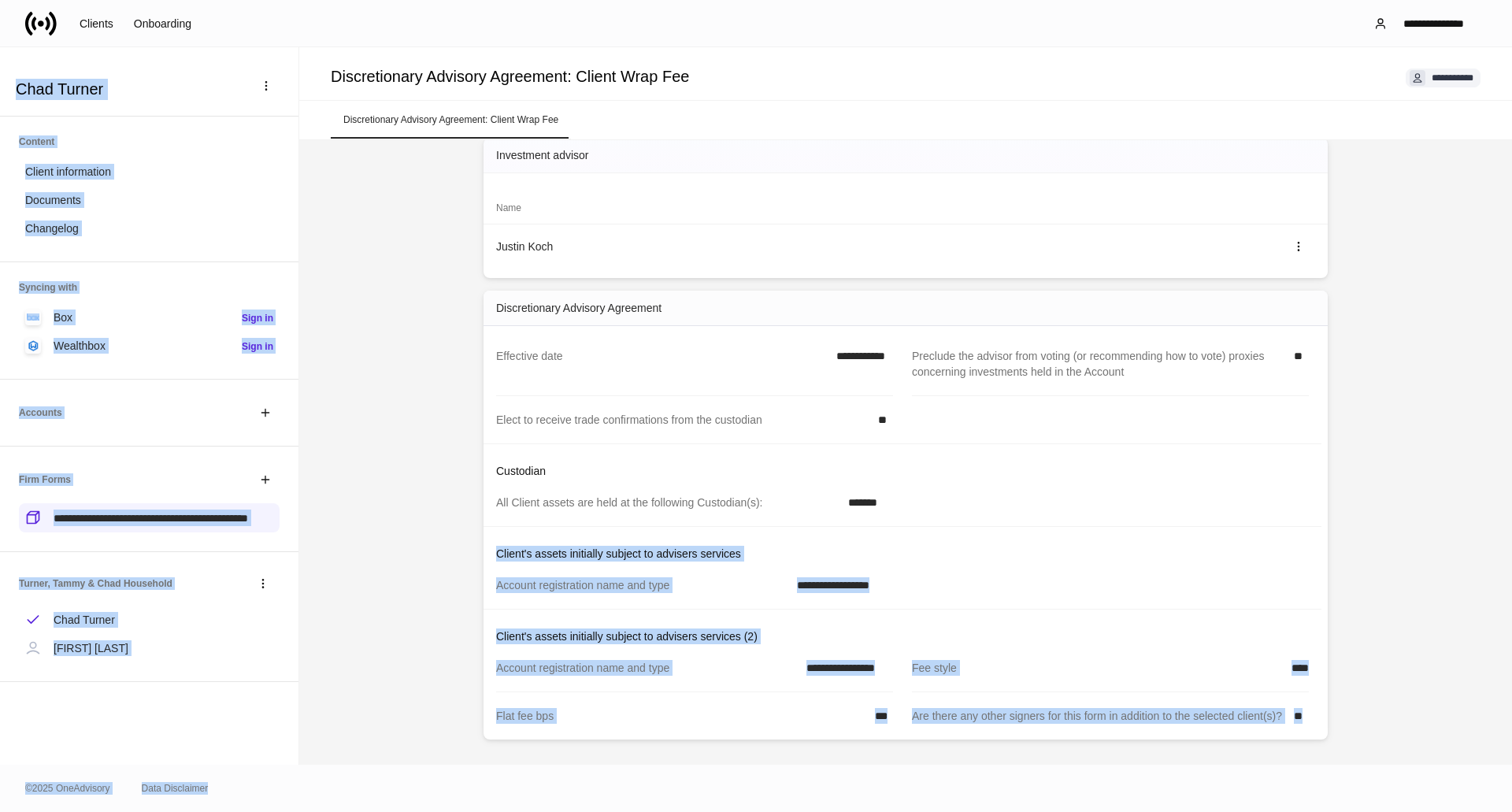 click on "Discretionary Advisory Agreement: Non-Wrap Fee Discretionary Advisory Agreement: Client Wrap Fee Firm Form Sanctuary Discretionary Advisory Agreement: Wrap Fee View form Investment advisor Name [FIRST] [LAST] Discretionary Advisory Agreement Effective date [DATE] Preclude the advisor from voting (or recommending how to vote) proxies
concerning investments held in the Account ** Elect to receive trade confirmations from the custodian ** Custodian  All Client assets are held at the following Custodian(s): [CUSTODIAN] Client's assets initially subject to advisers services  Account registration name and type [ACCOUNT REGISTRATION] Client's assets initially subject to advisers services (2) Account registration name and type [ACCOUNT REGISTRATION] Fee style [FEE STYLE] Flat fee bps [BPS] Are there any other signers for this form in addition to the selected client(s)? ** [FIRST] [LAST] Content Client information Documents Changelog Syncing with Box Sign in Wealthbox Sign in Accounts Firm Forms [FIRST] [LAST] [FIRST] [LAST] ©" at bounding box center (756, 429) 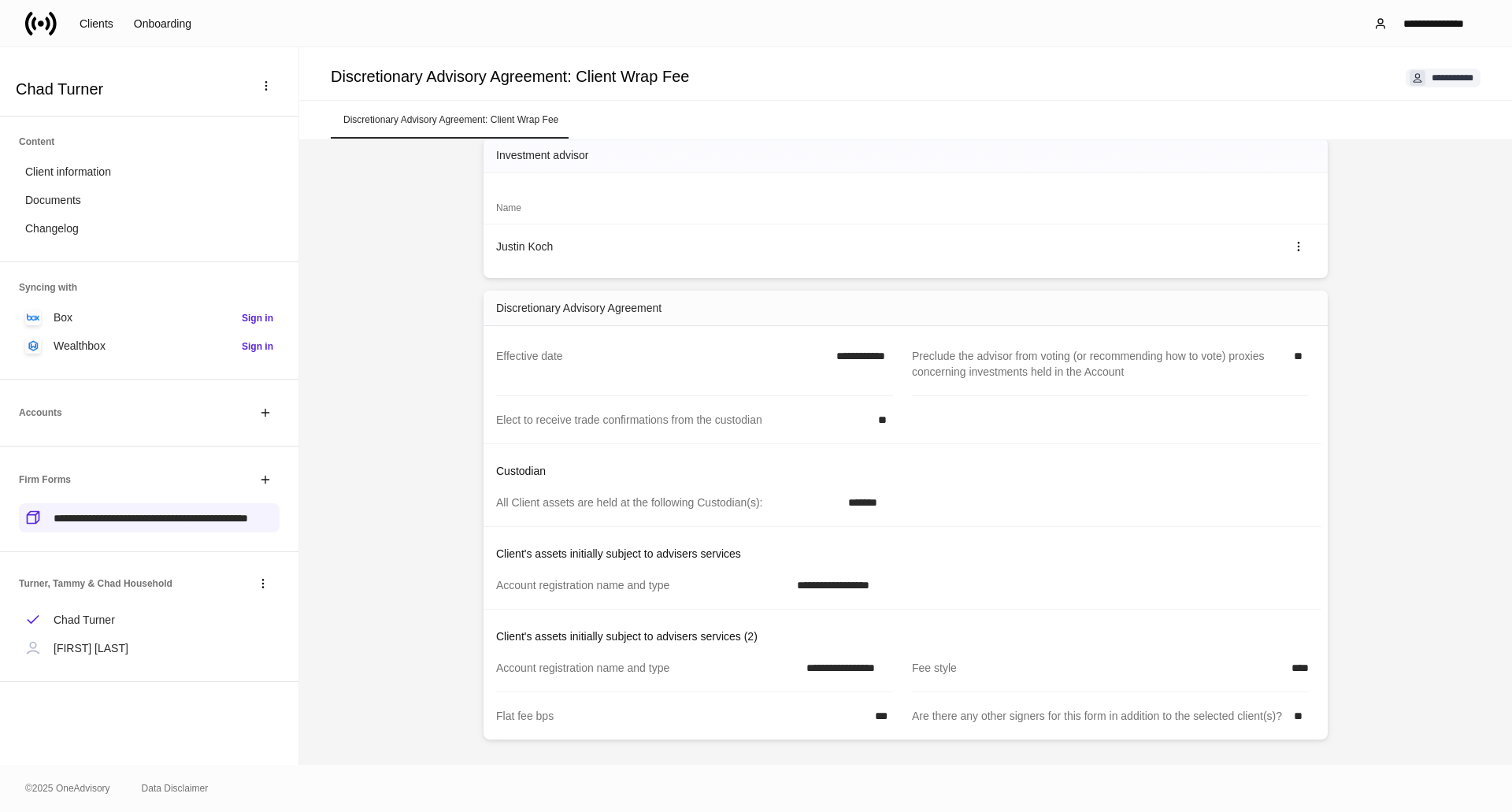 click on "Clients Onboarding" at bounding box center [113, 24] 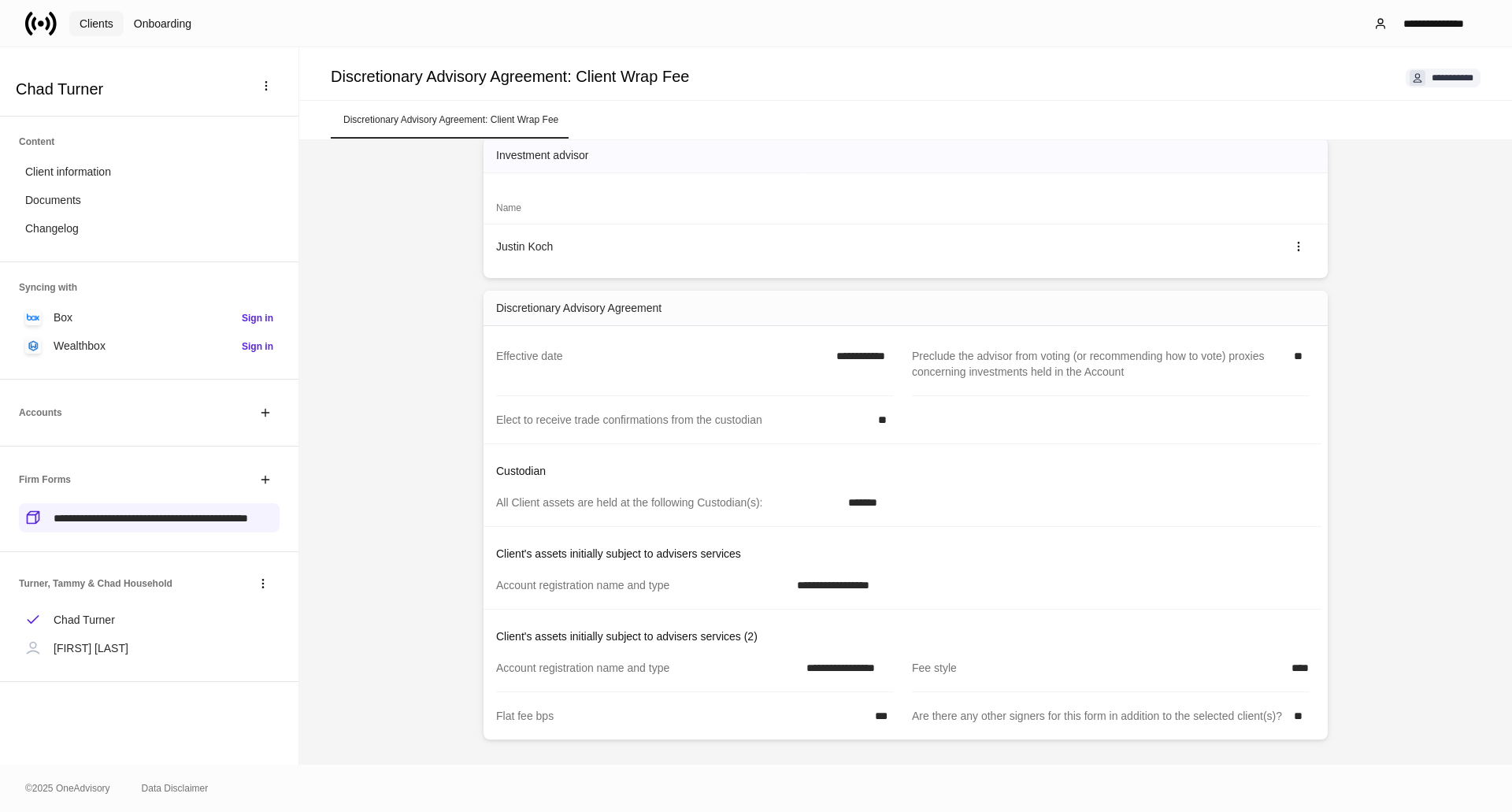 click on "Clients" at bounding box center [96, 24] 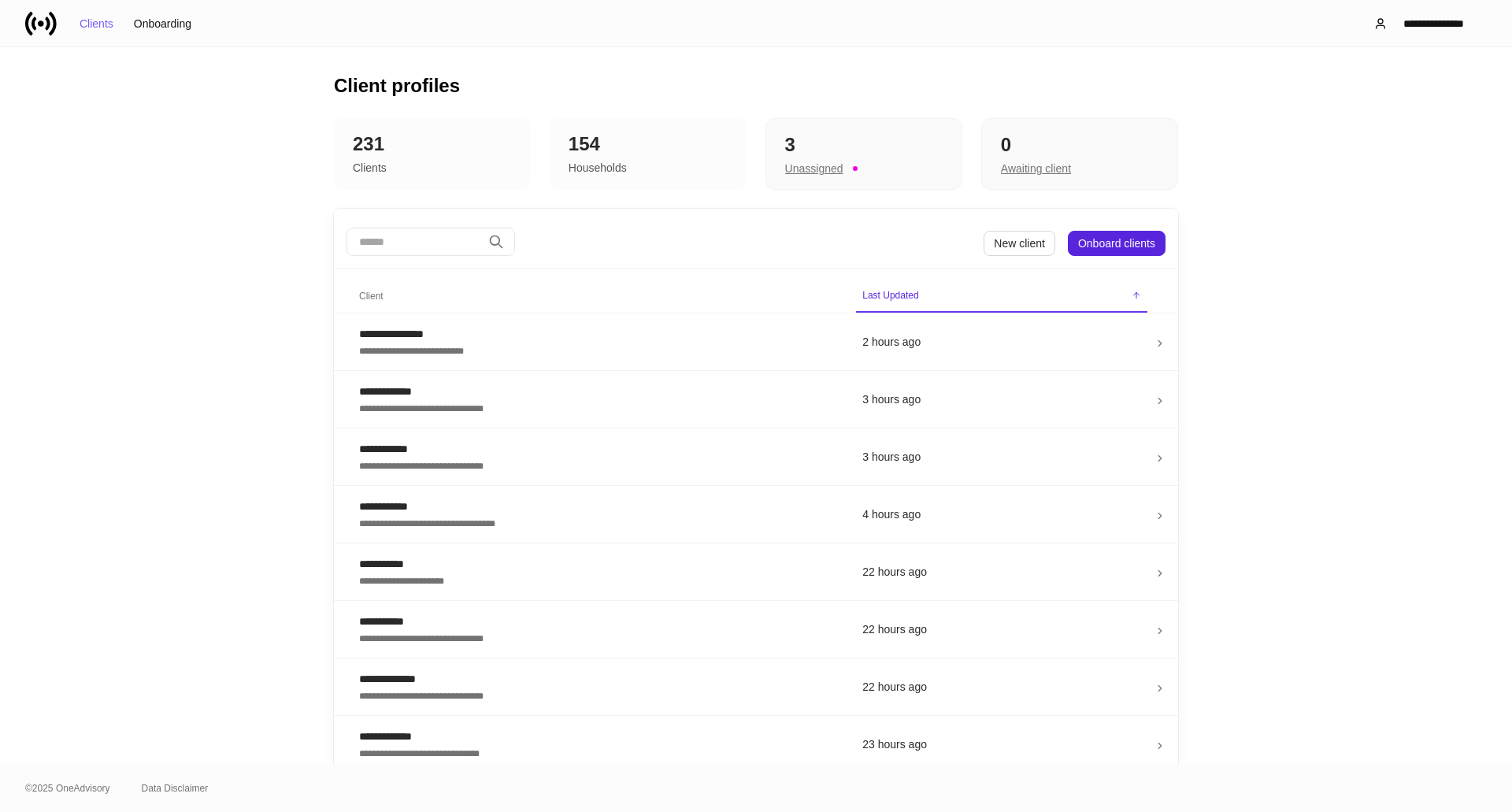 click at bounding box center [414, 242] 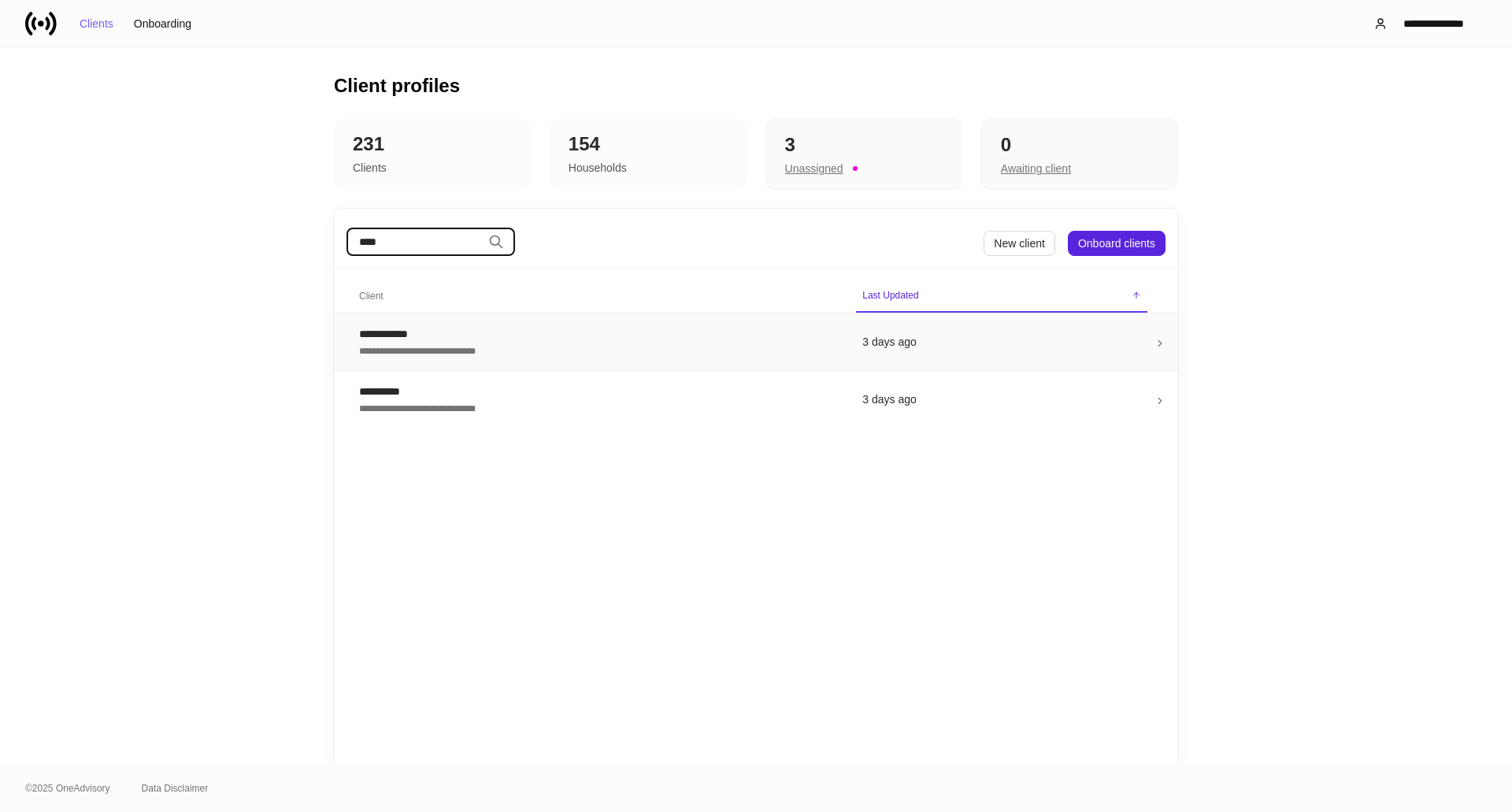 type on "****" 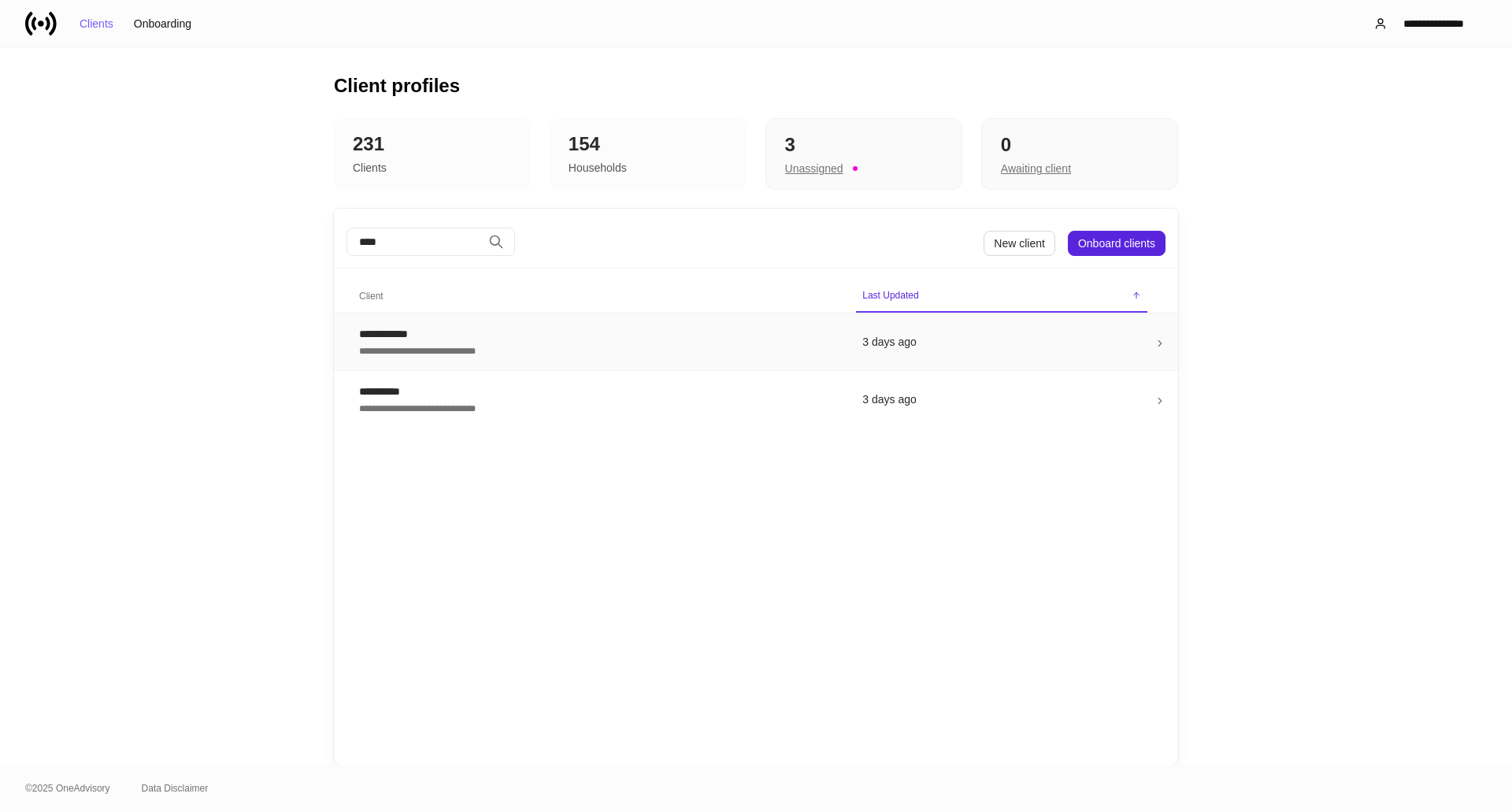 click on "**********" at bounding box center (598, 350) 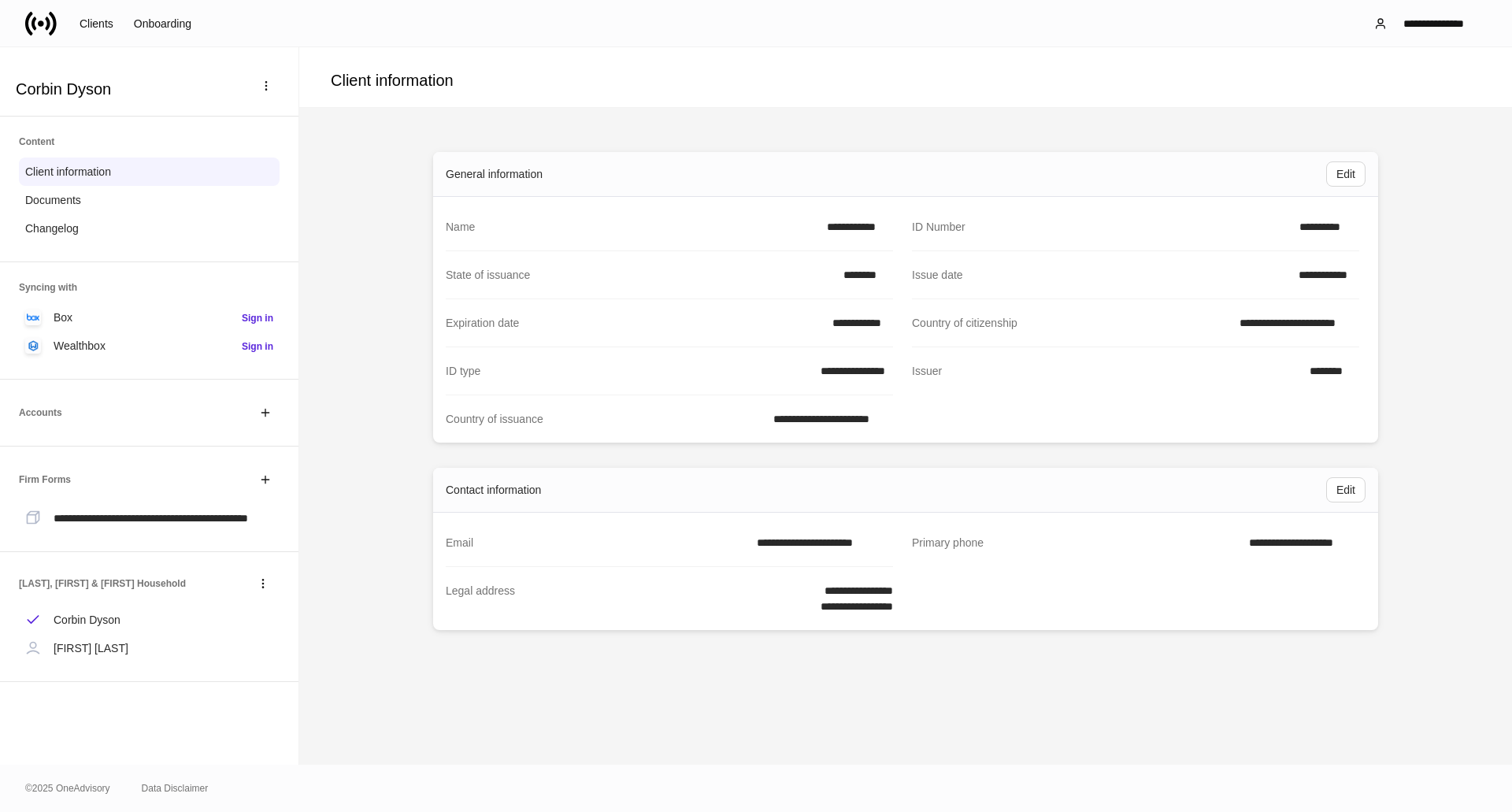 click on "[LAST], [FIRST] & [FIRST] Household [FIRST] [LAST] [FIRST] [LAST]" at bounding box center [149, 617] 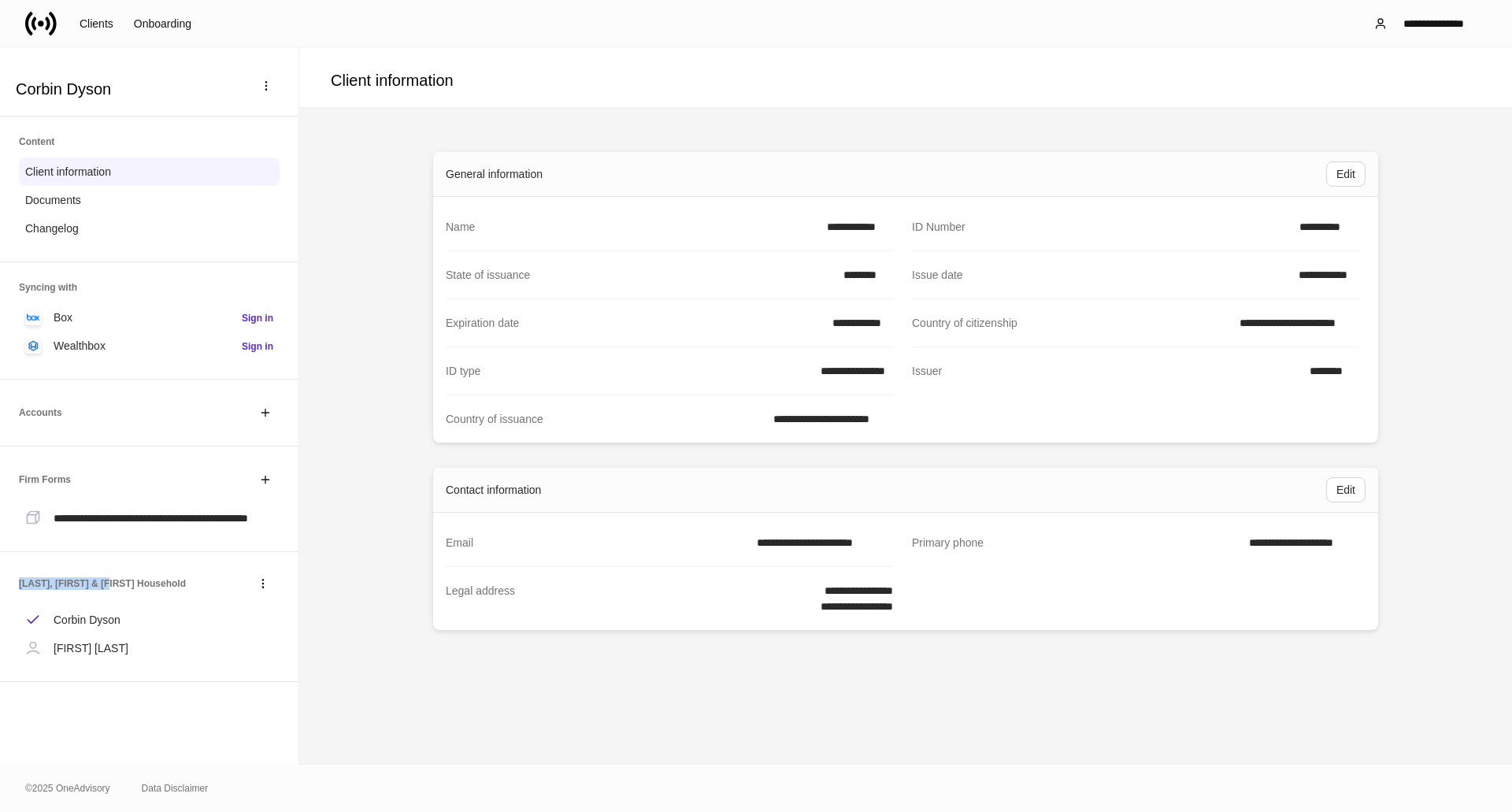 drag, startPoint x: 19, startPoint y: 601, endPoint x: 110, endPoint y: 602, distance: 91.00549 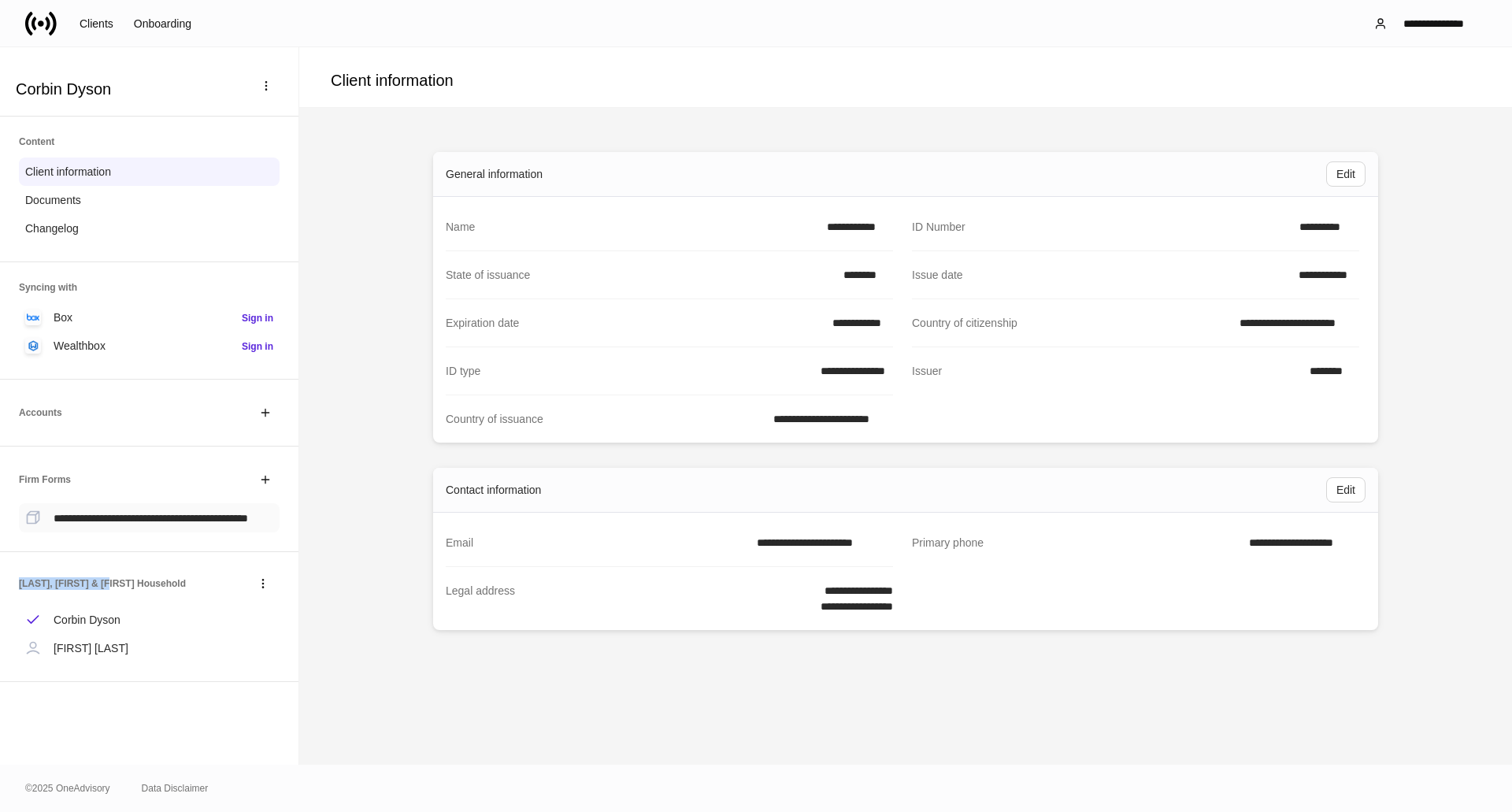 click on "**********" at bounding box center (150, 517) 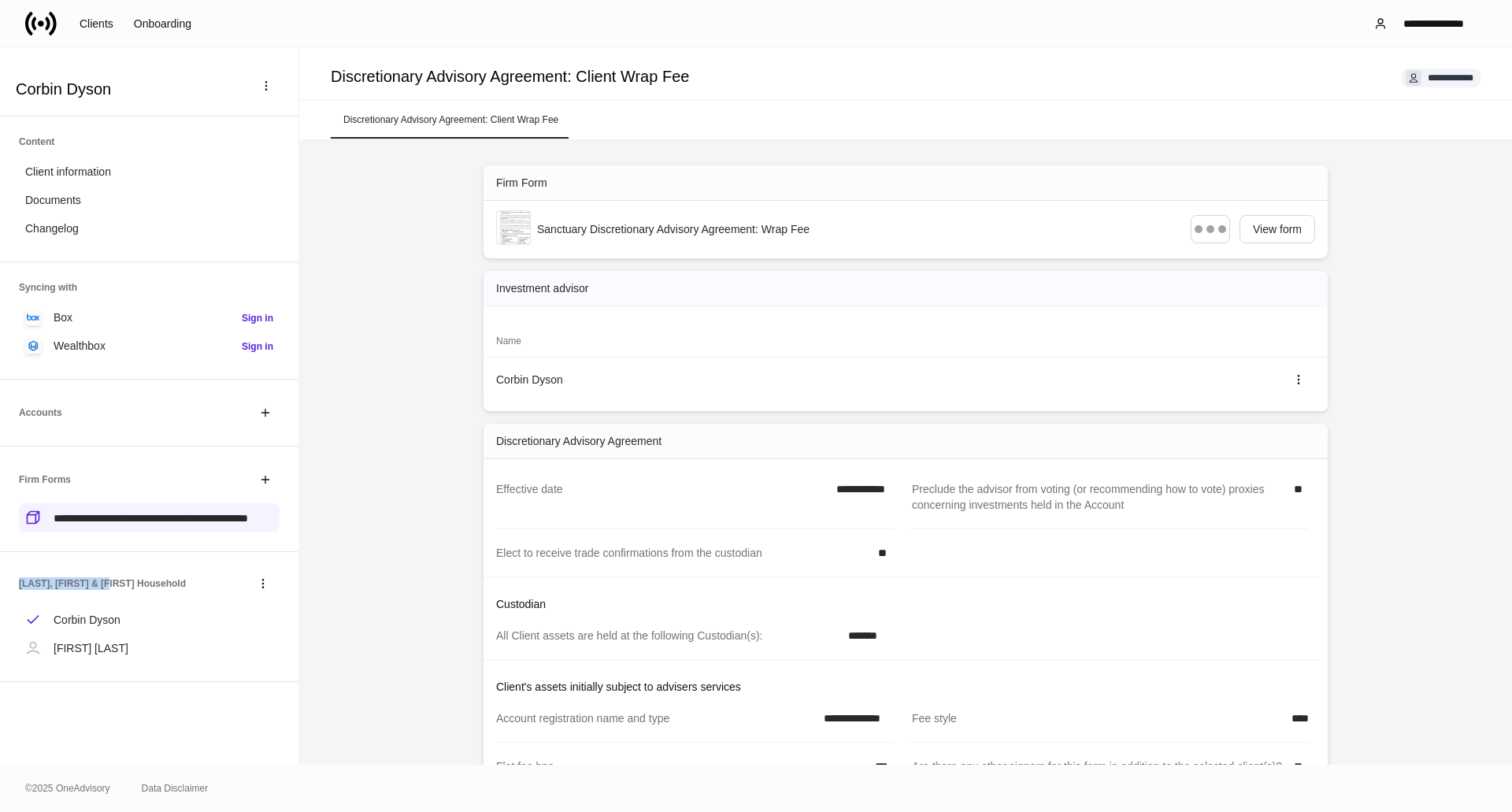 scroll, scrollTop: 50, scrollLeft: 0, axis: vertical 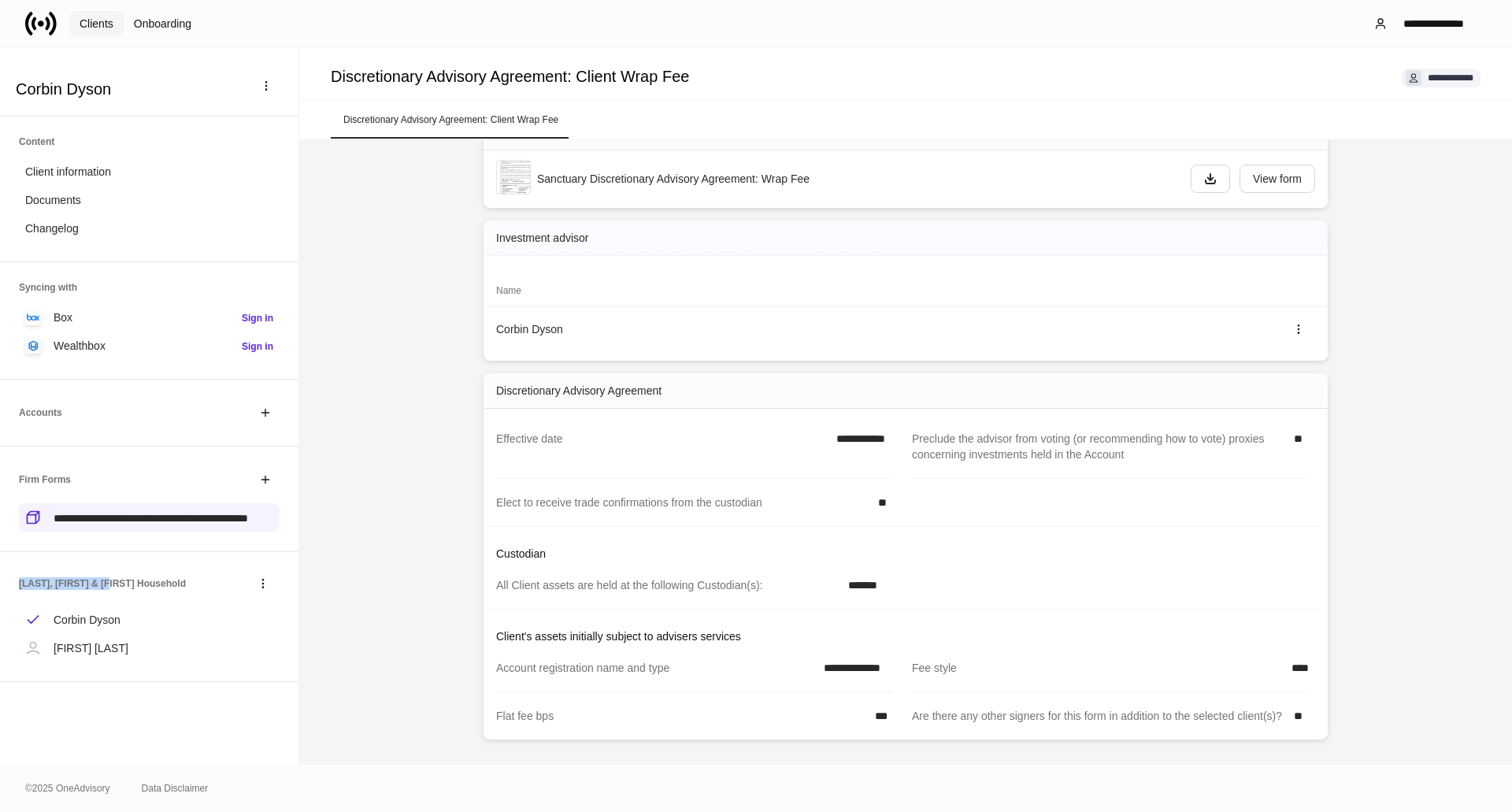 click on "Clients" at bounding box center [96, 24] 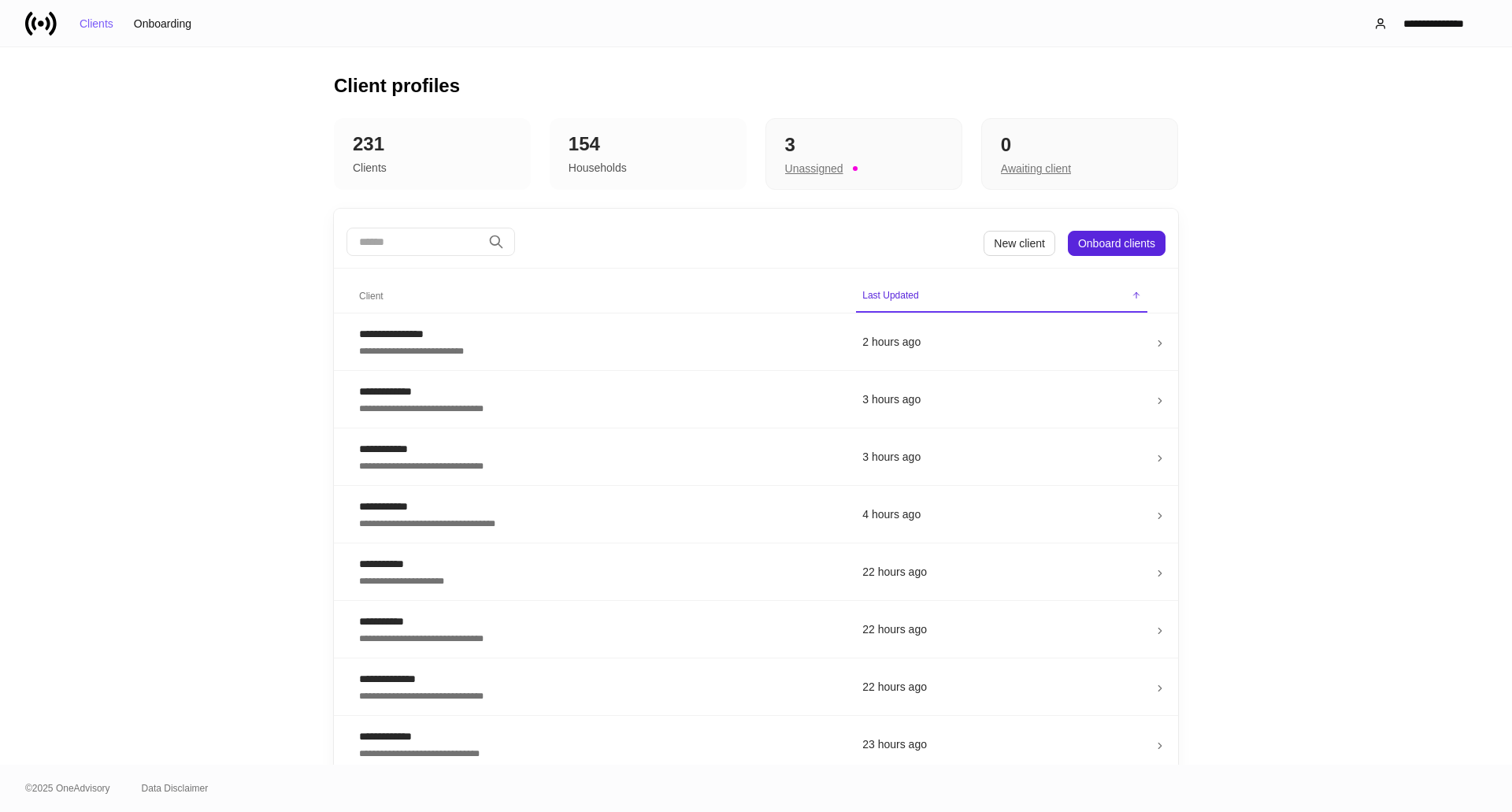 click on "​ New client Onboard clients" at bounding box center (756, 243) 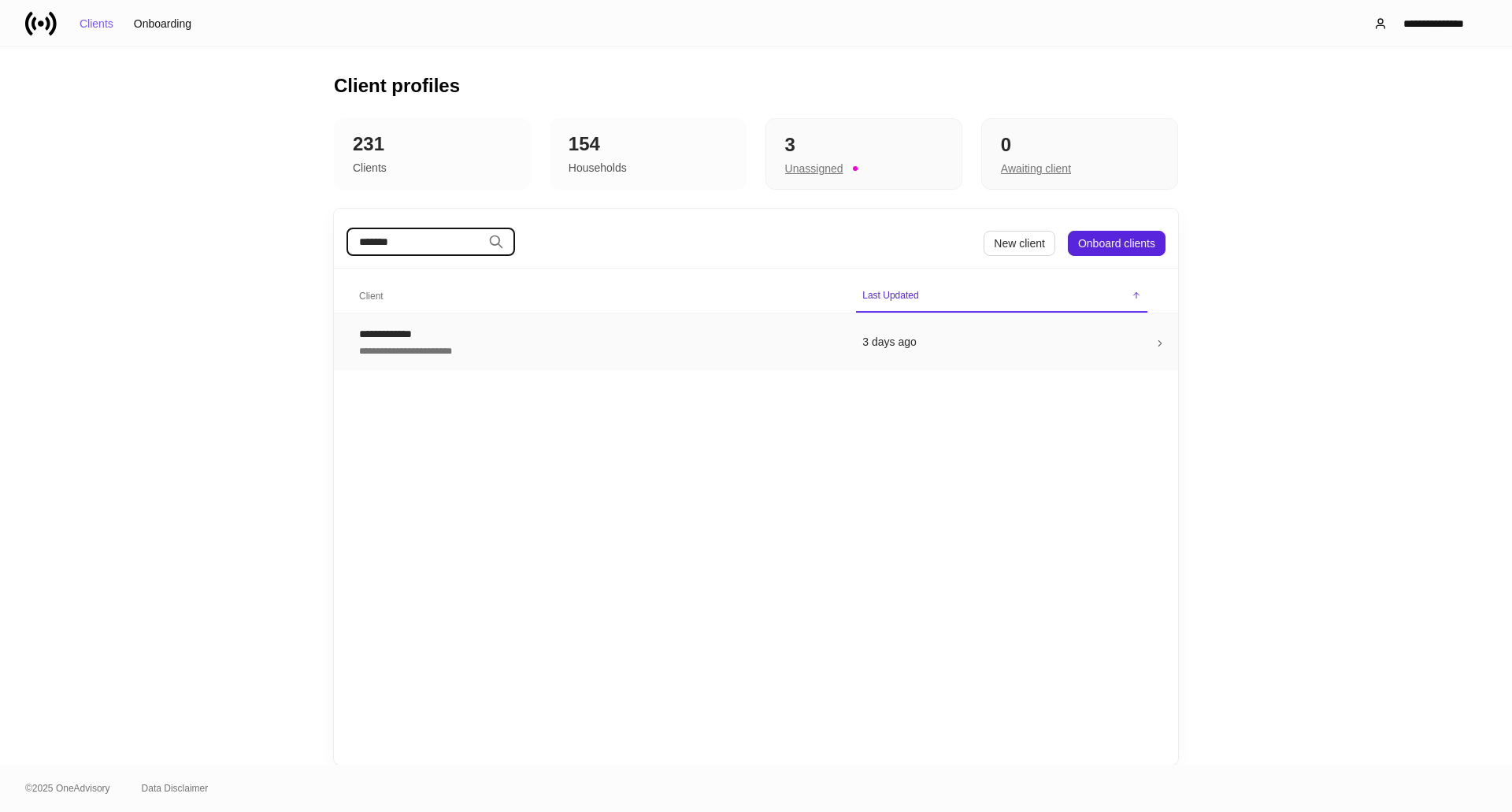 type on "*******" 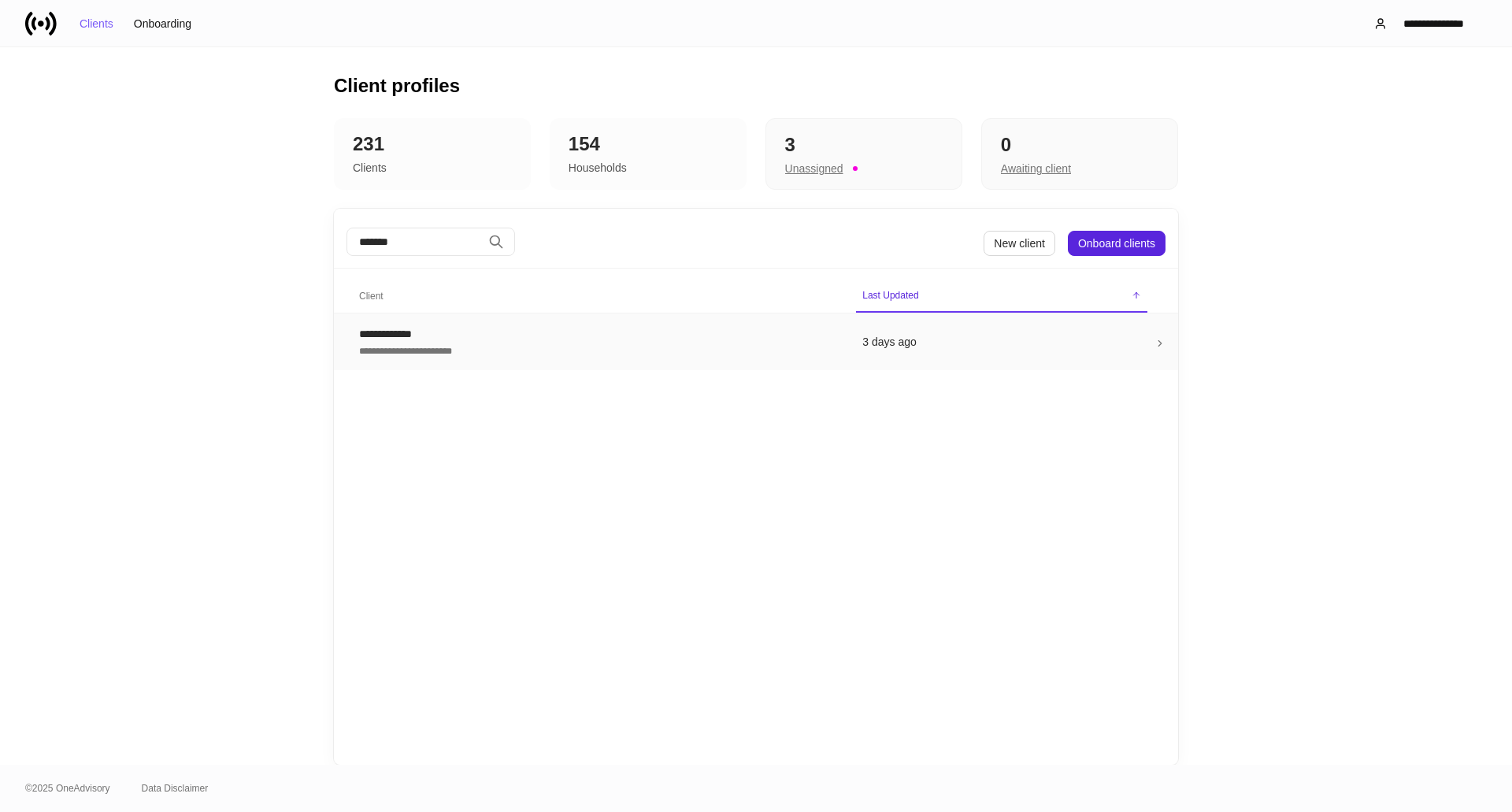 click on "**********" at bounding box center (598, 334) 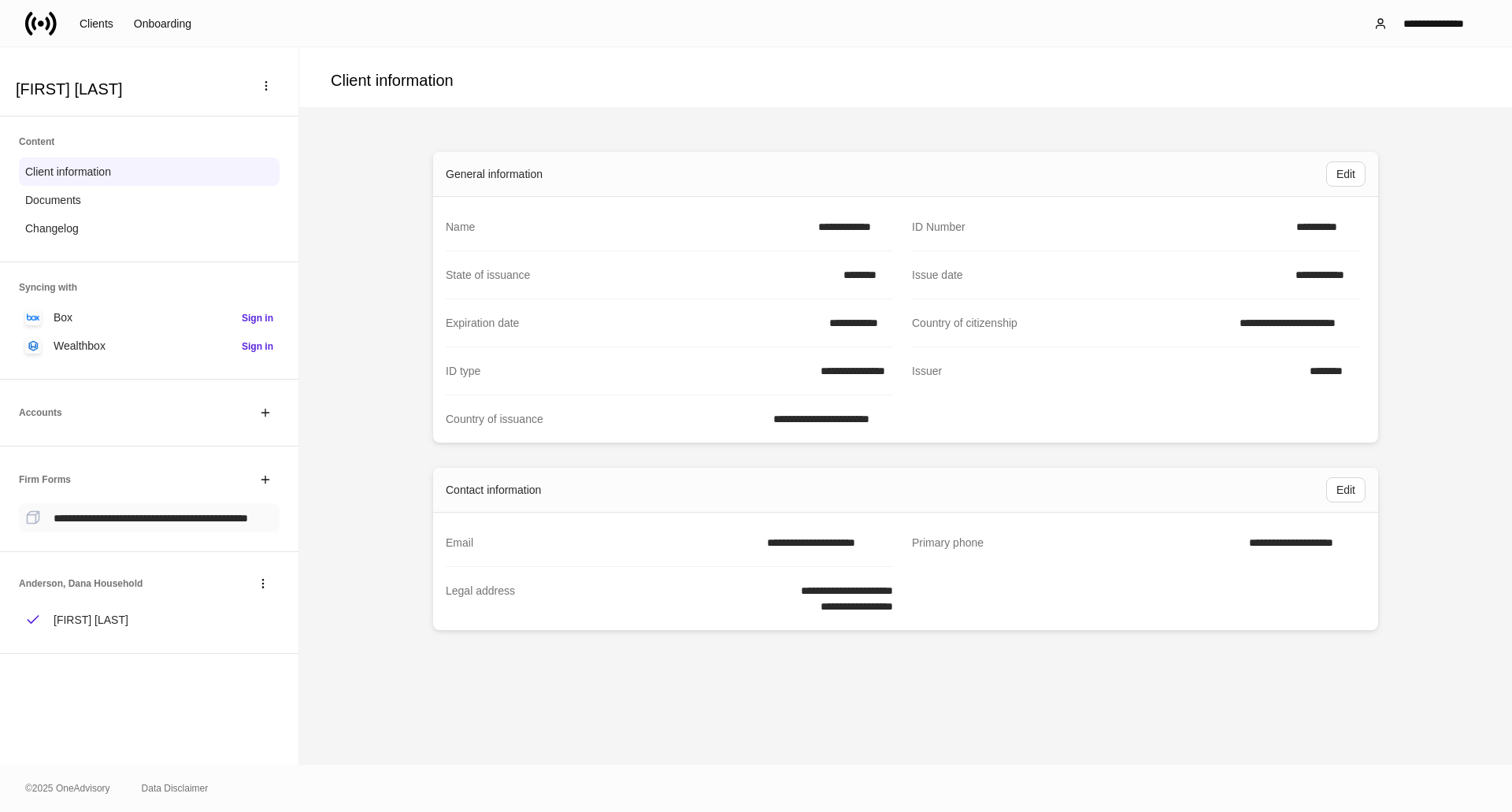 click on "**********" at bounding box center [150, 518] 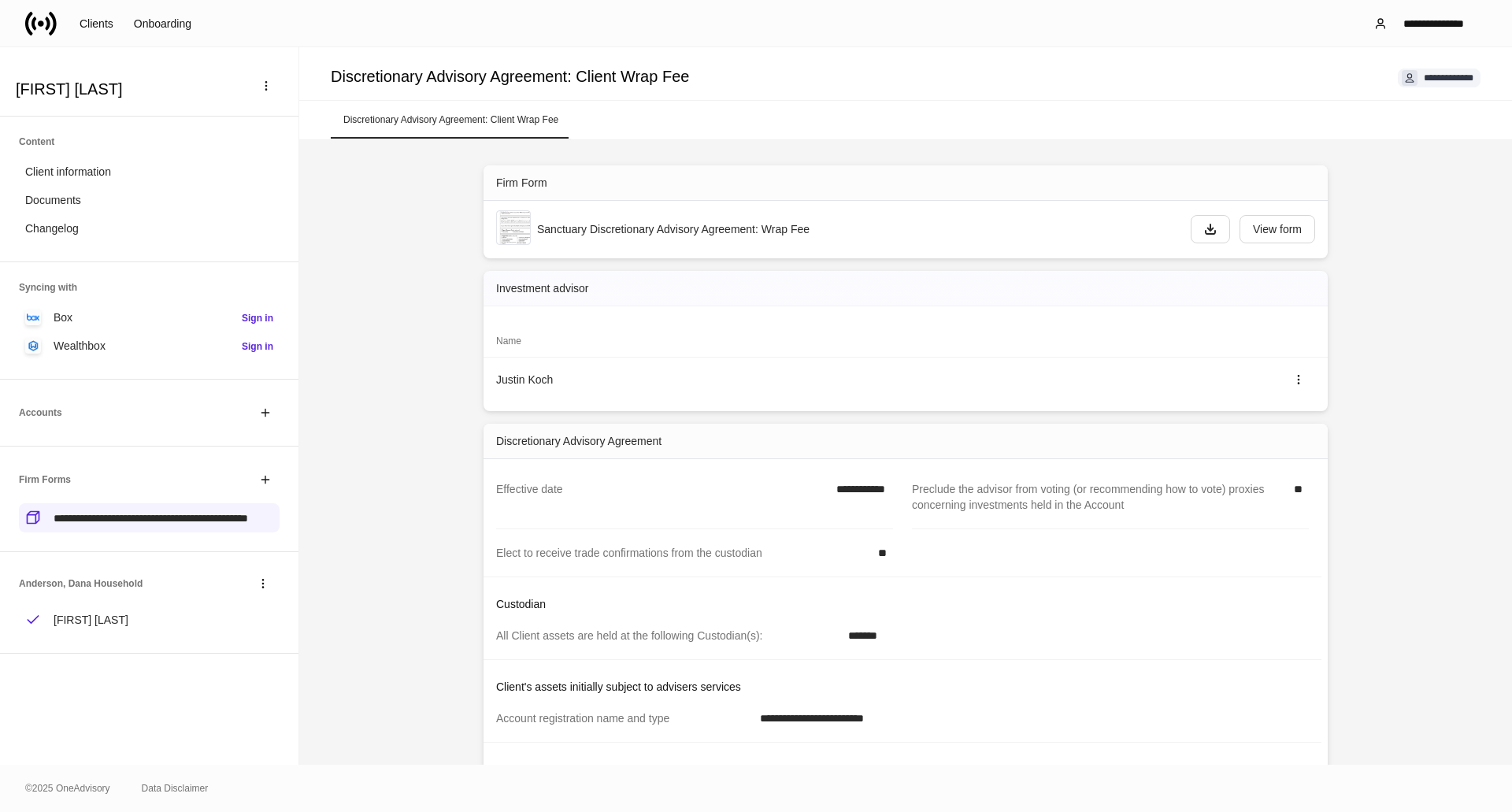 scroll, scrollTop: 216, scrollLeft: 0, axis: vertical 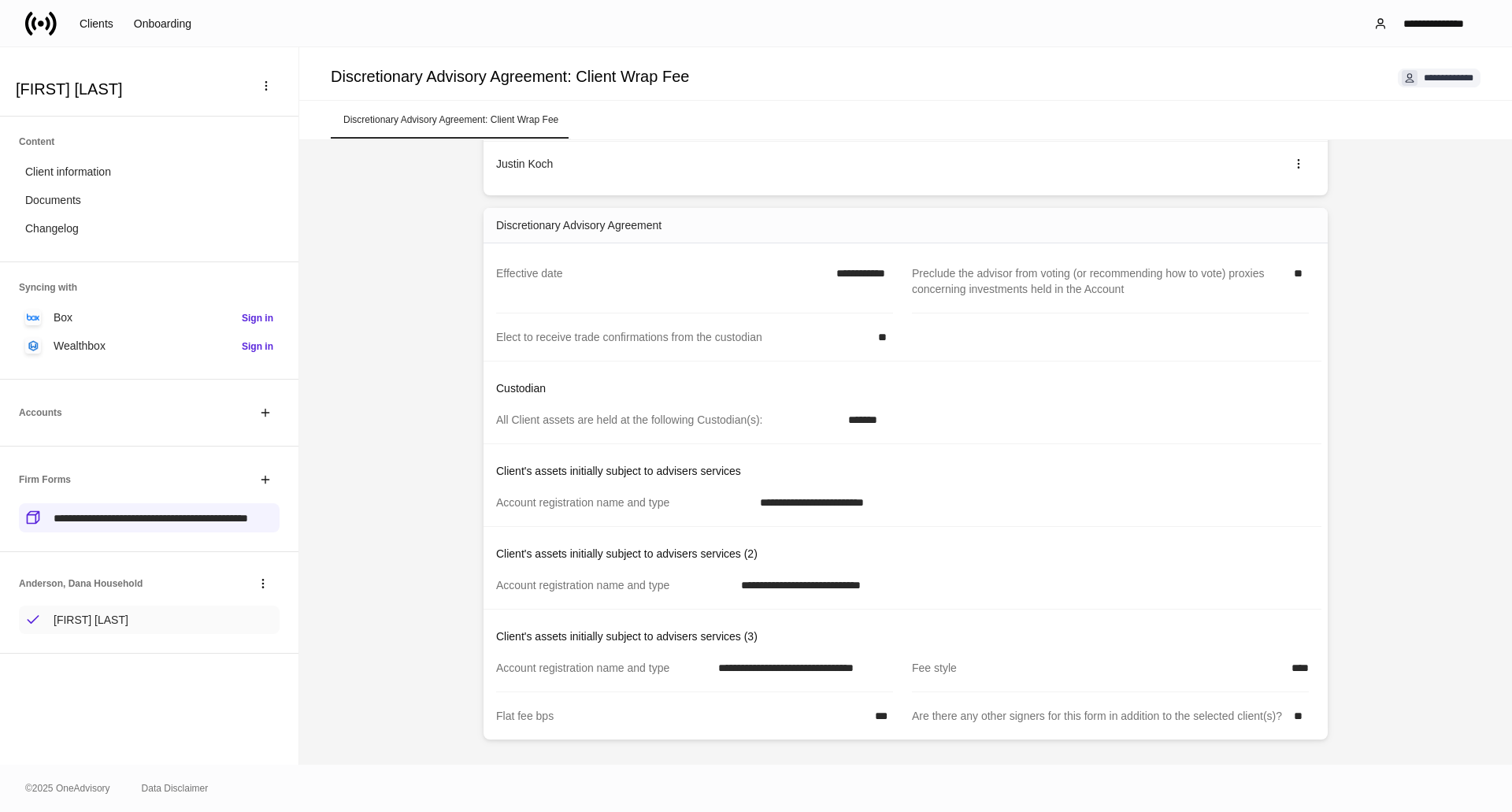 click on "[FIRST] [LAST]" at bounding box center [149, 620] 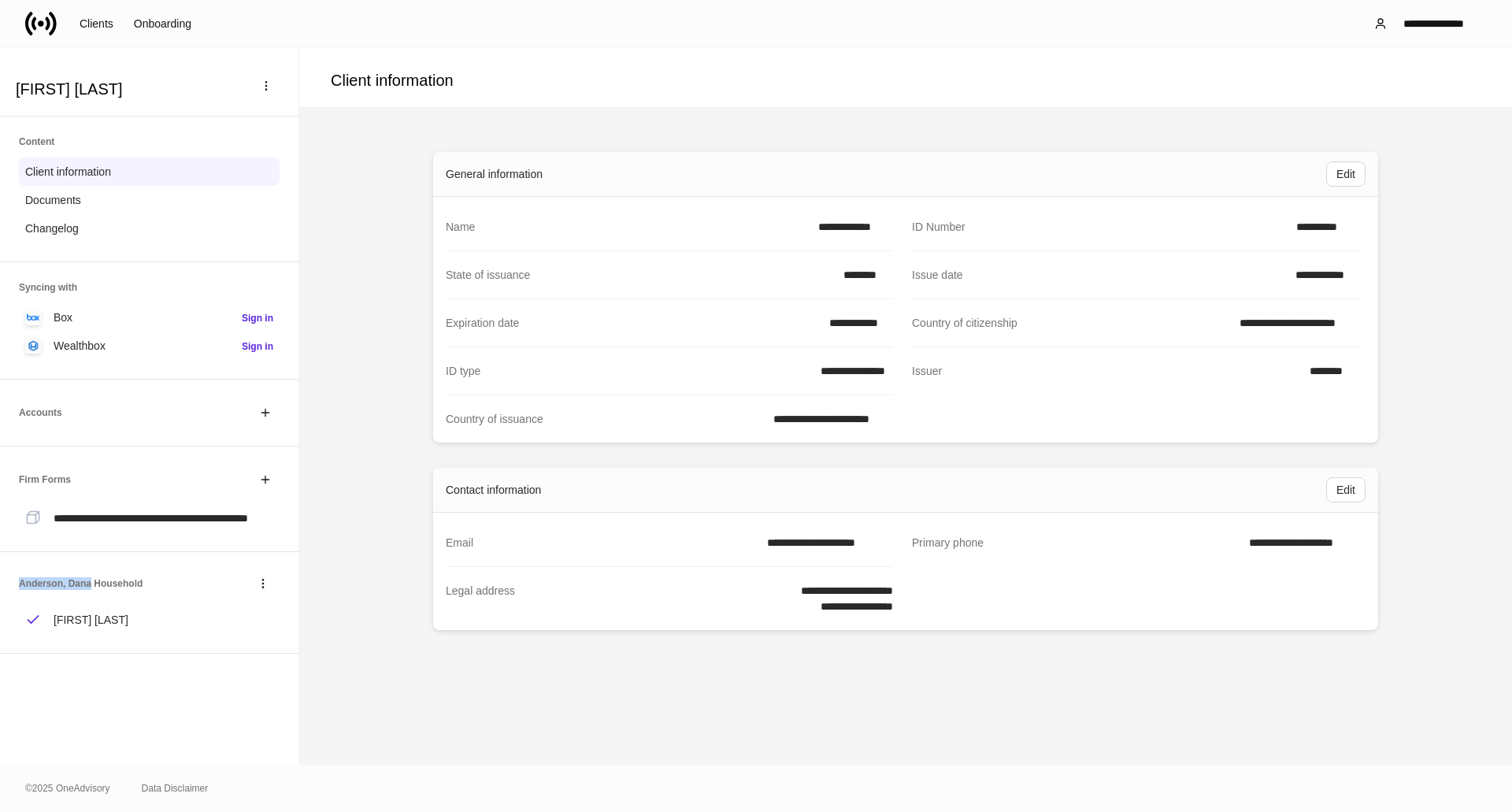 drag, startPoint x: 20, startPoint y: 603, endPoint x: 87, endPoint y: 598, distance: 67.18631 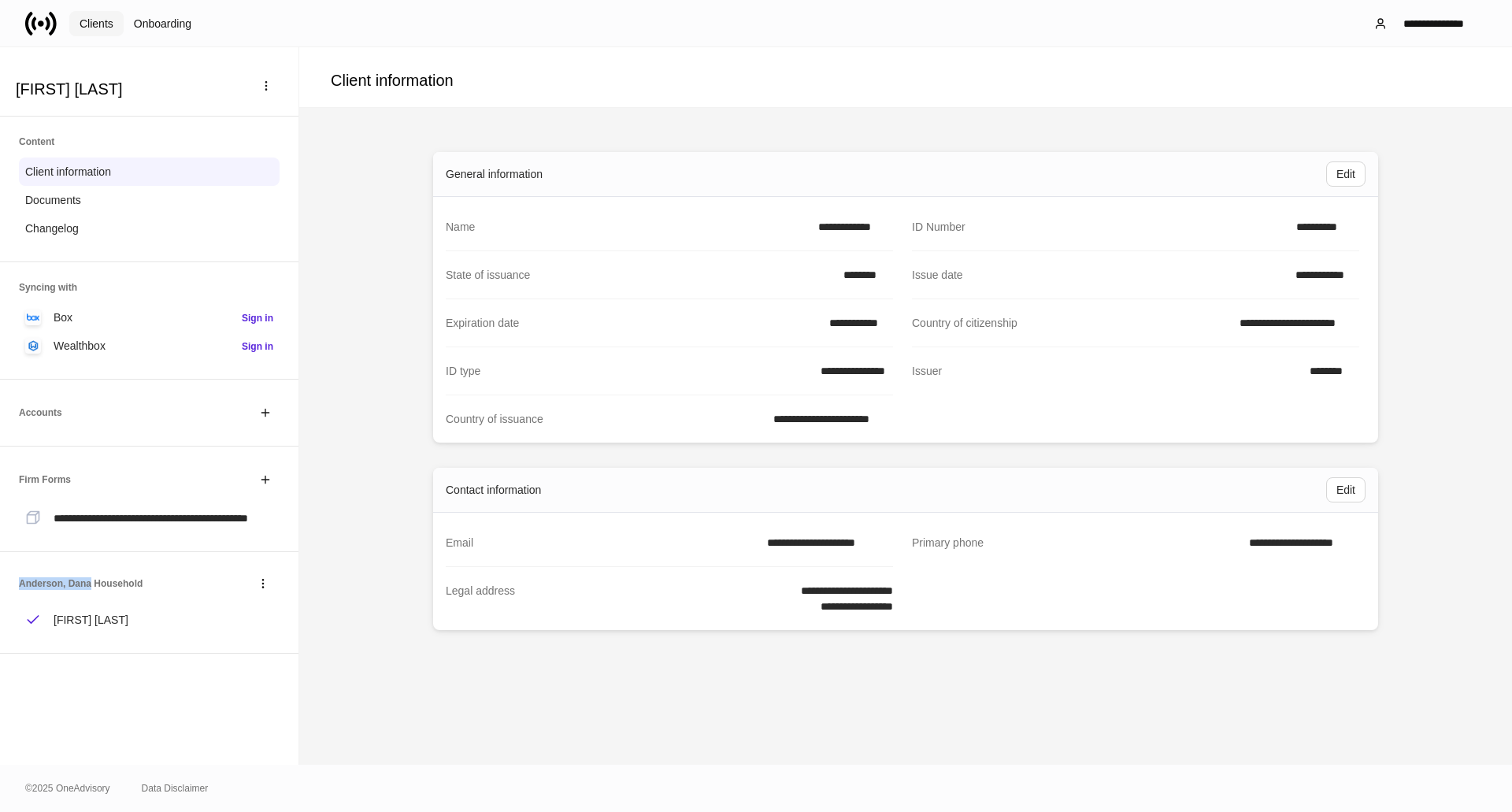 click on "Clients" at bounding box center (96, 24) 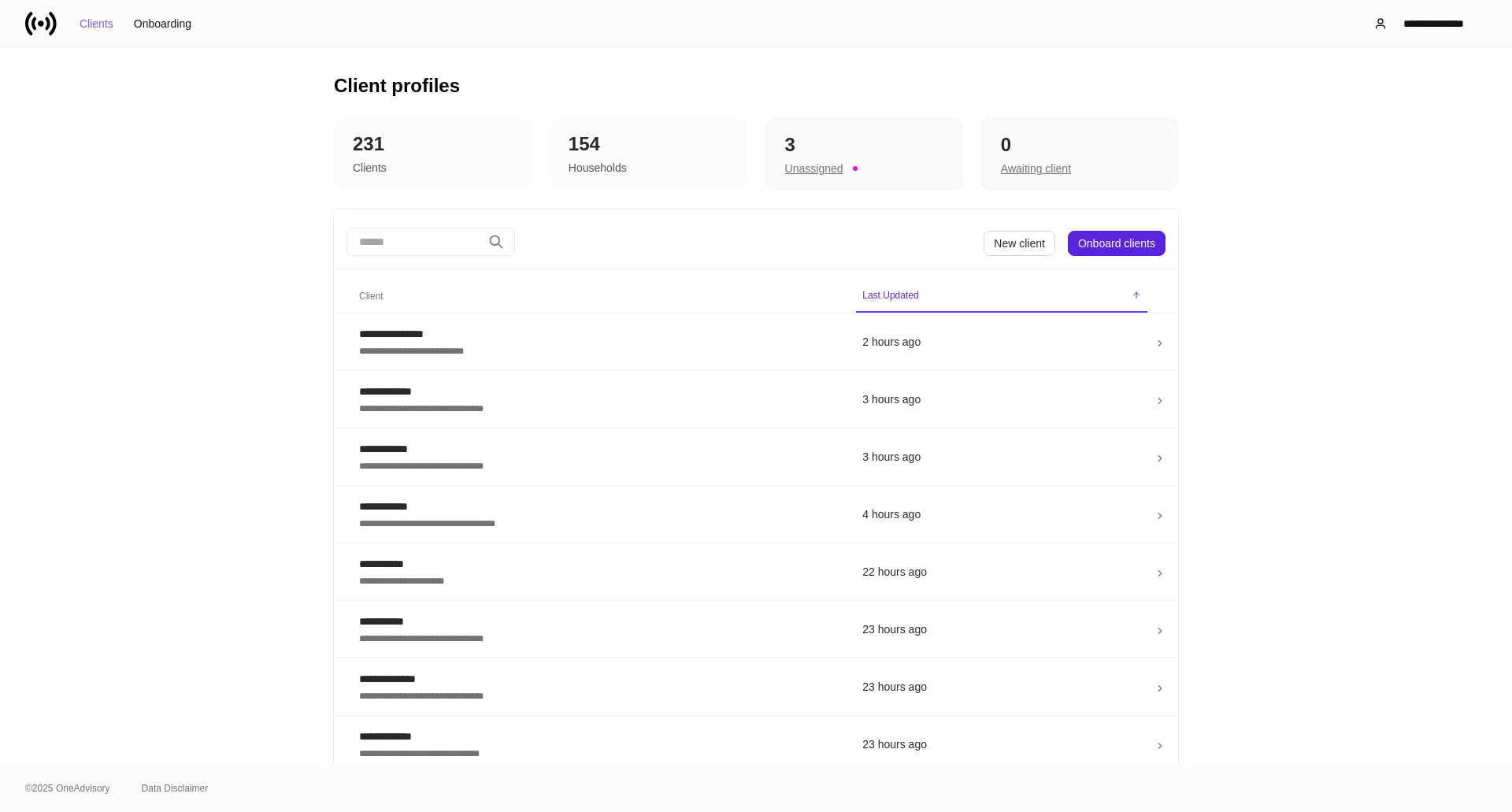 click at bounding box center (414, 242) 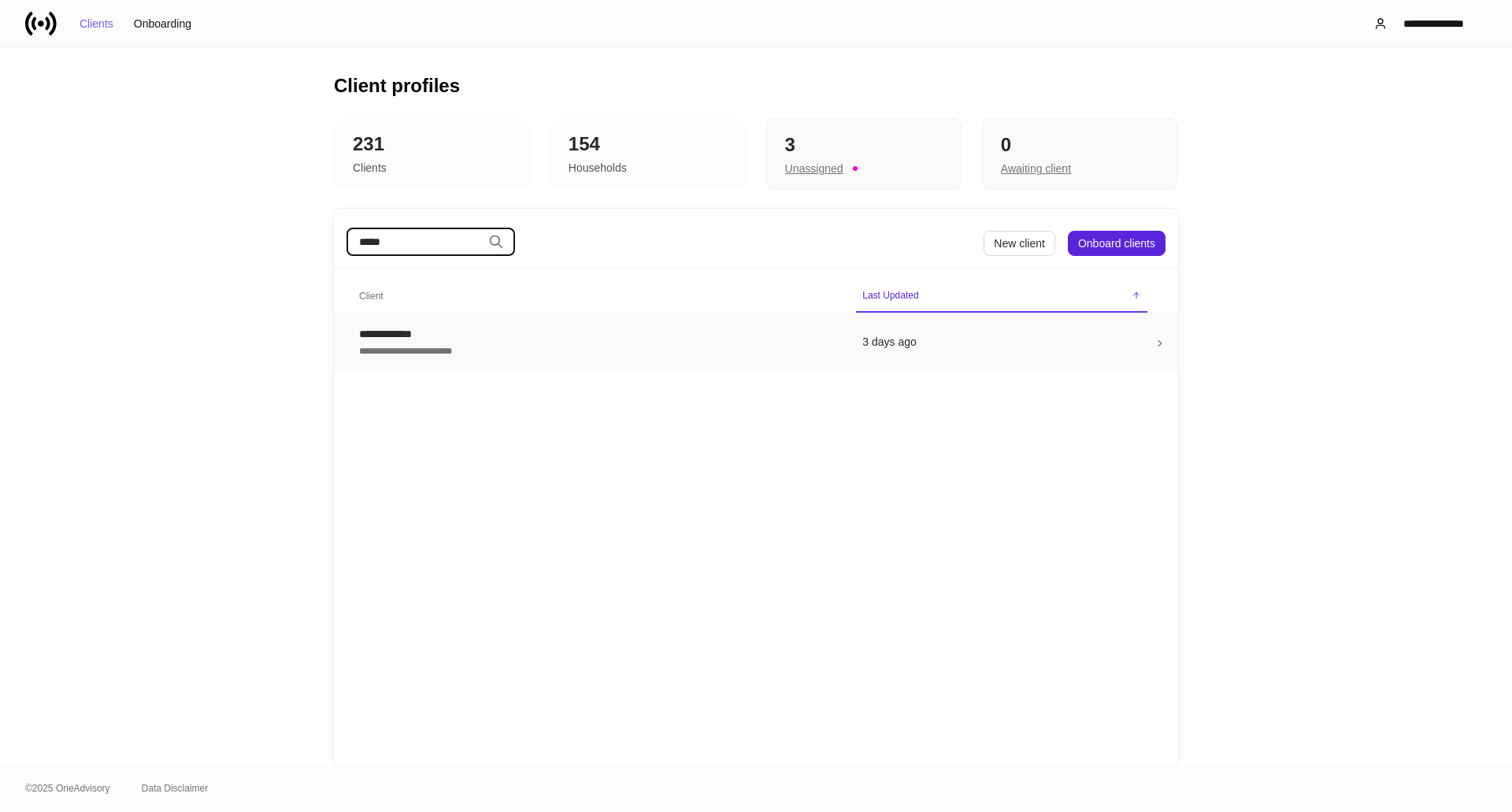 type on "*****" 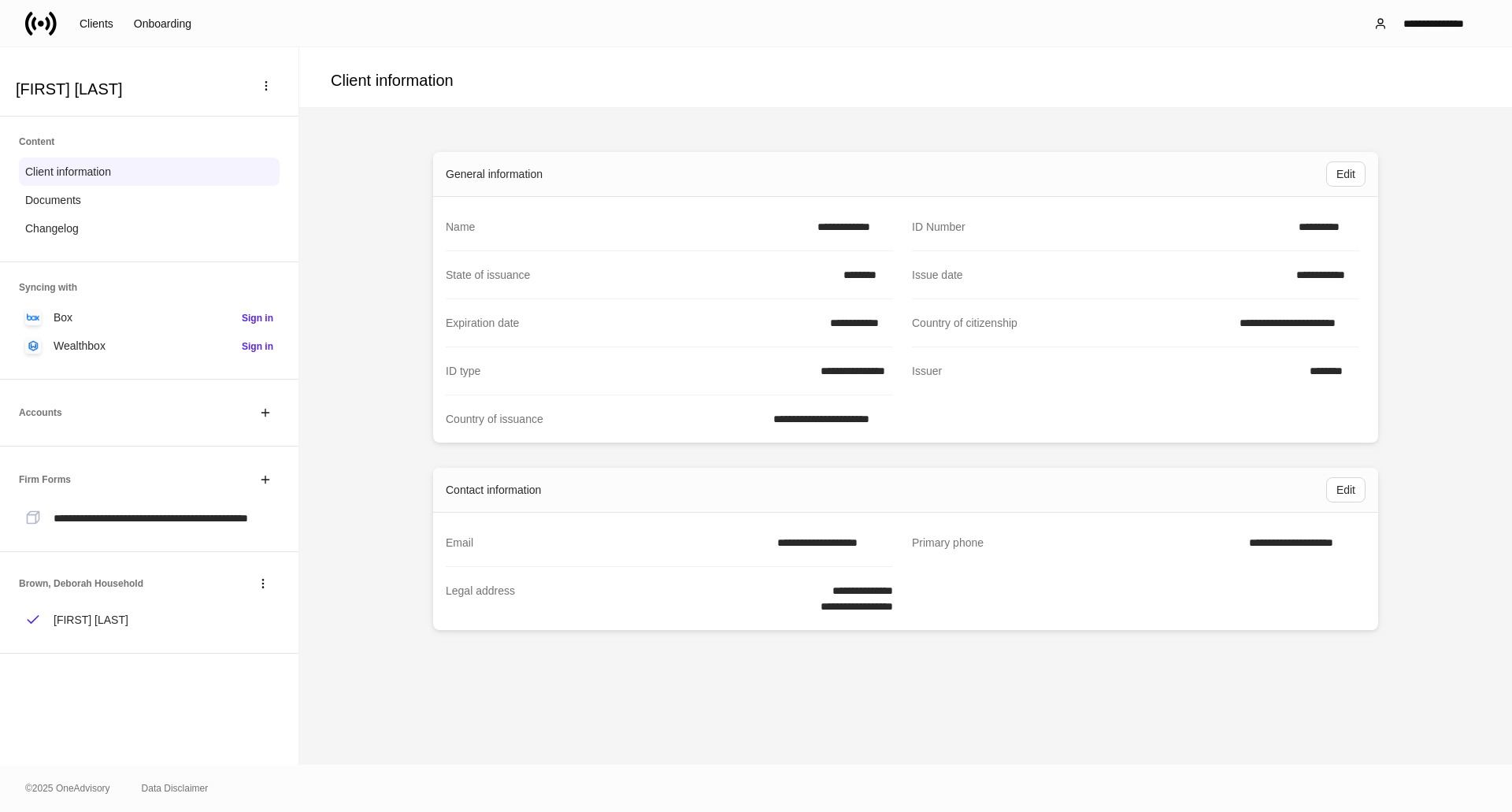 click on "[LAST], [FIRST] Household [FIRST] [LAST]" at bounding box center (149, 603) 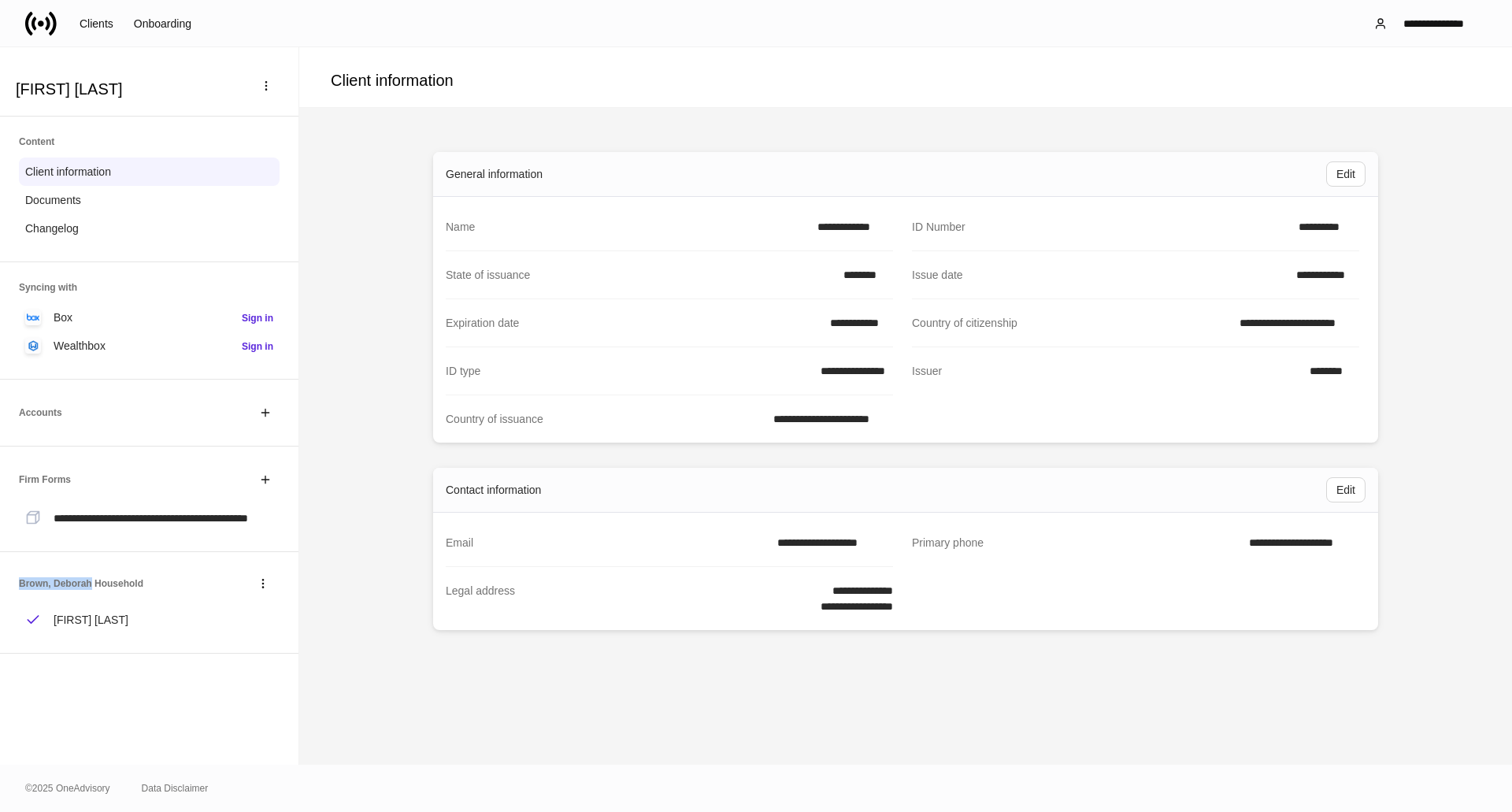 drag, startPoint x: 20, startPoint y: 598, endPoint x: 87, endPoint y: 597, distance: 67.00746 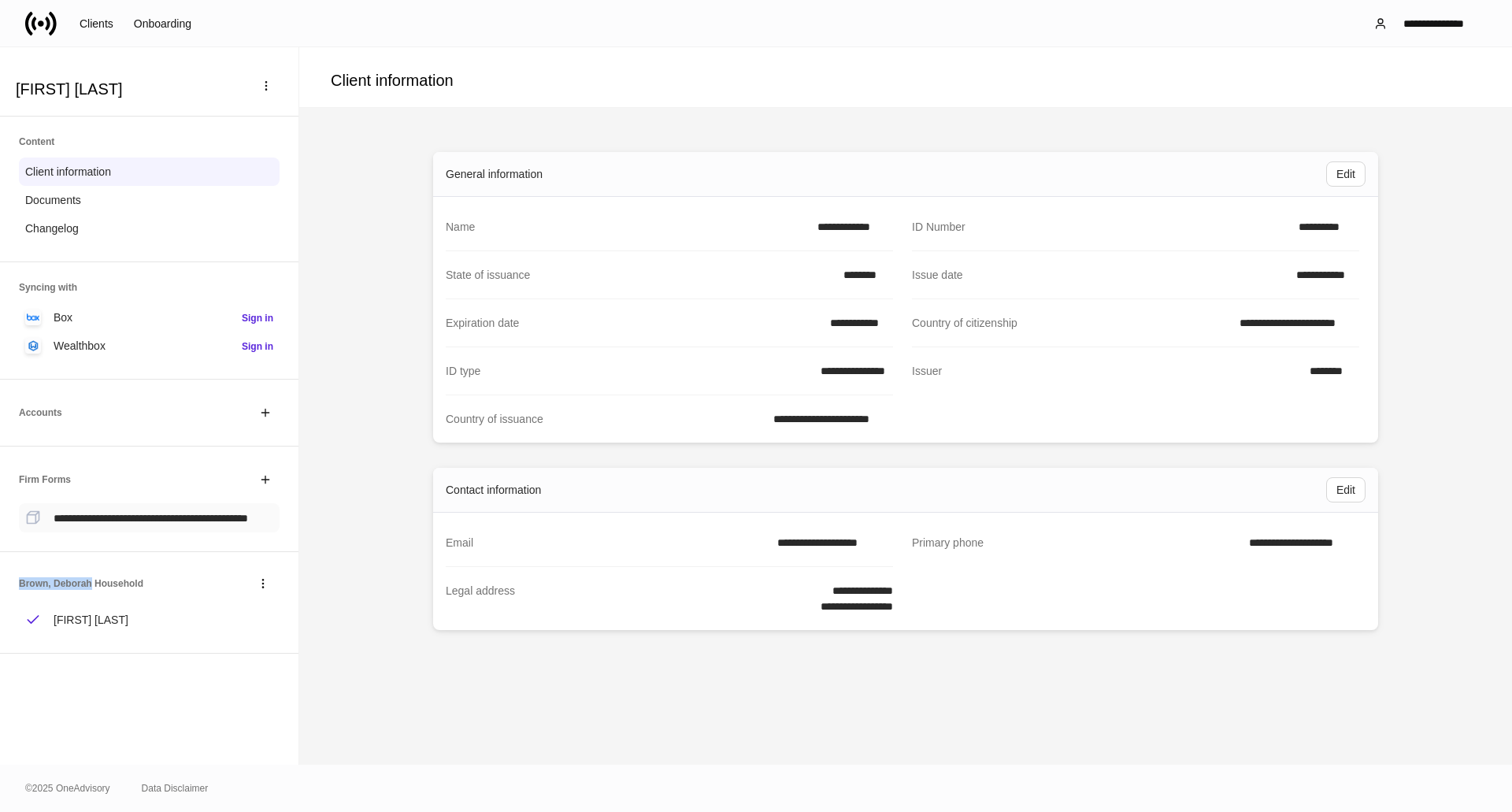 click on "**********" at bounding box center [150, 518] 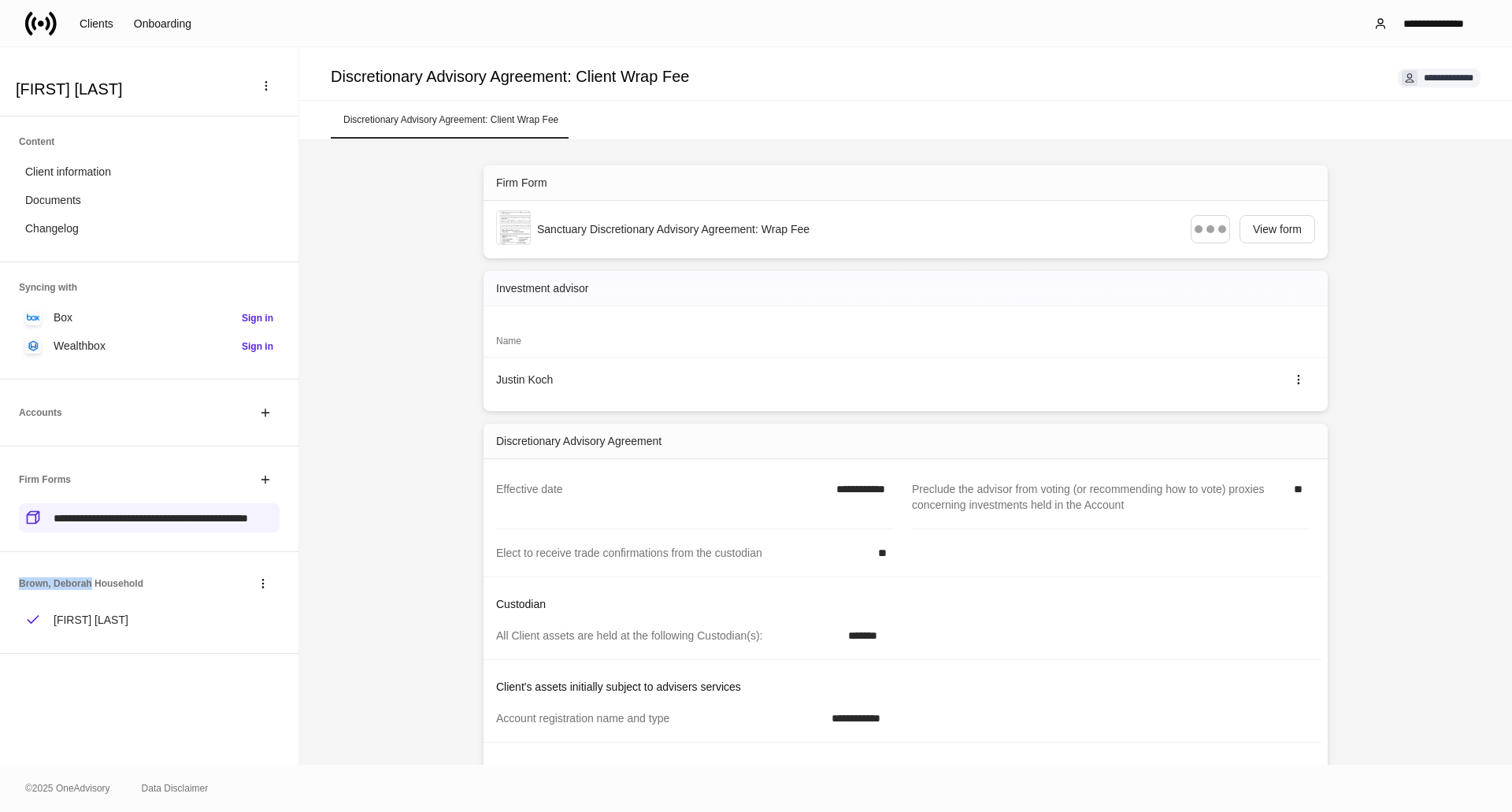 scroll, scrollTop: 133, scrollLeft: 0, axis: vertical 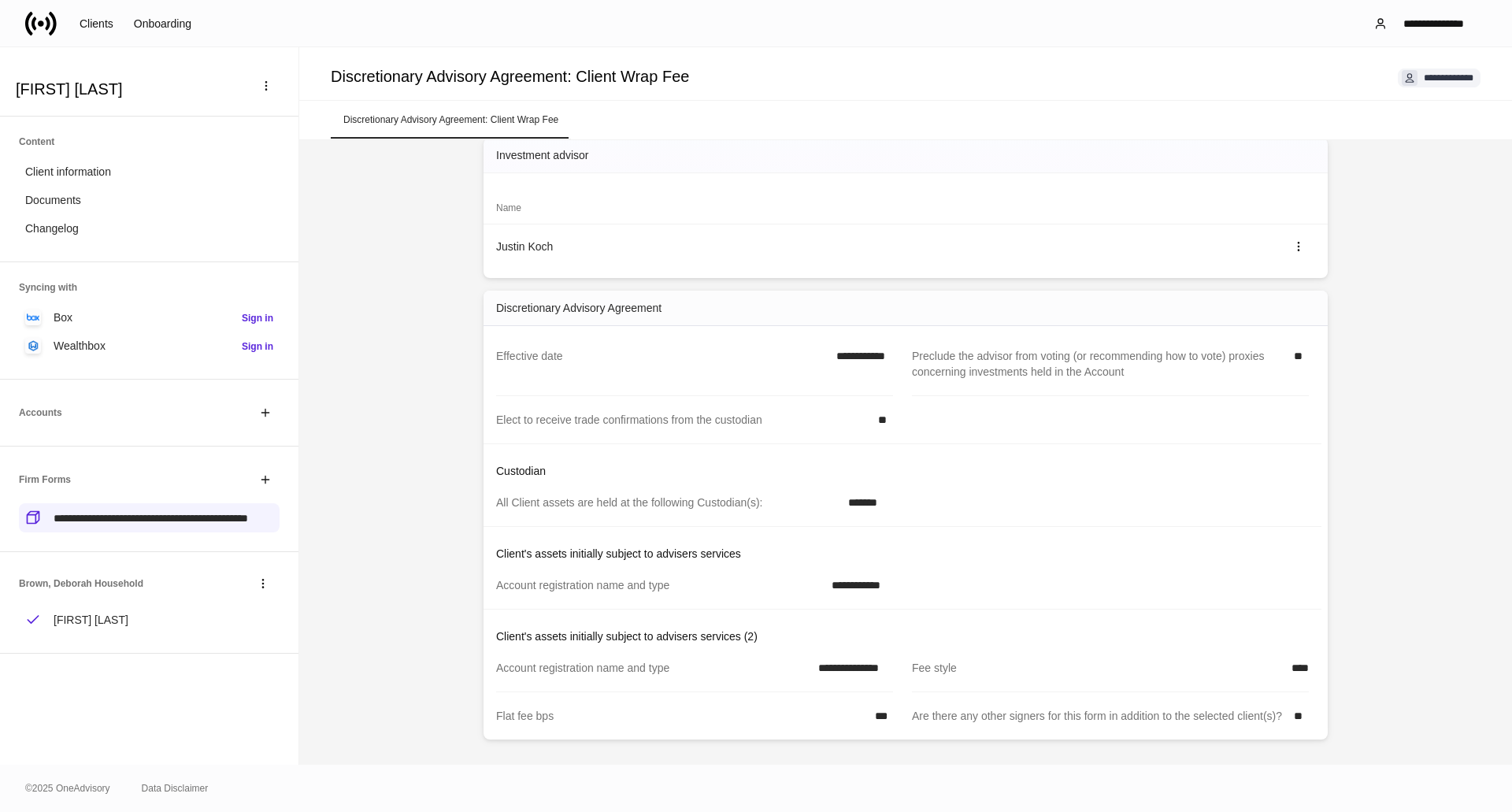 click on "Clients Onboarding" at bounding box center (113, 24) 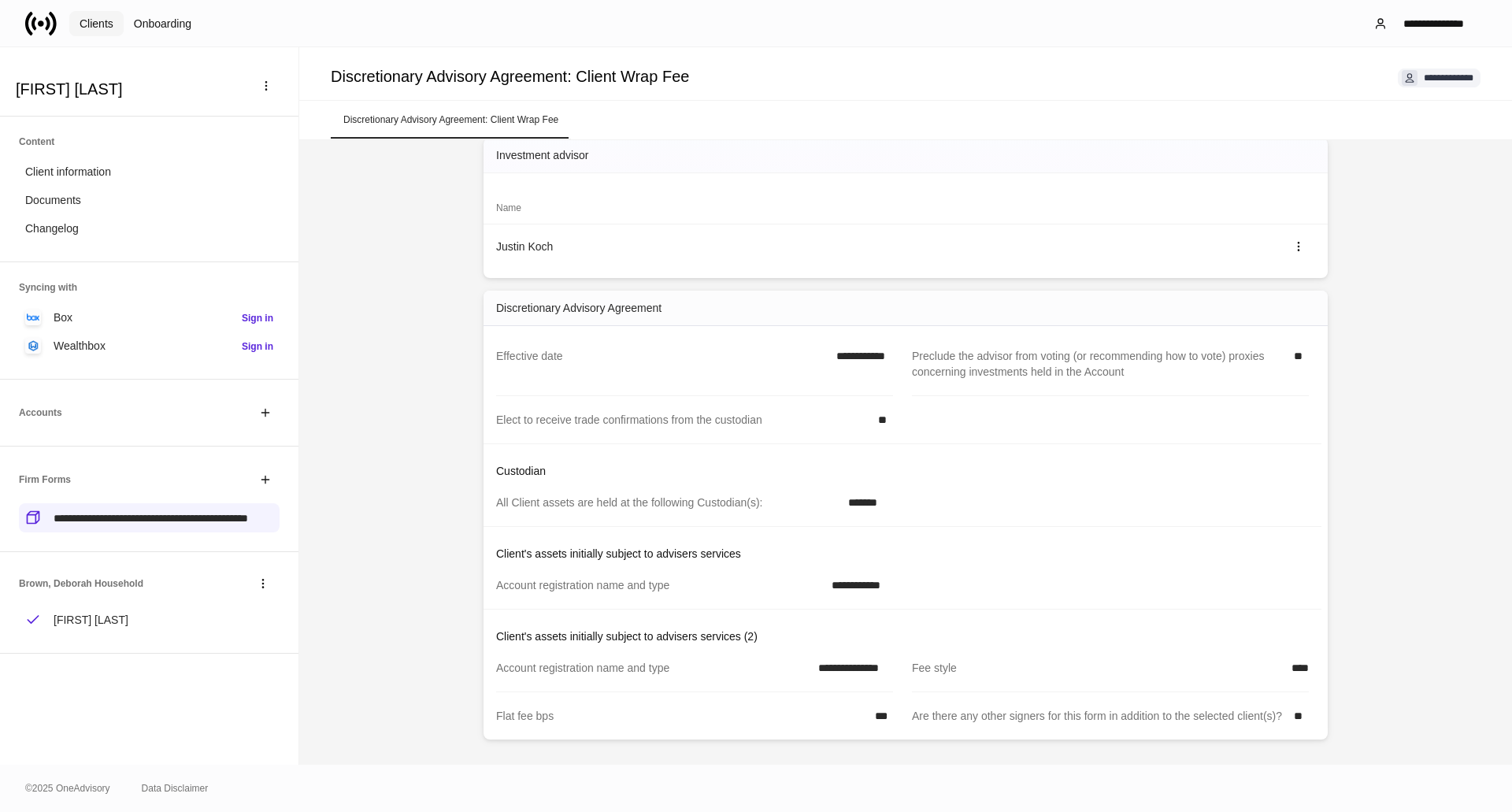 click on "Clients" at bounding box center (96, 24) 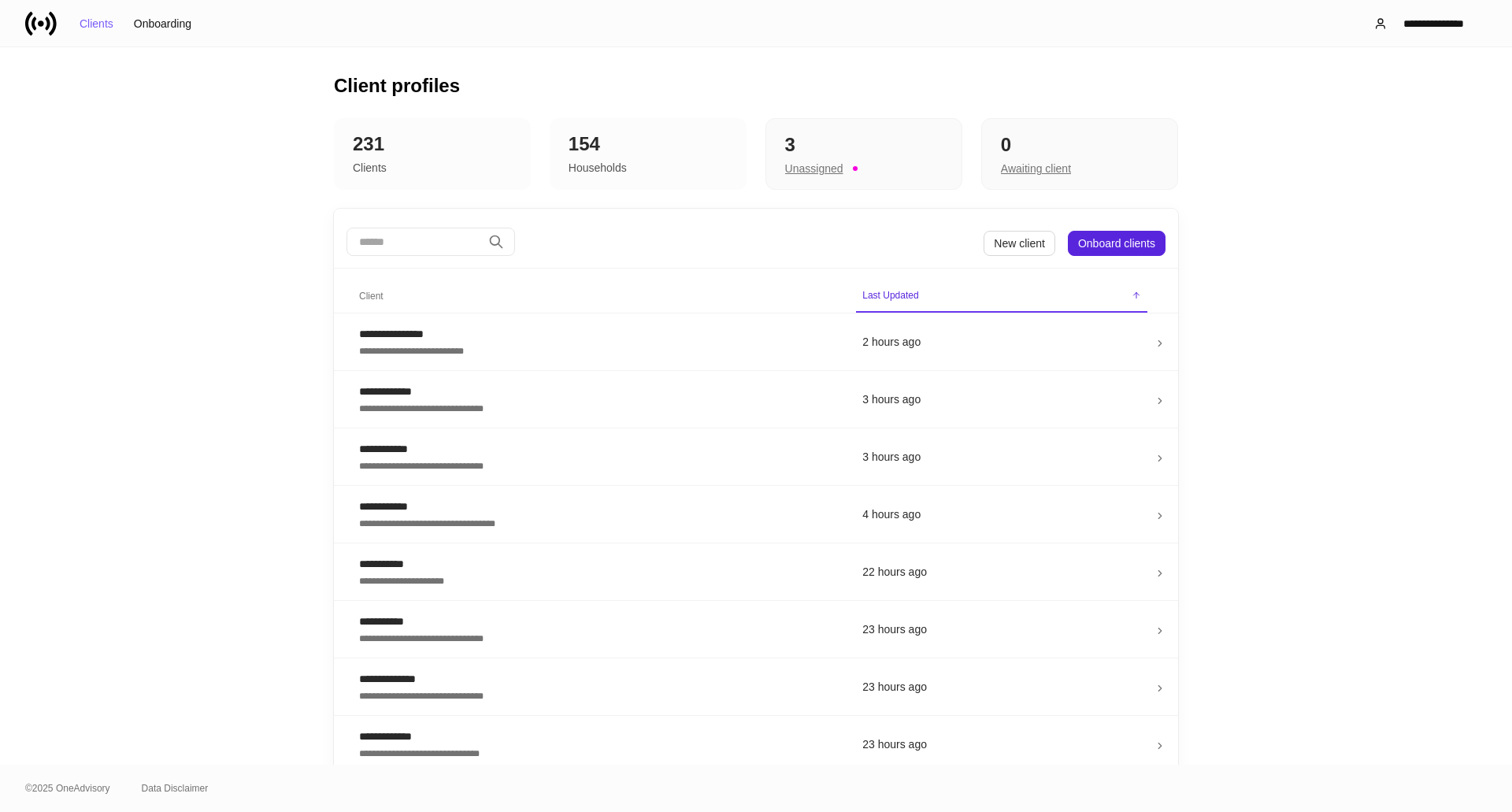 click at bounding box center [414, 242] 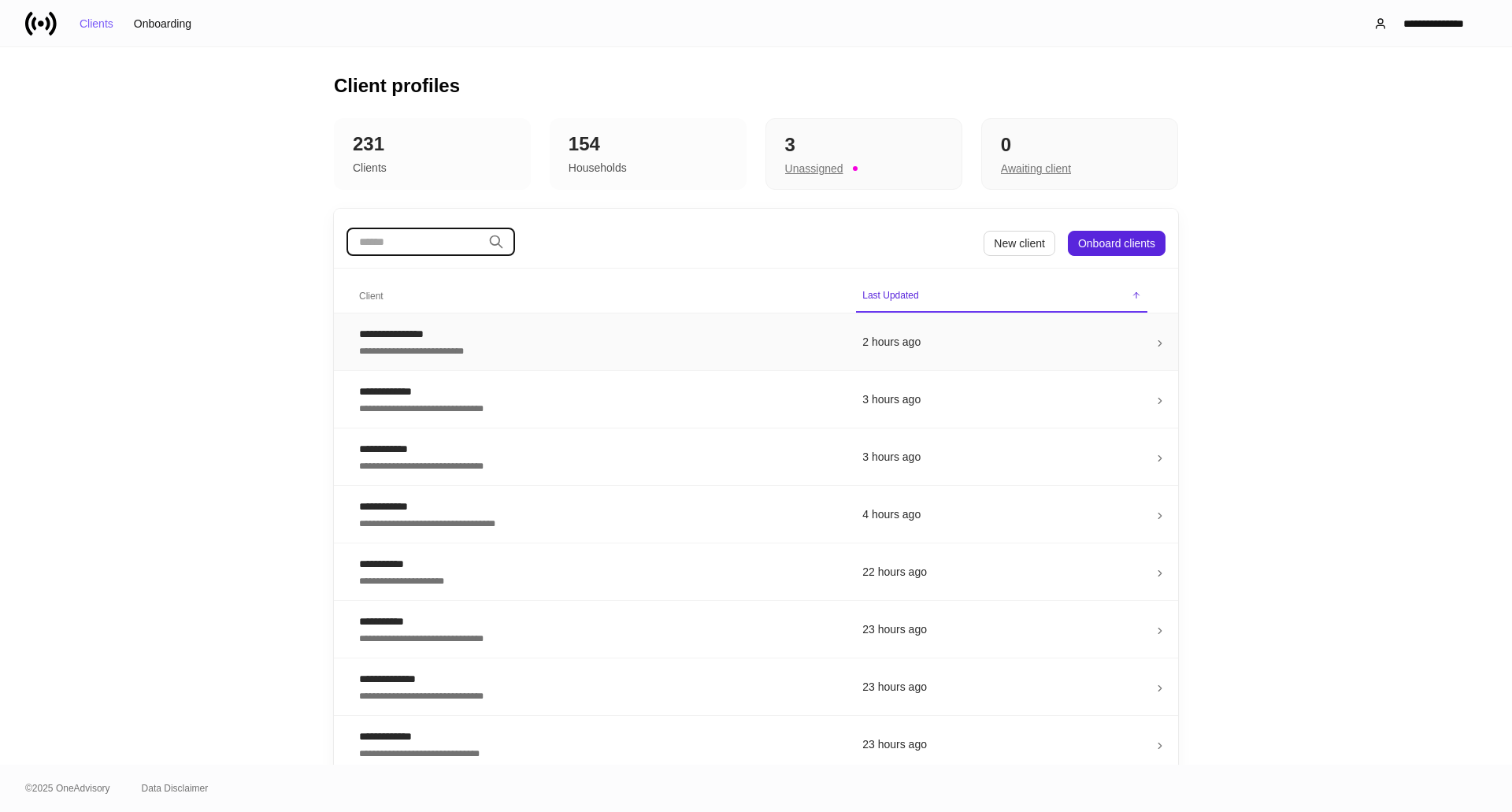 click on "**********" at bounding box center [598, 334] 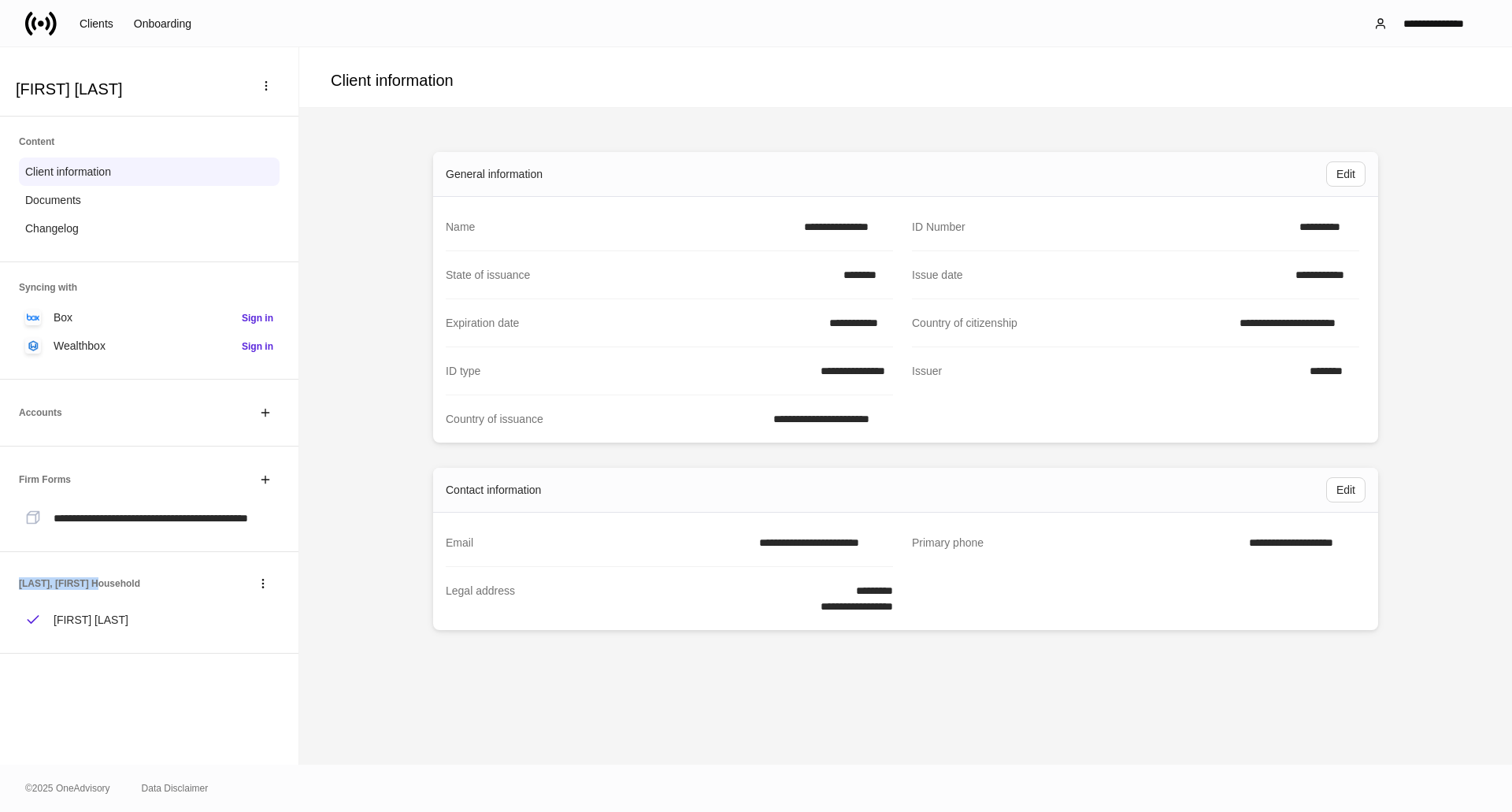 drag, startPoint x: 15, startPoint y: 599, endPoint x: 98, endPoint y: 600, distance: 83.00602 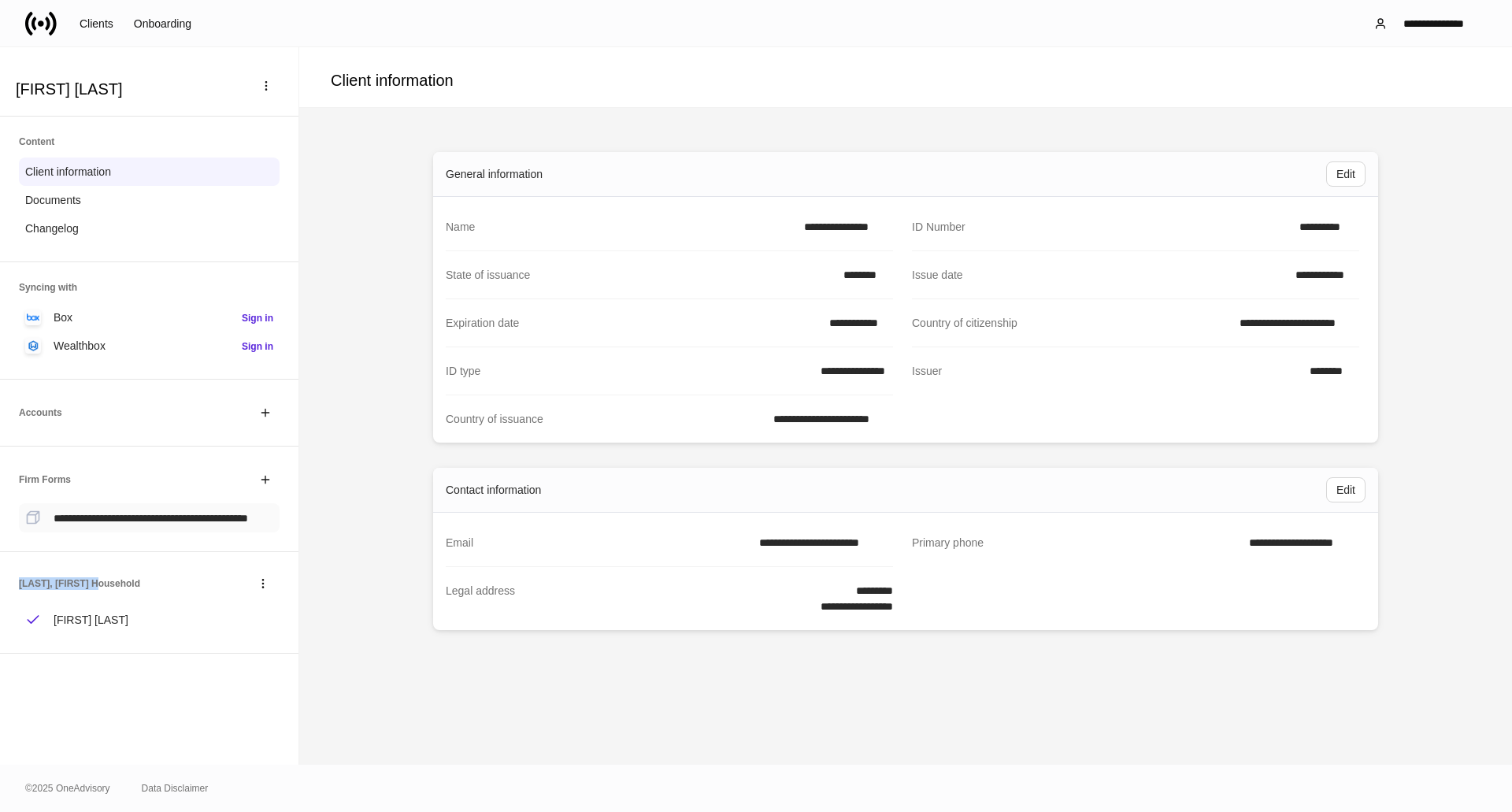 click on "**********" at bounding box center (150, 518) 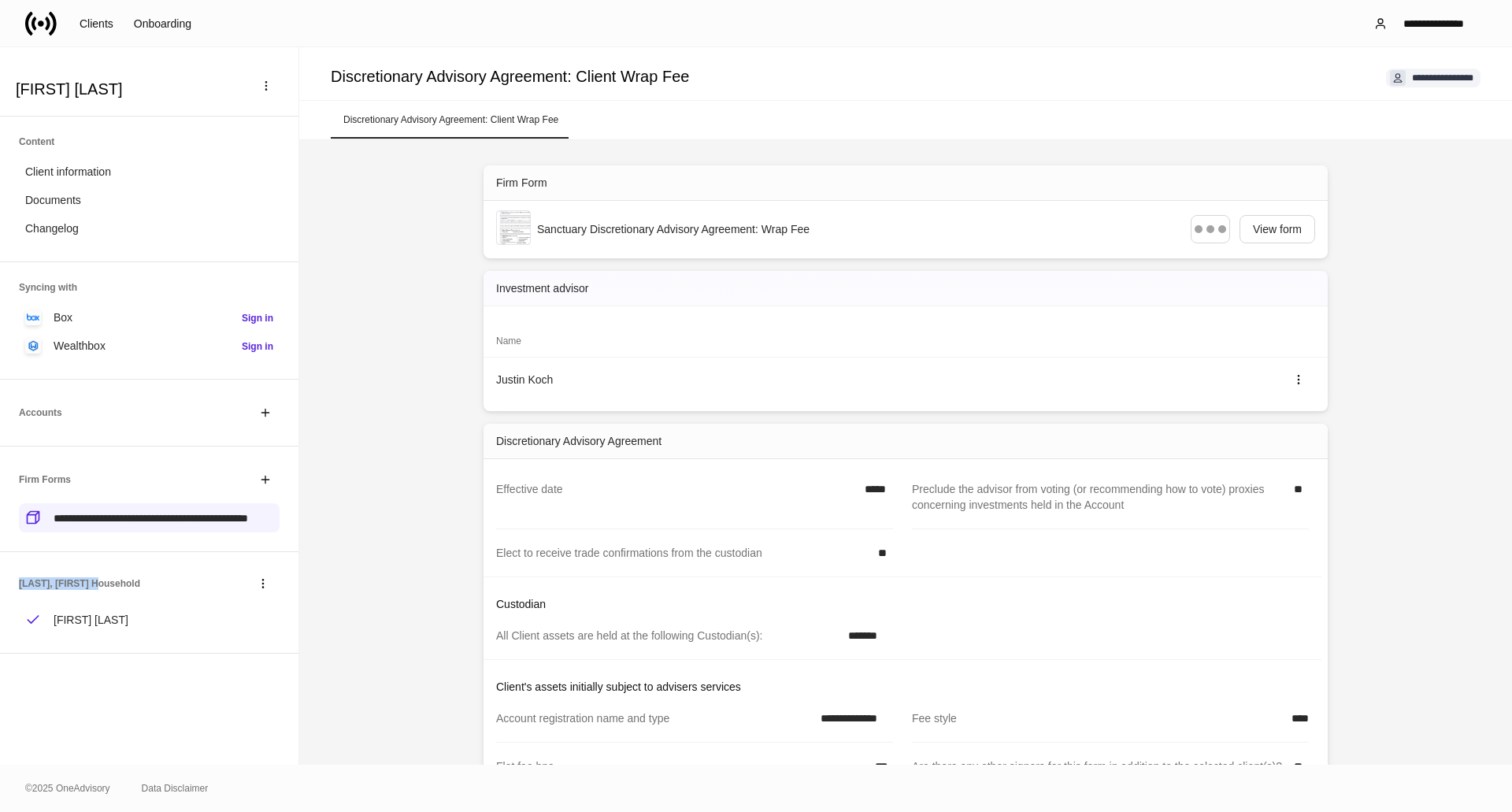 scroll, scrollTop: 50, scrollLeft: 0, axis: vertical 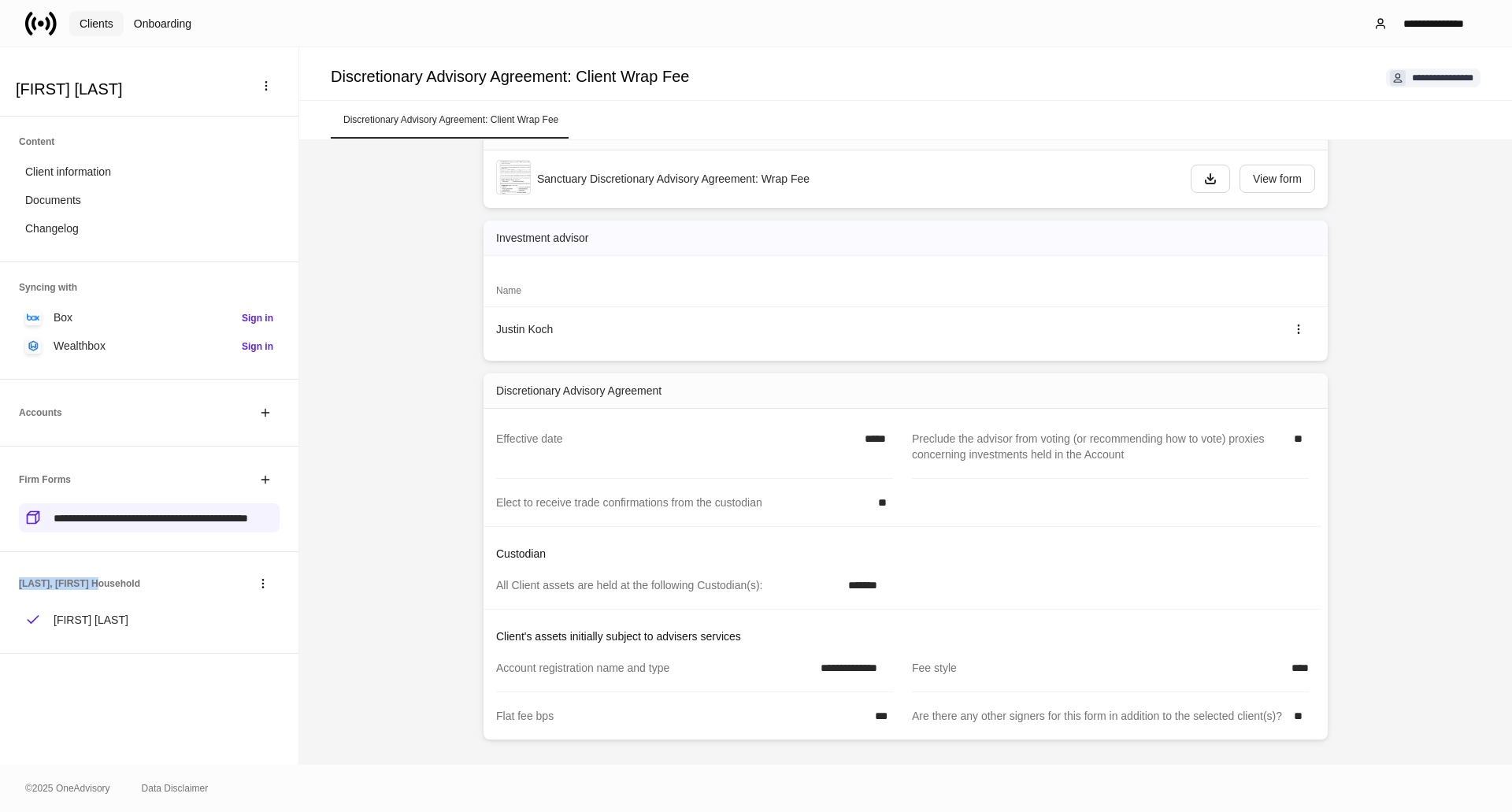 click on "Clients" at bounding box center (96, 24) 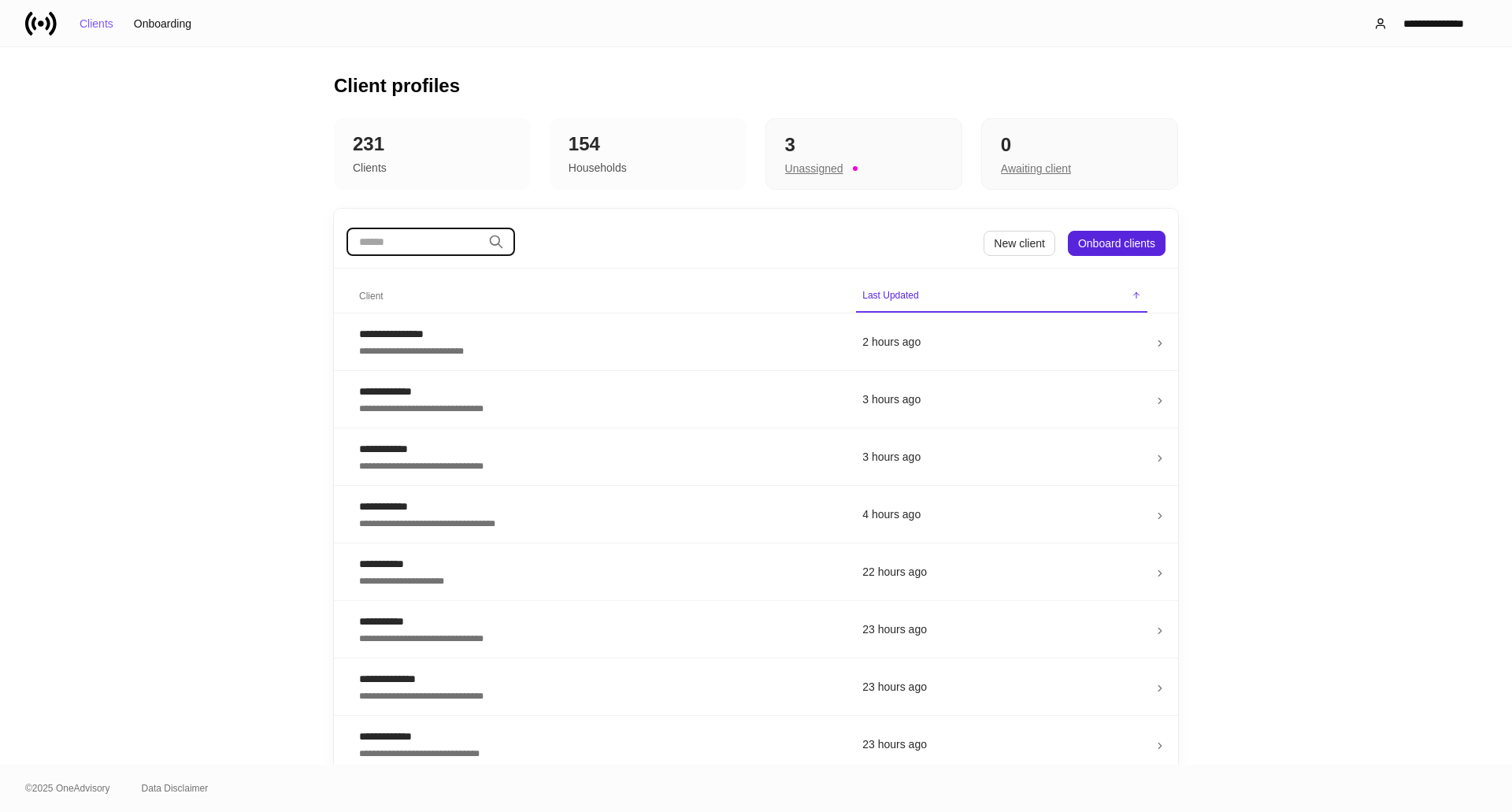 click at bounding box center (414, 242) 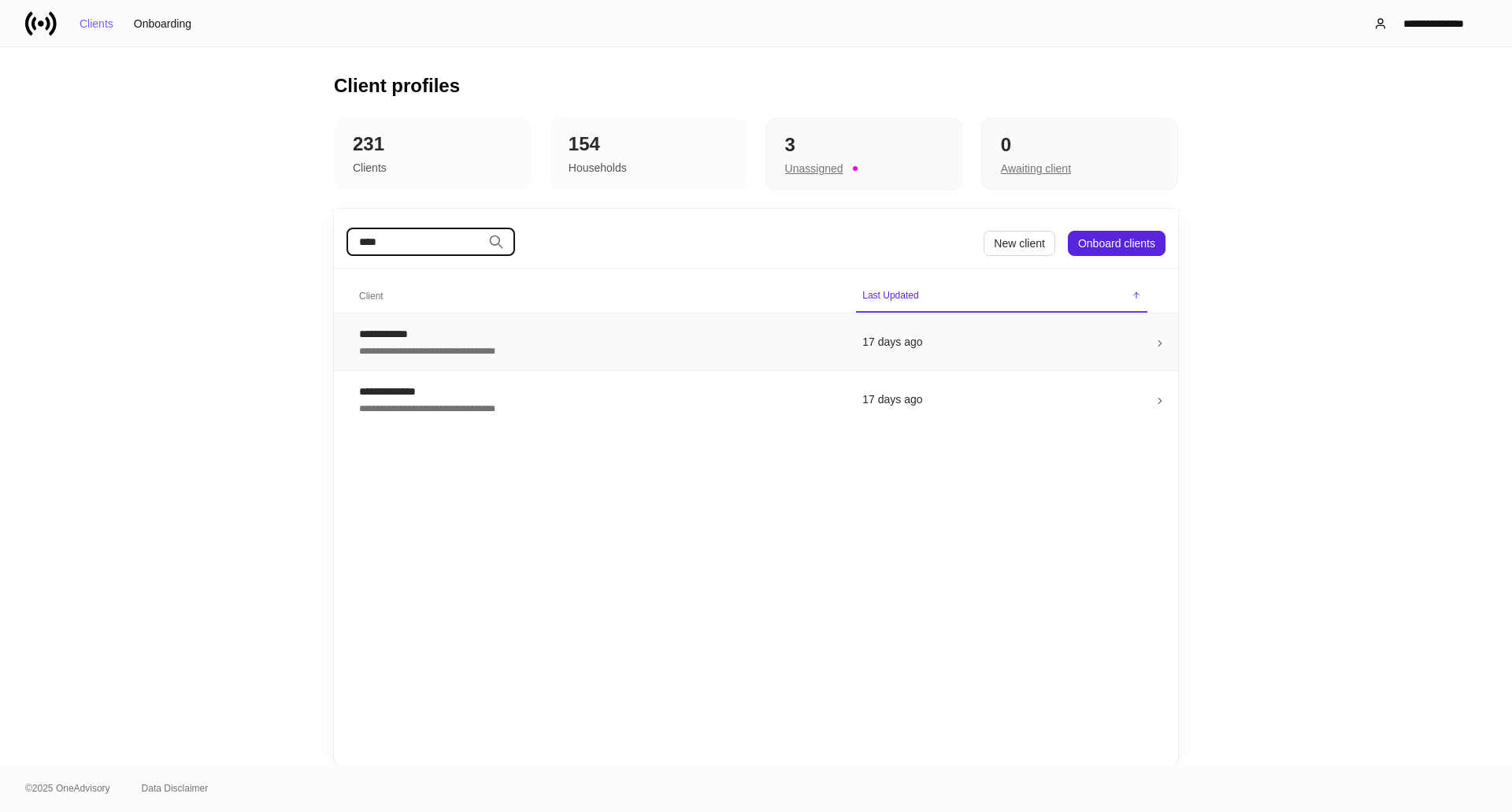 type on "****" 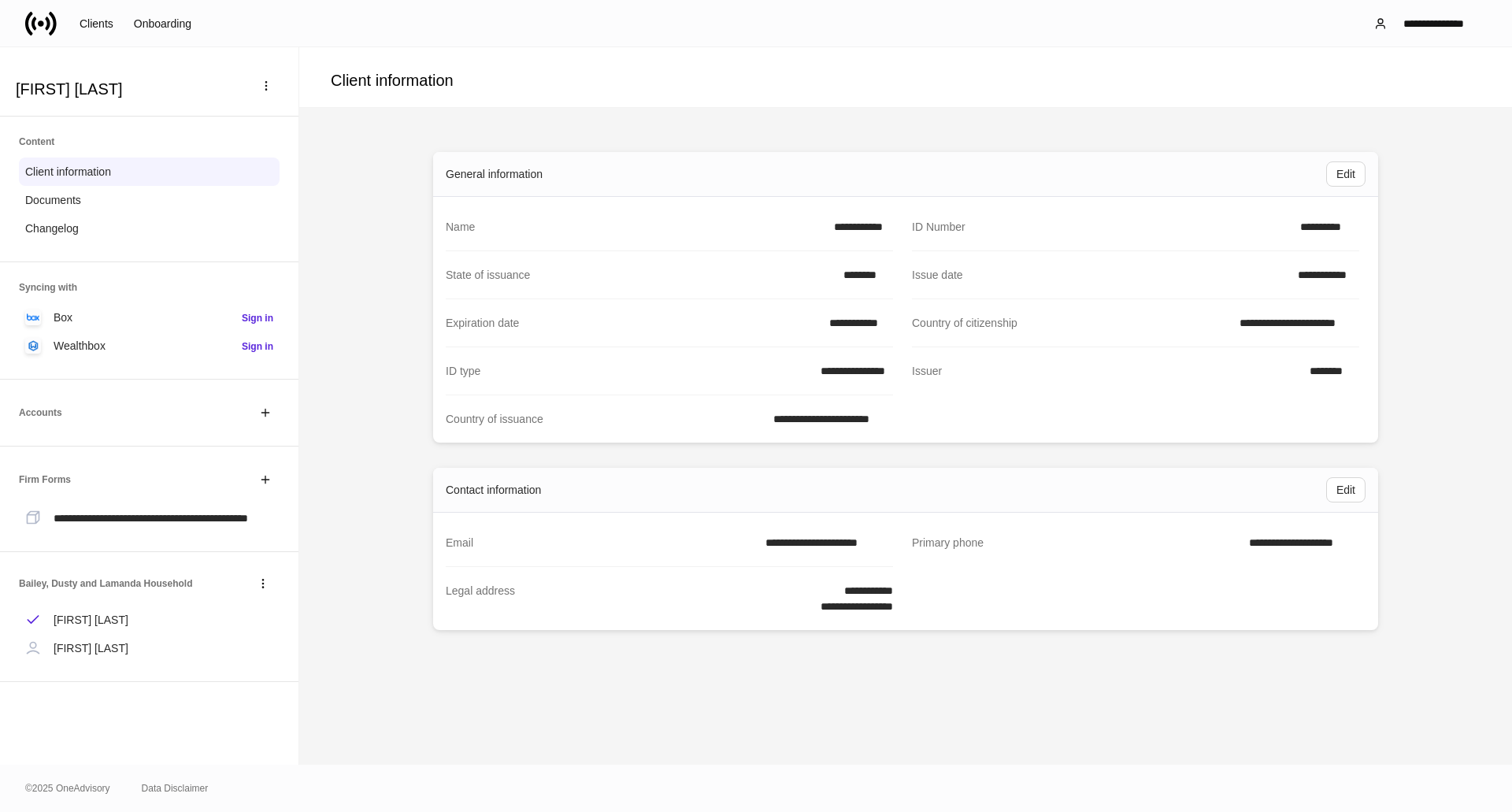 click on "**********" at bounding box center (149, 499) 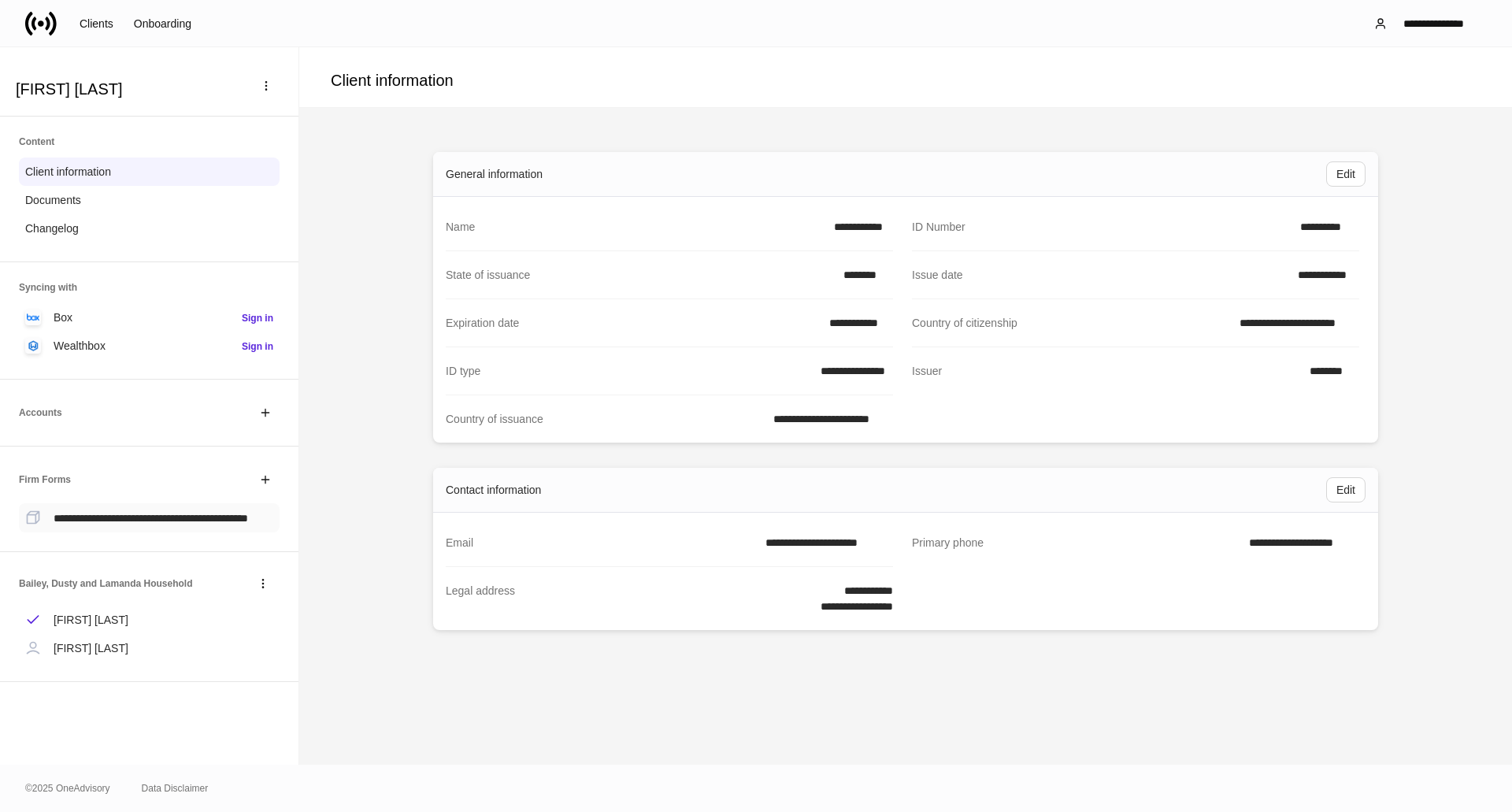 click on "**********" at bounding box center (150, 518) 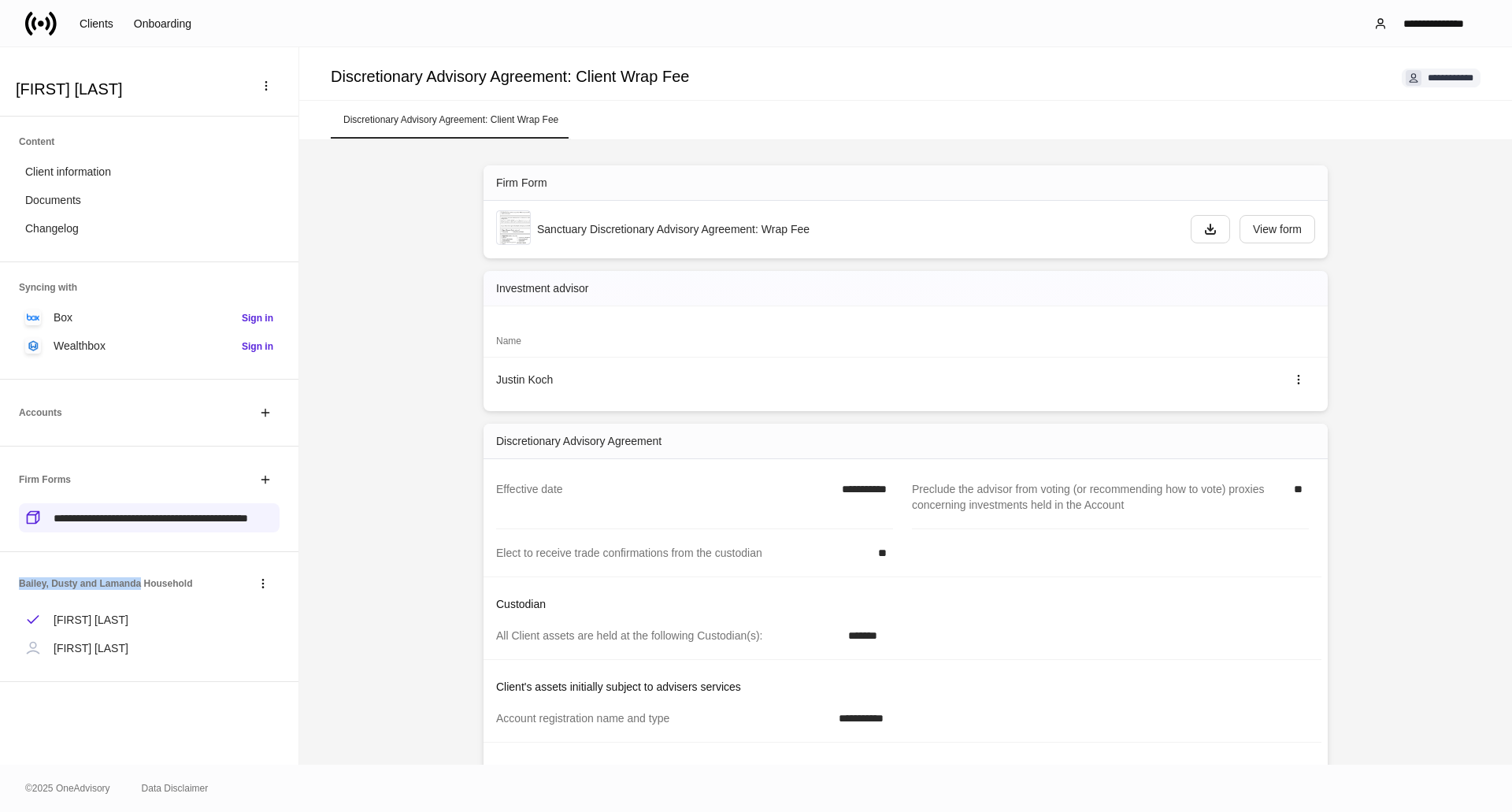 drag, startPoint x: 19, startPoint y: 599, endPoint x: 135, endPoint y: 605, distance: 116.15507 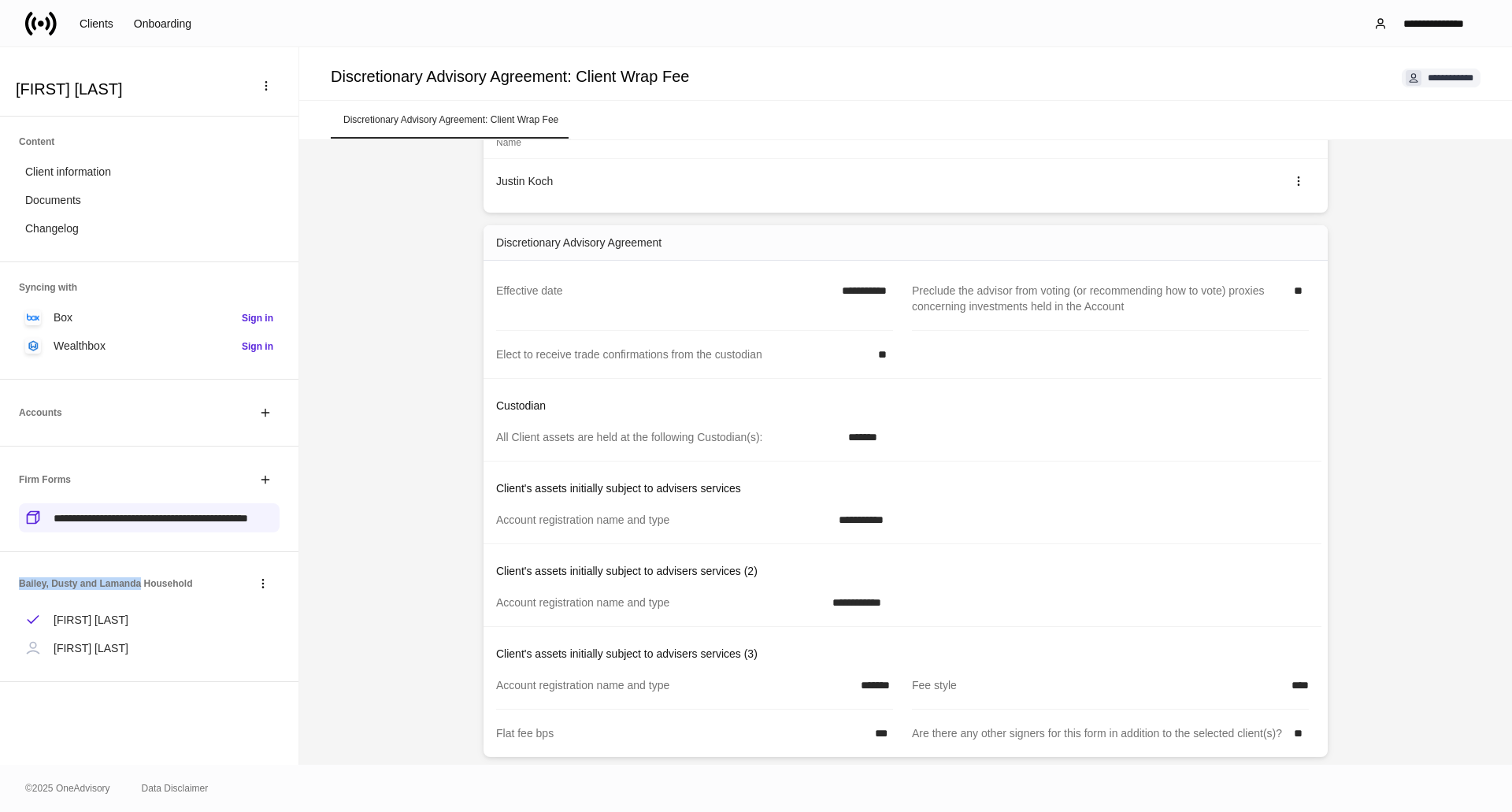 scroll, scrollTop: 188, scrollLeft: 0, axis: vertical 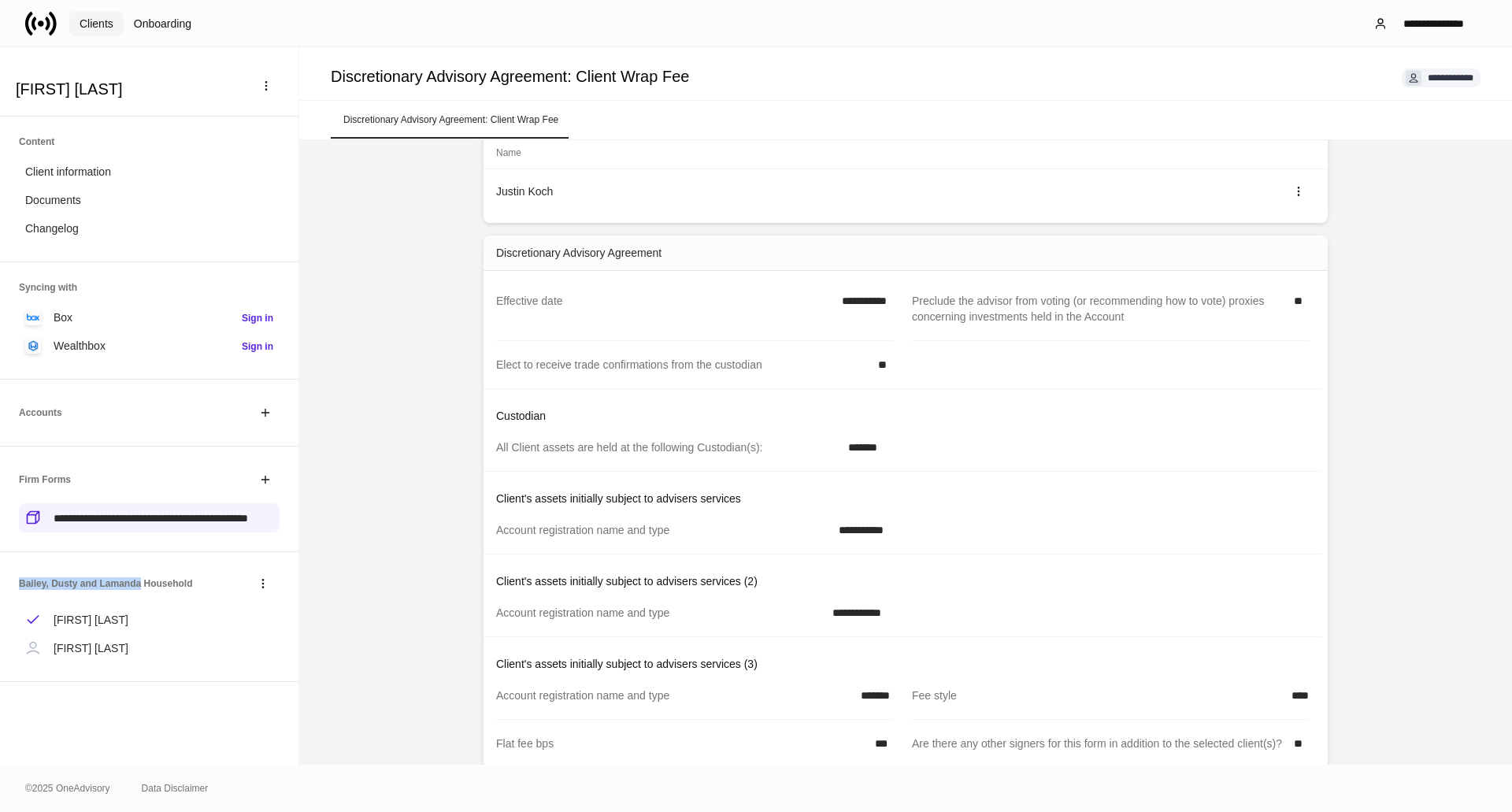 click on "Clients" at bounding box center [96, 24] 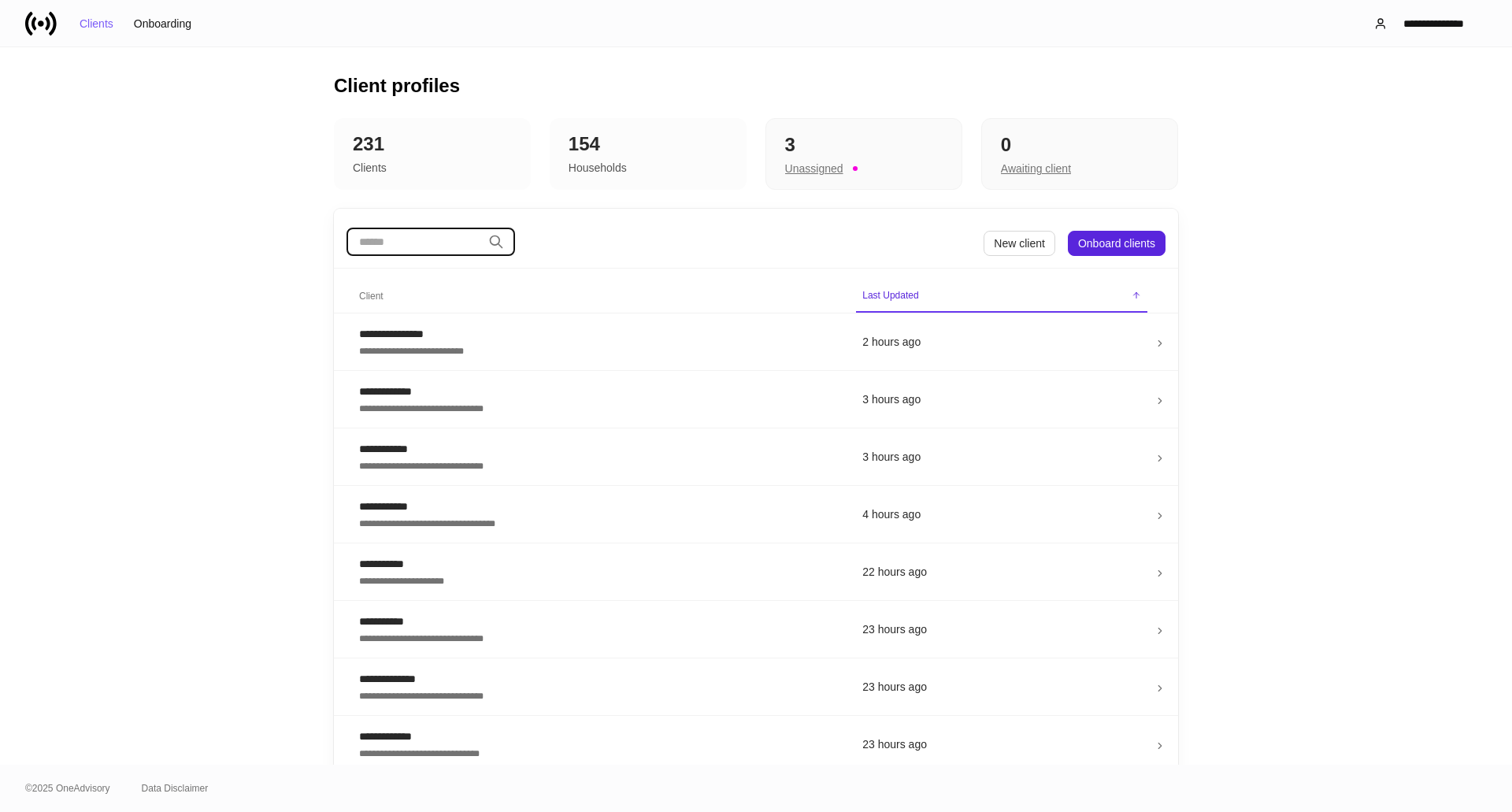 click at bounding box center (414, 242) 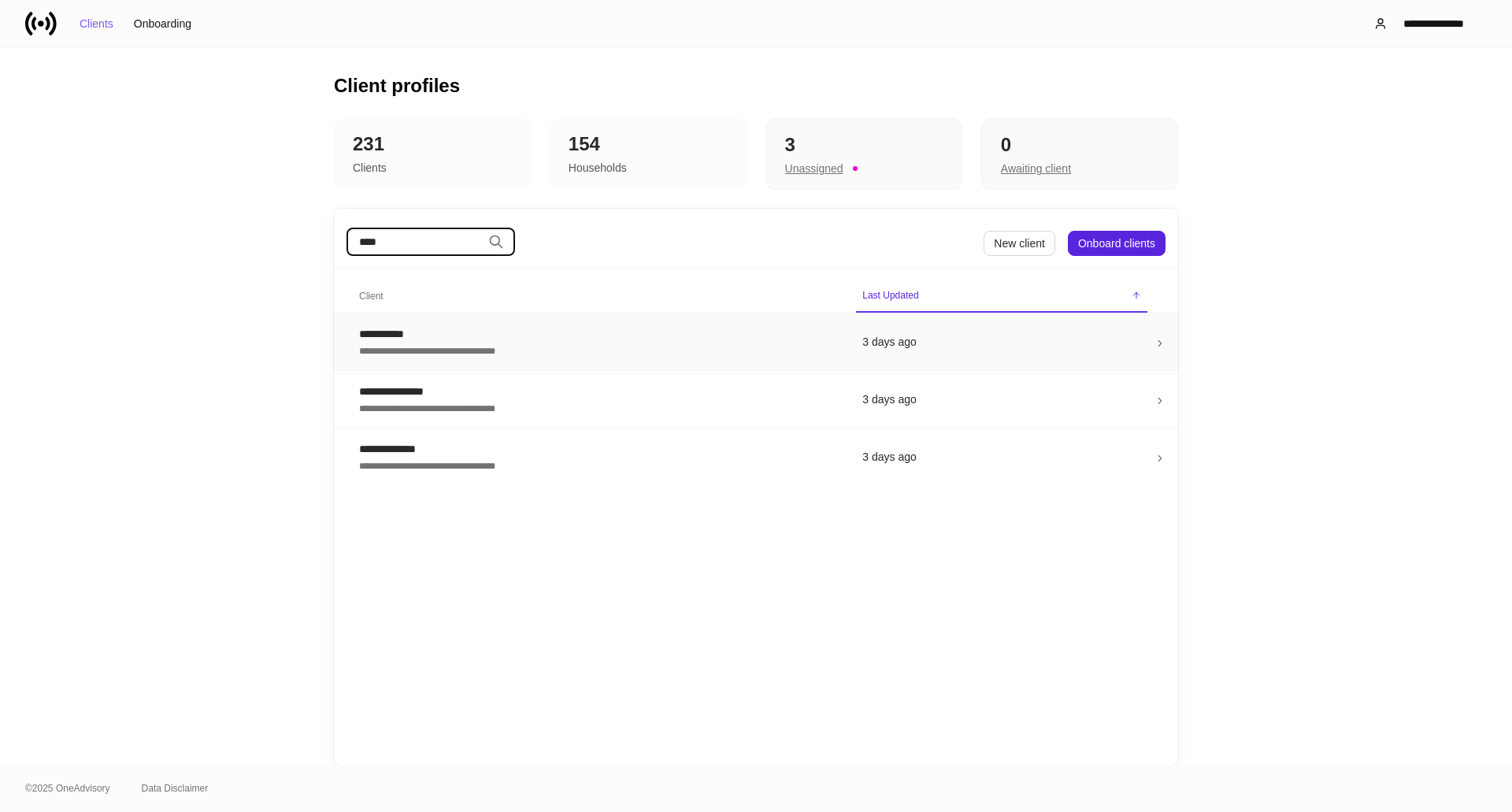 type on "****" 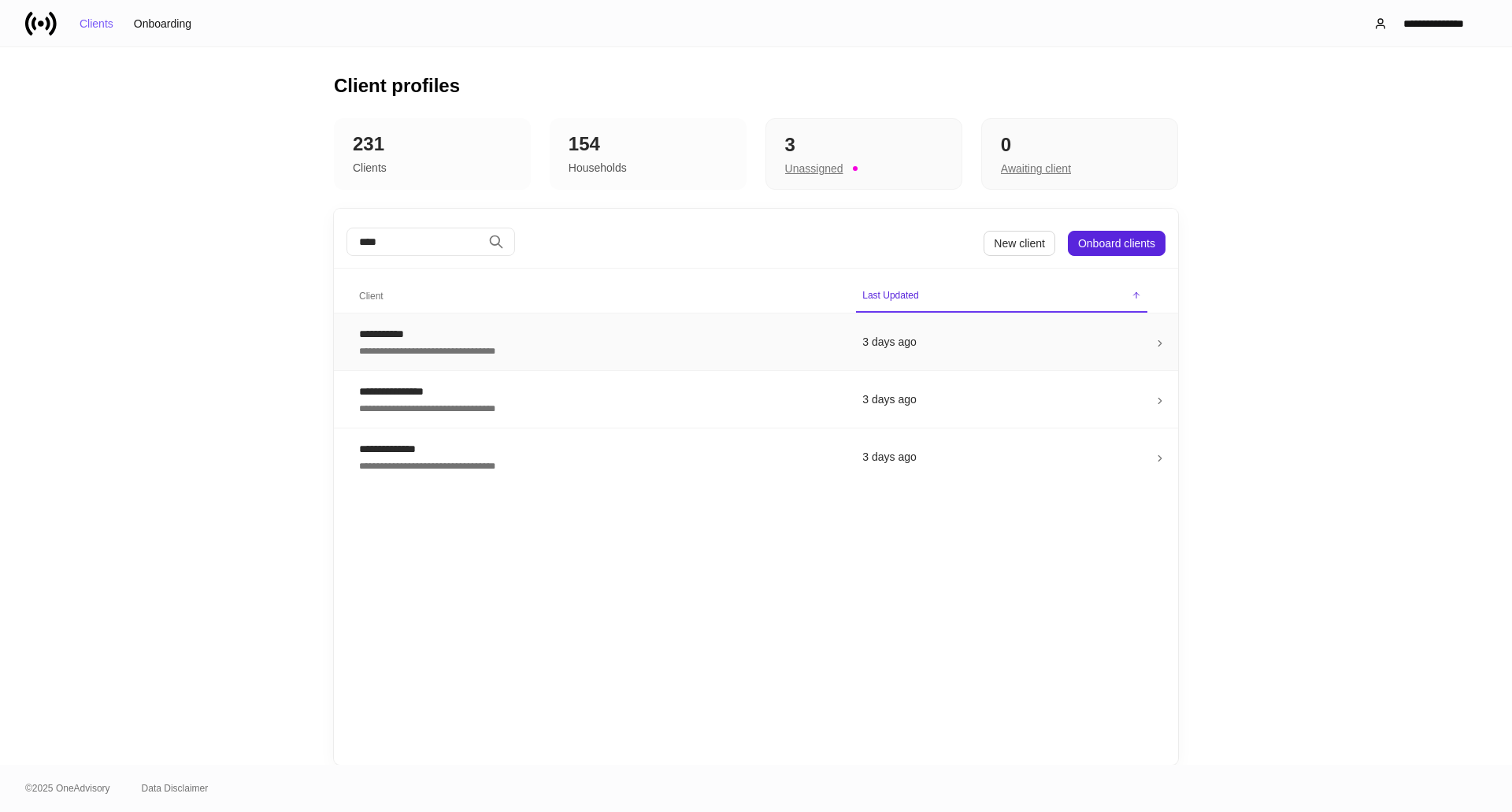 click on "**********" at bounding box center (598, 342) 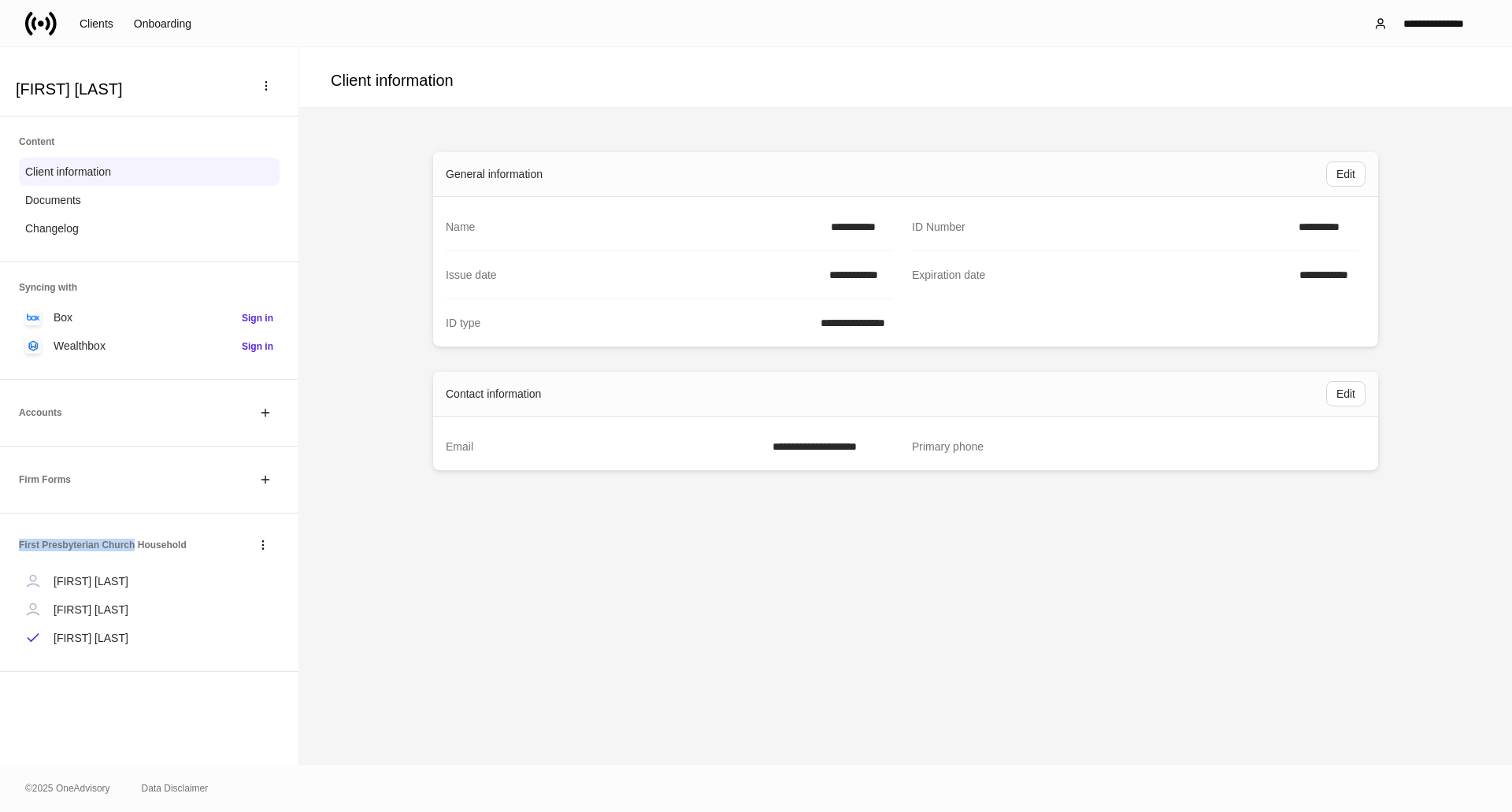 drag, startPoint x: 18, startPoint y: 547, endPoint x: 125, endPoint y: 556, distance: 107.37784 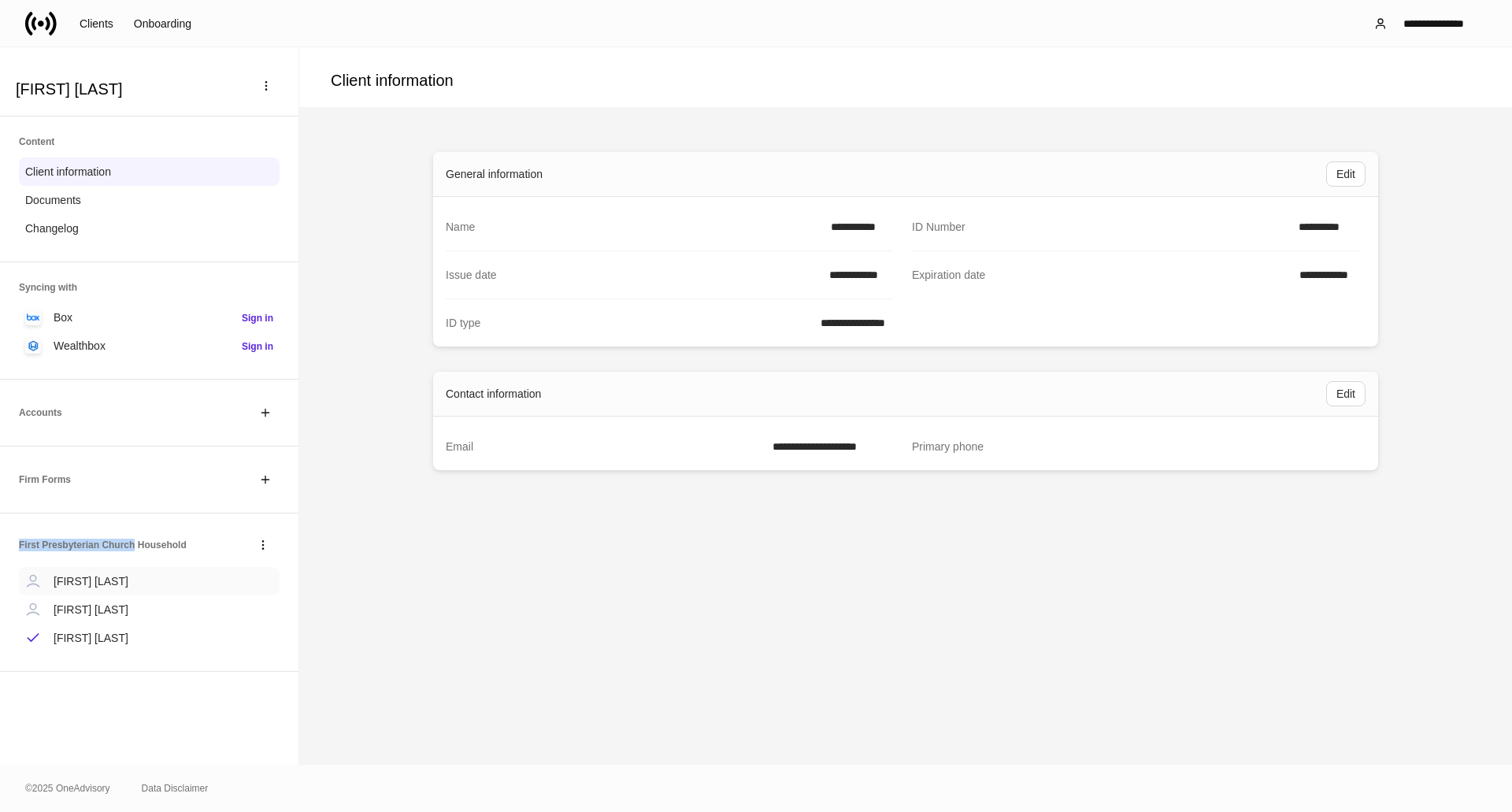 click on "[FIRST] [LAST]" at bounding box center (91, 581) 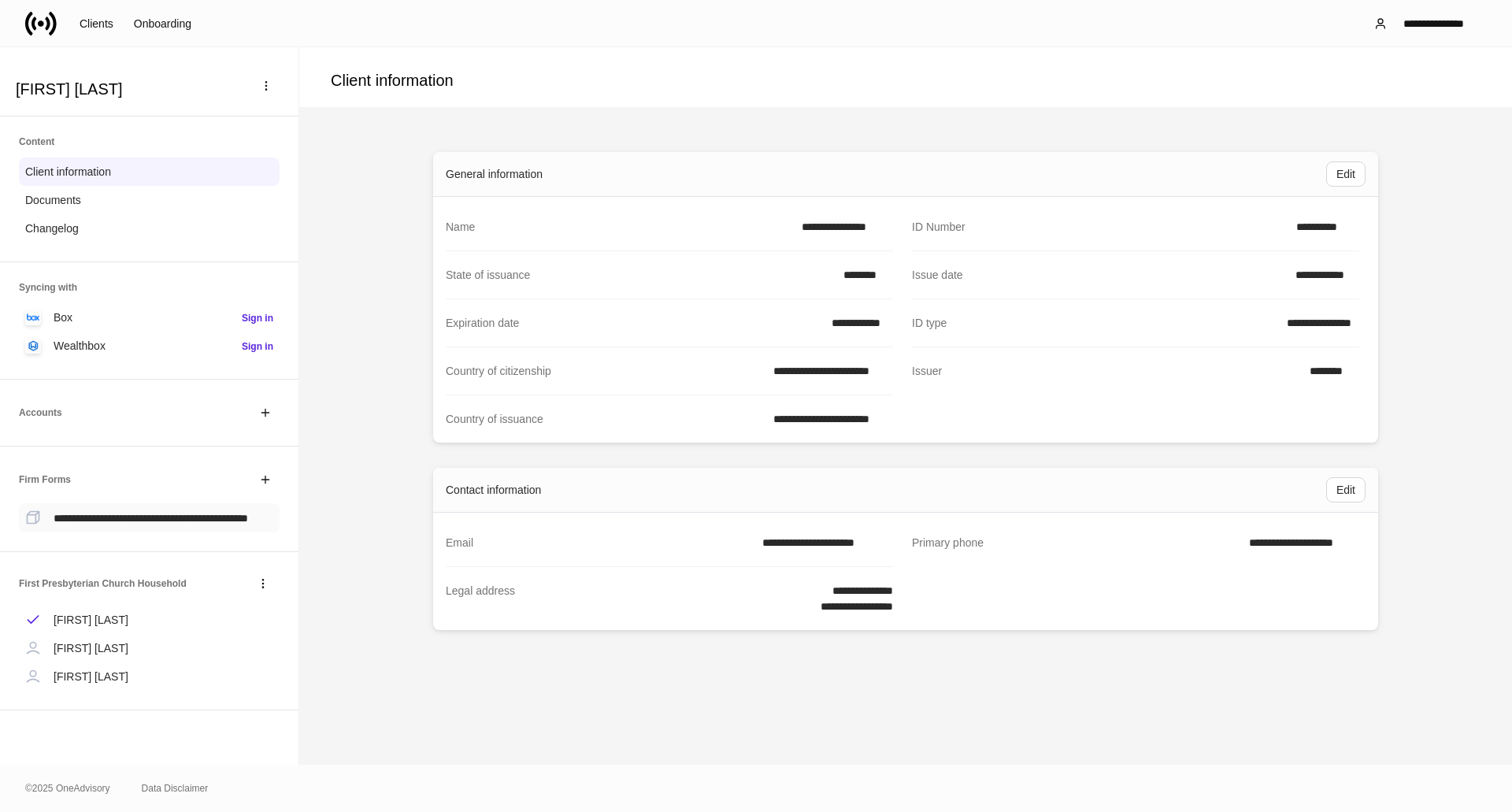 click on "**********" at bounding box center [150, 518] 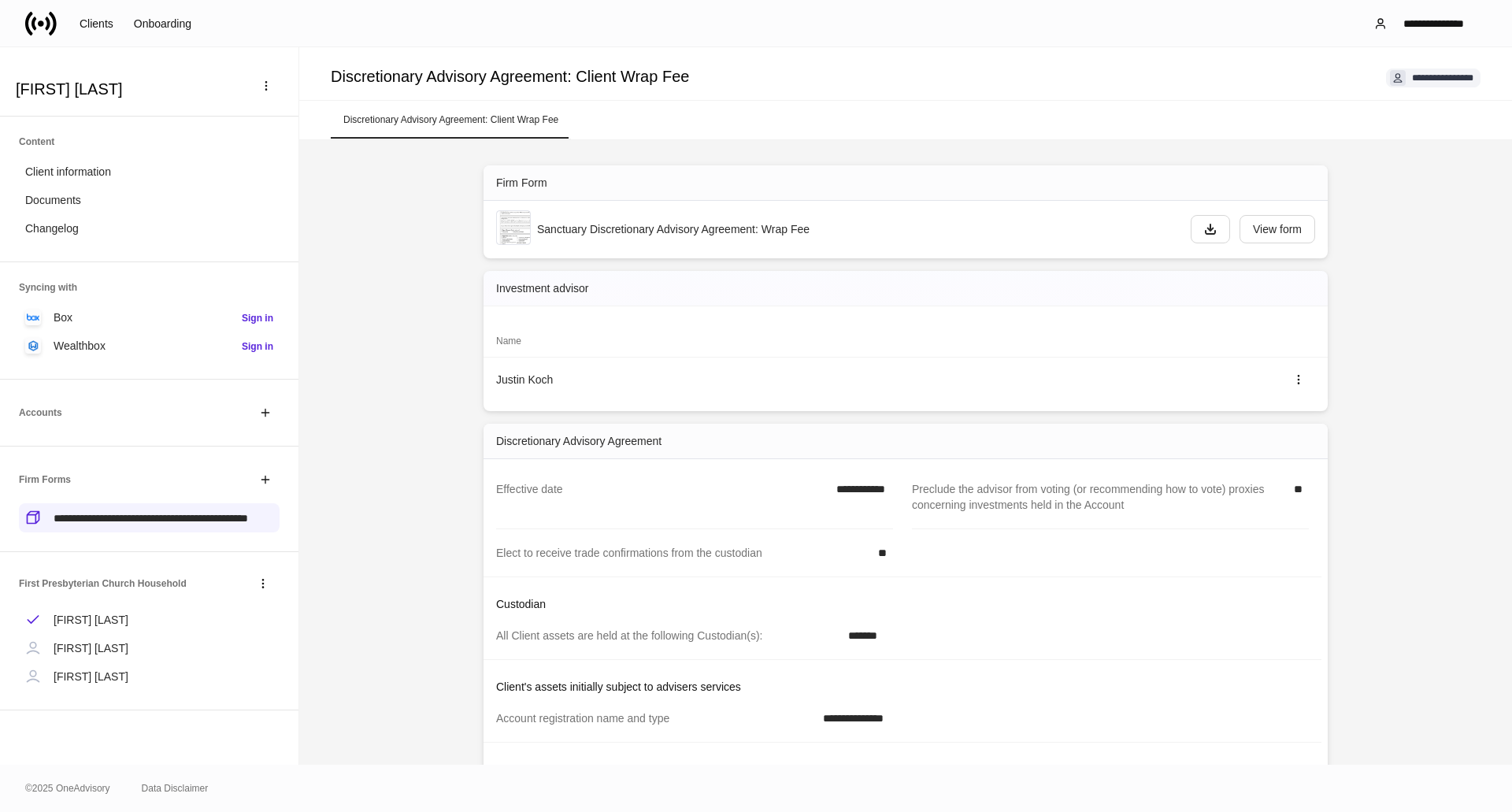 scroll, scrollTop: 133, scrollLeft: 0, axis: vertical 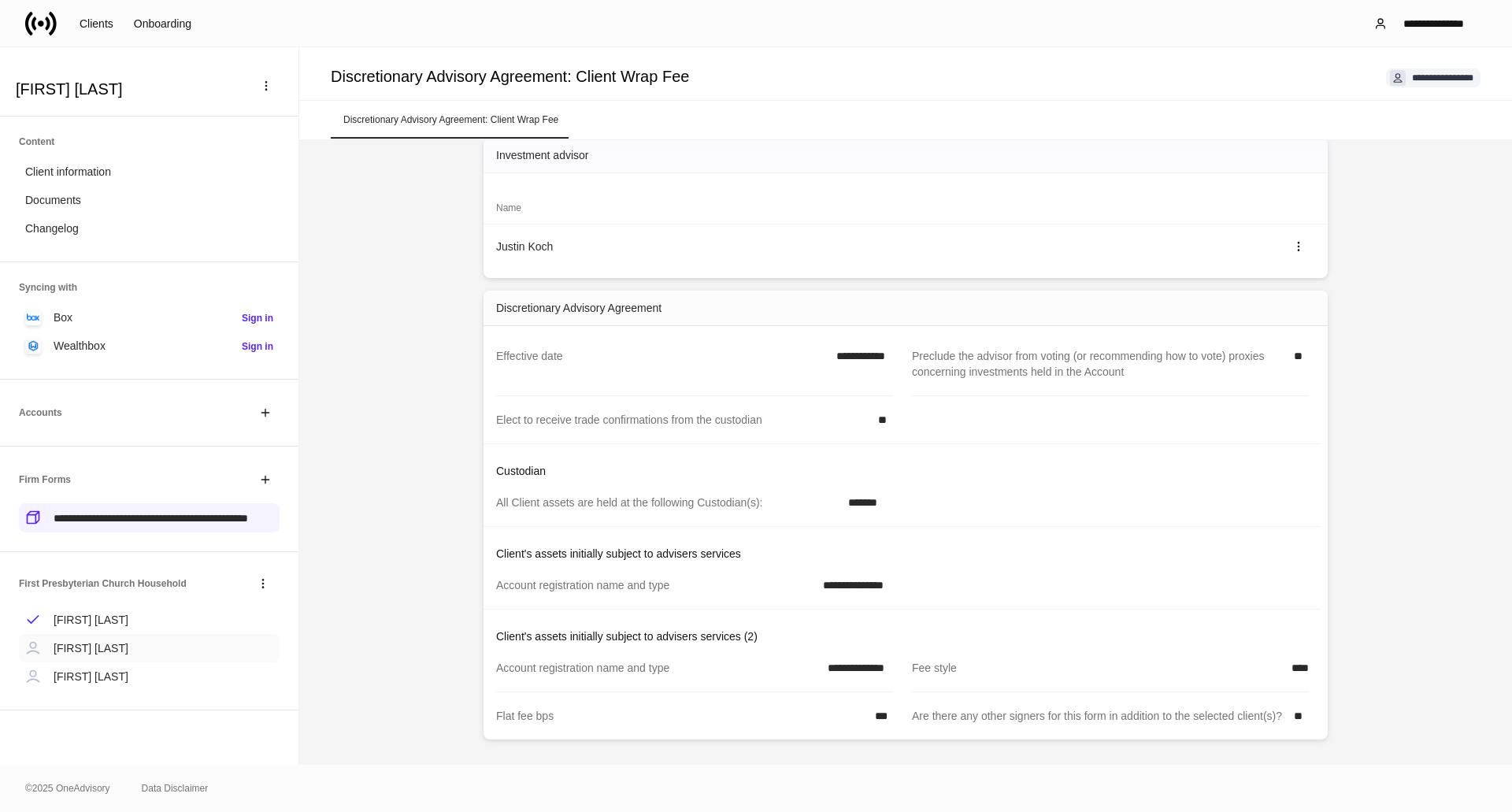 click on "[FIRST] [LAST]" at bounding box center (149, 648) 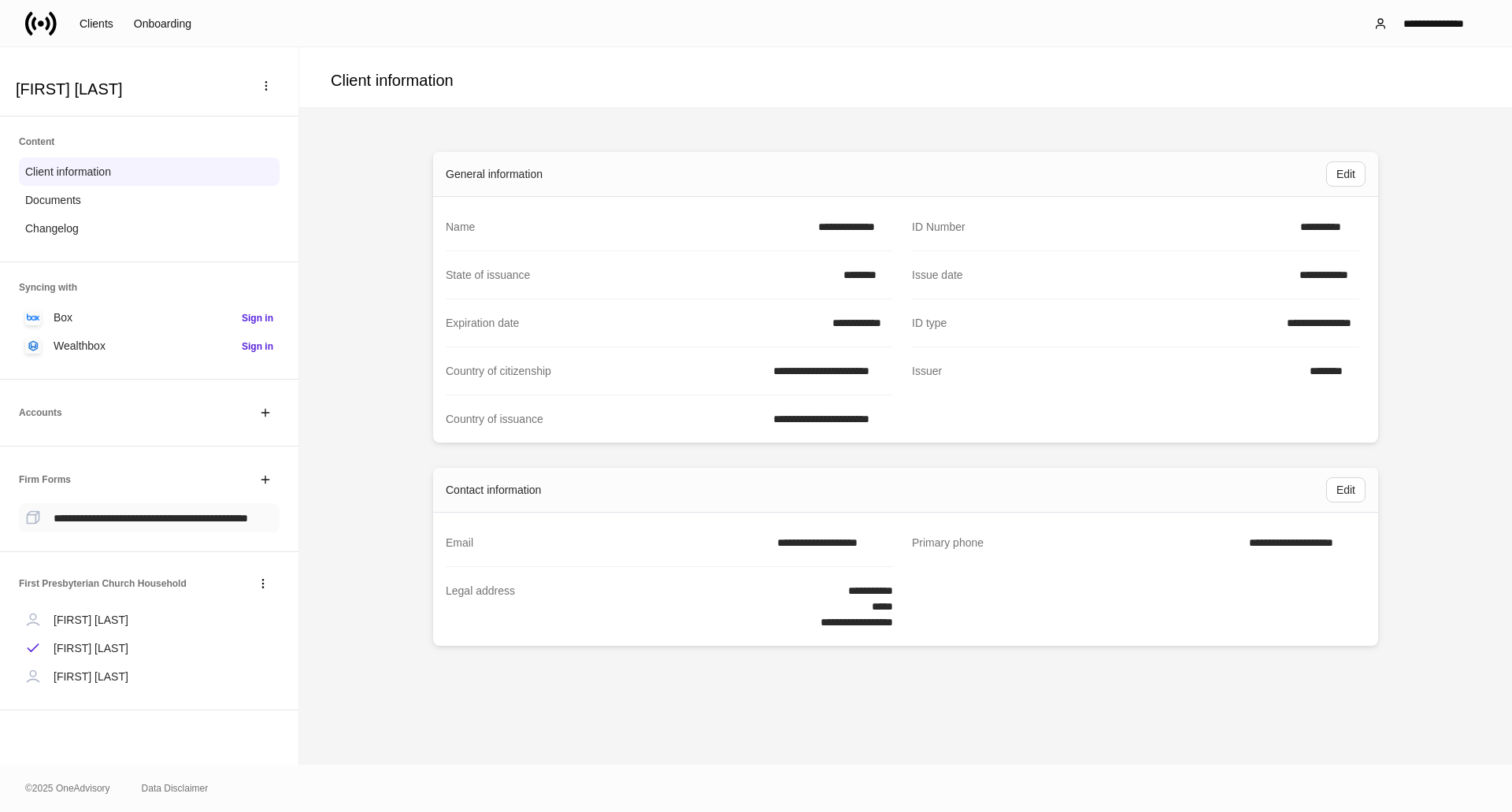 click on "**********" at bounding box center [150, 517] 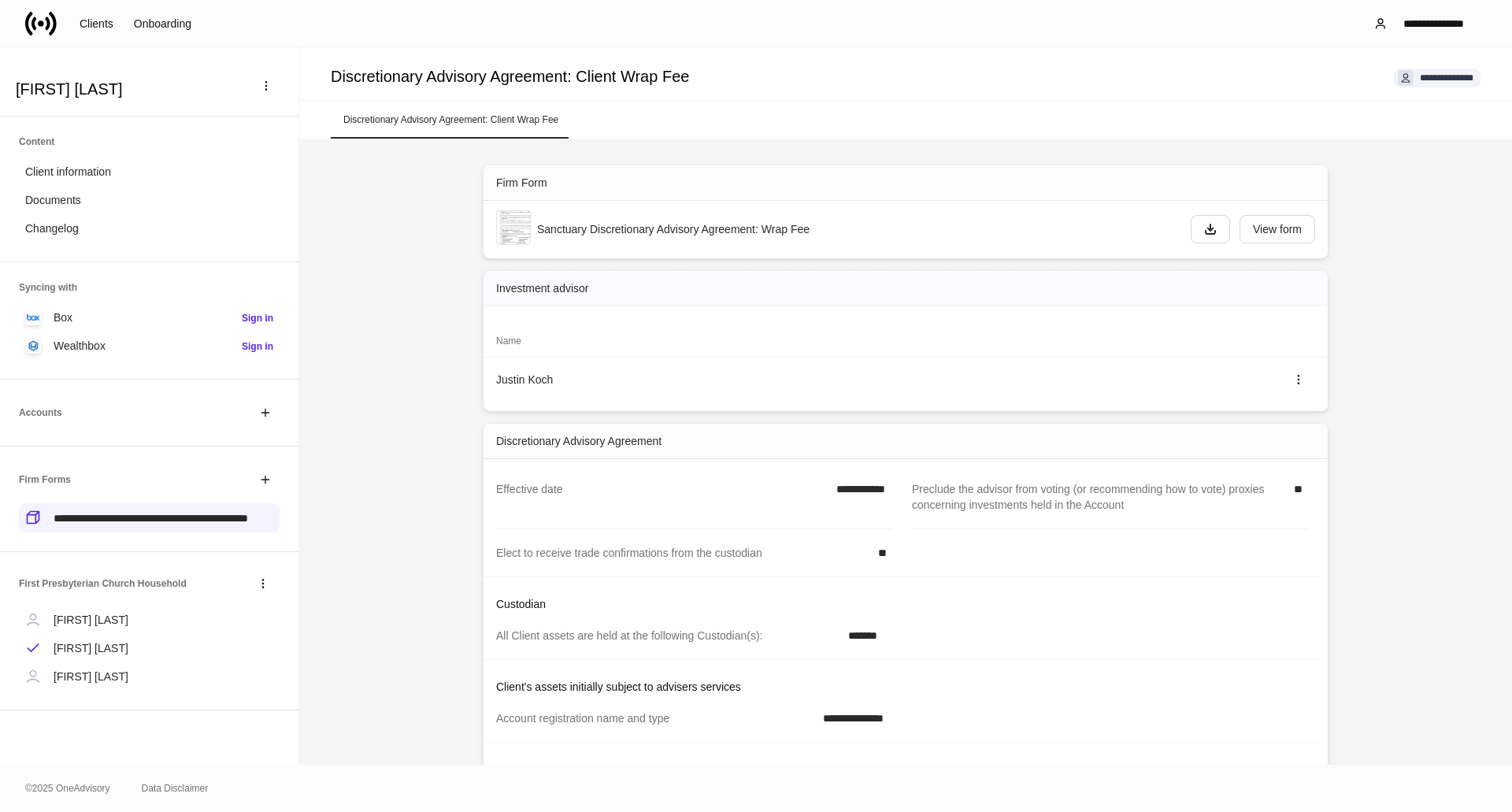 scroll, scrollTop: 133, scrollLeft: 0, axis: vertical 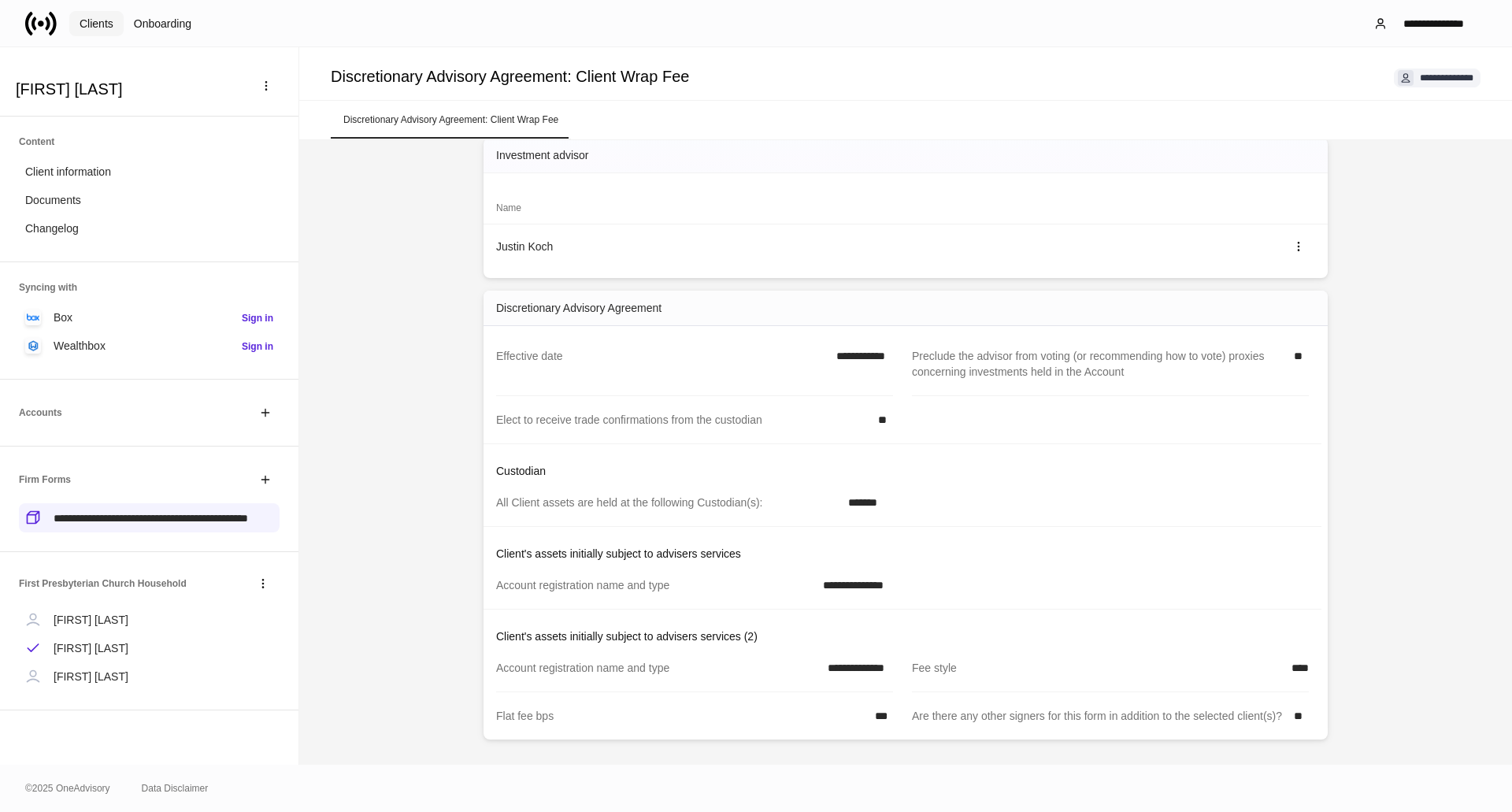 click on "Clients" at bounding box center [96, 24] 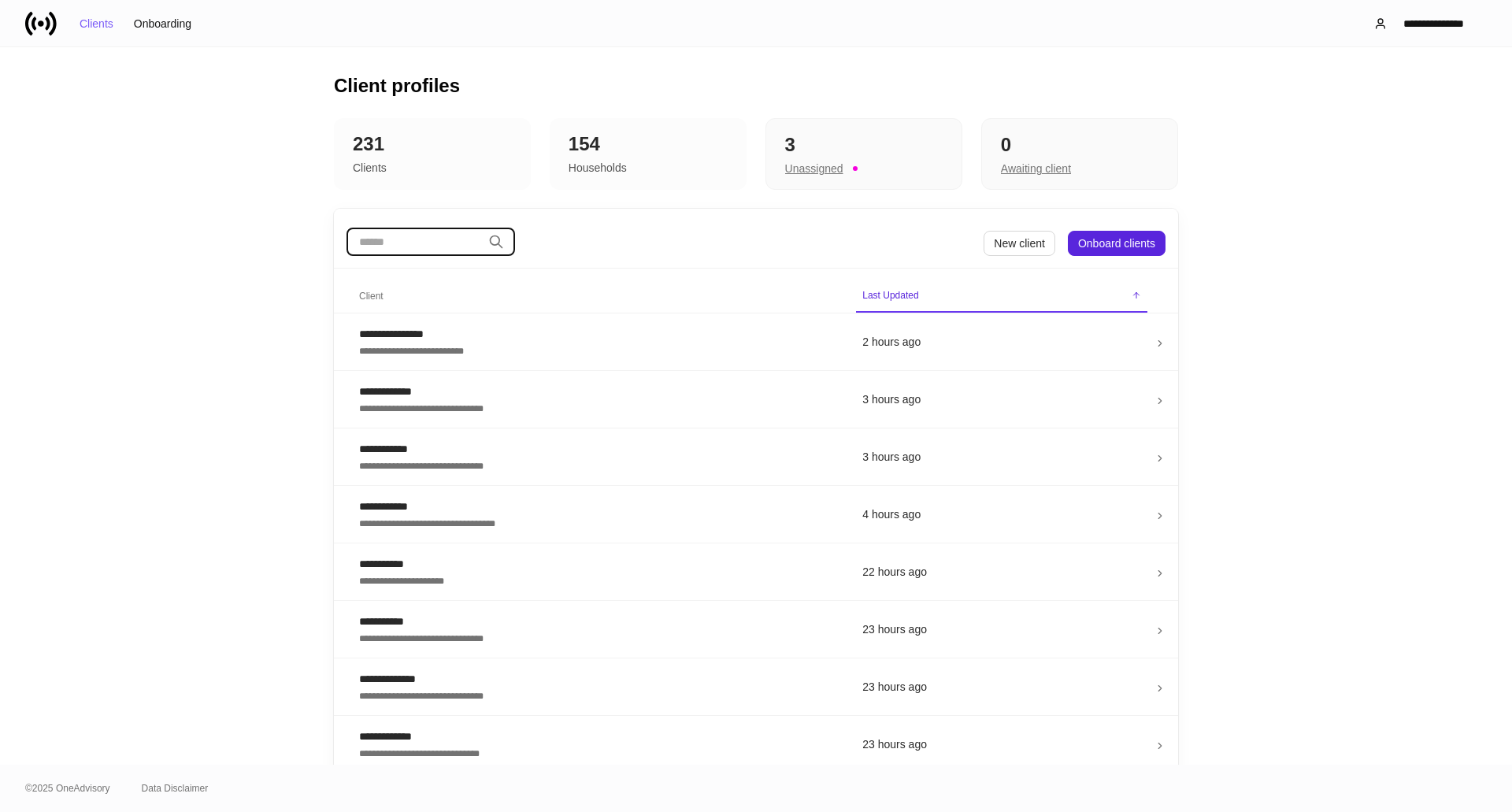 click at bounding box center (414, 242) 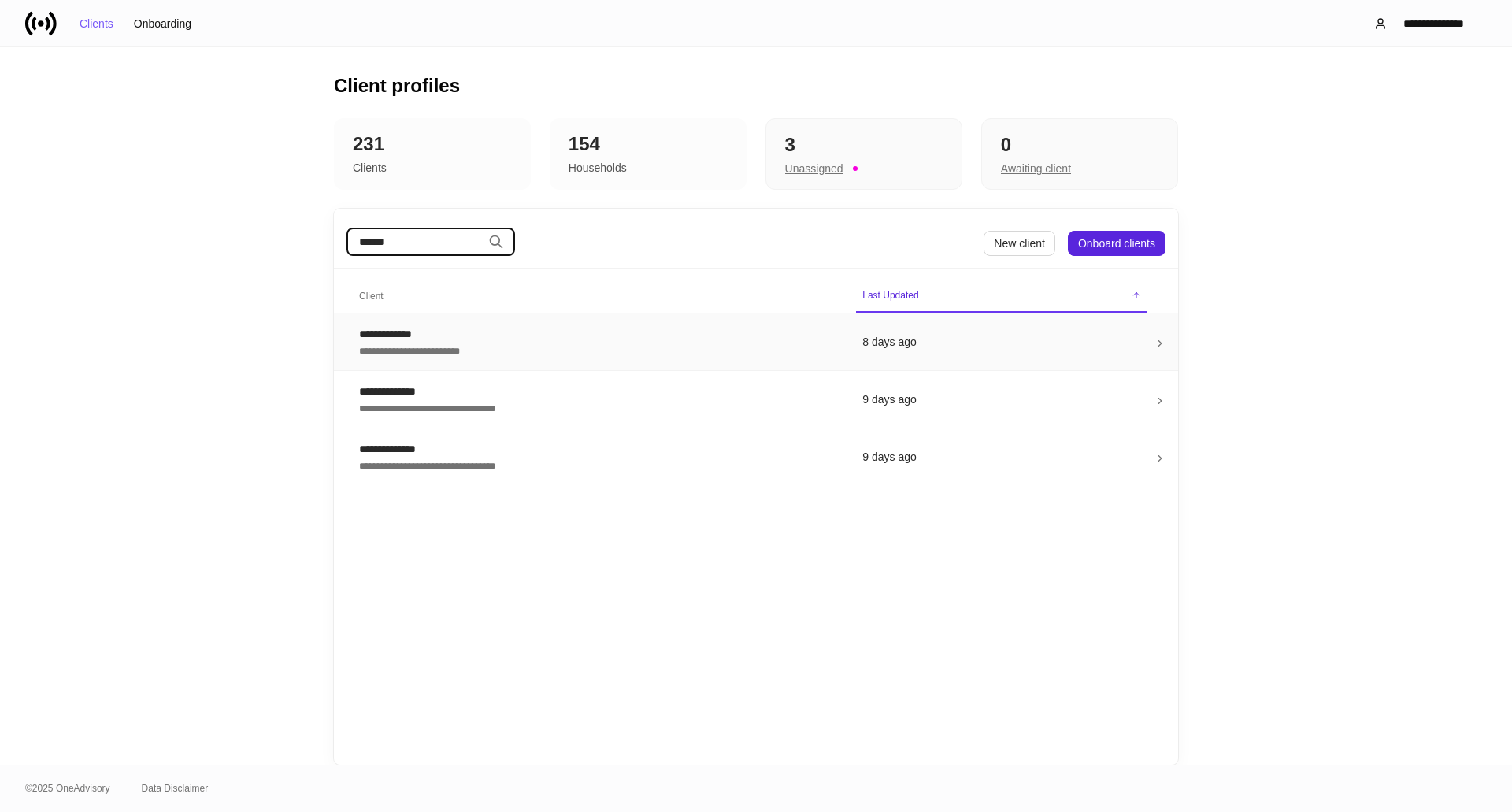 type on "******" 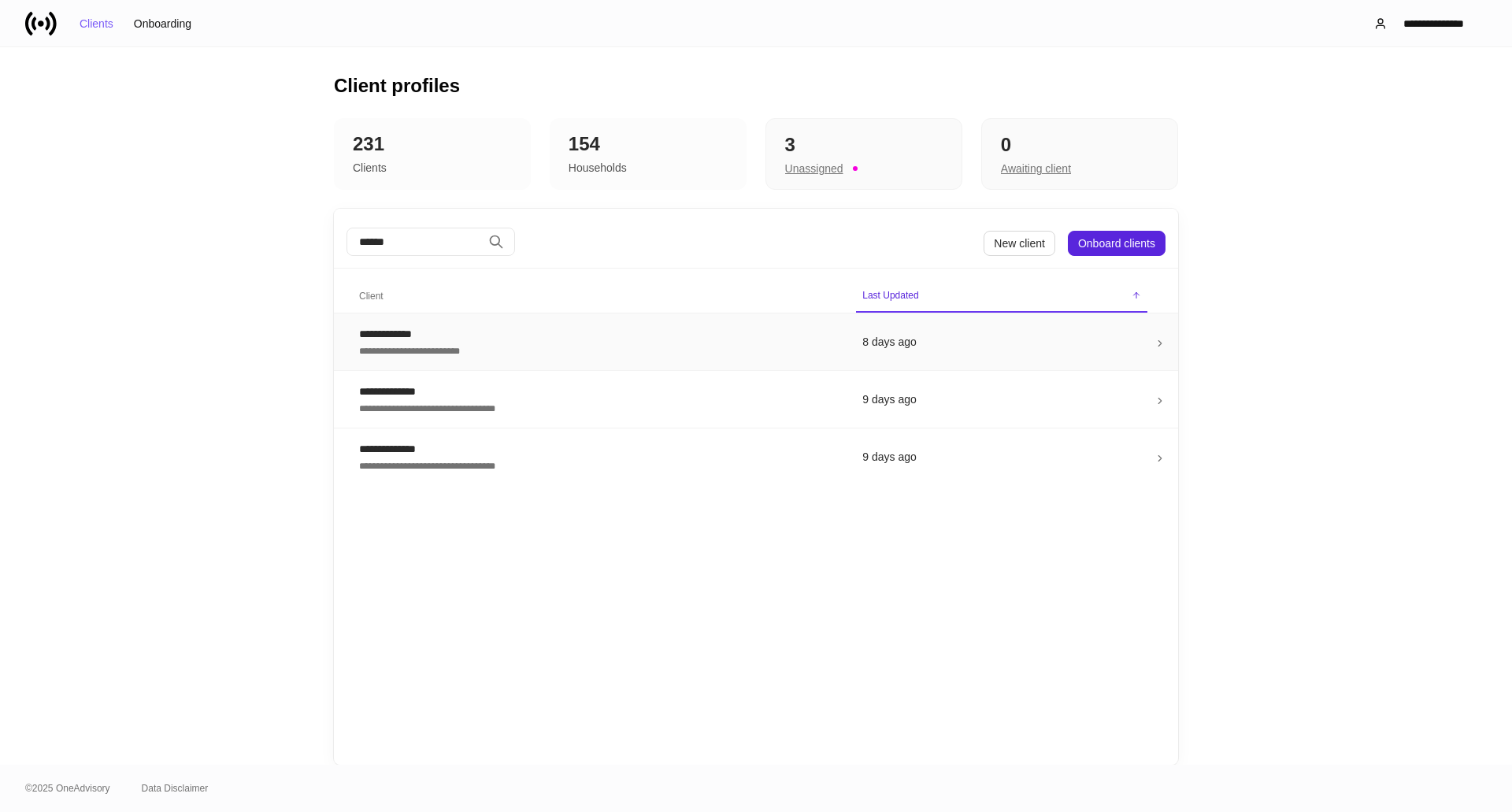 click on "**********" at bounding box center (598, 350) 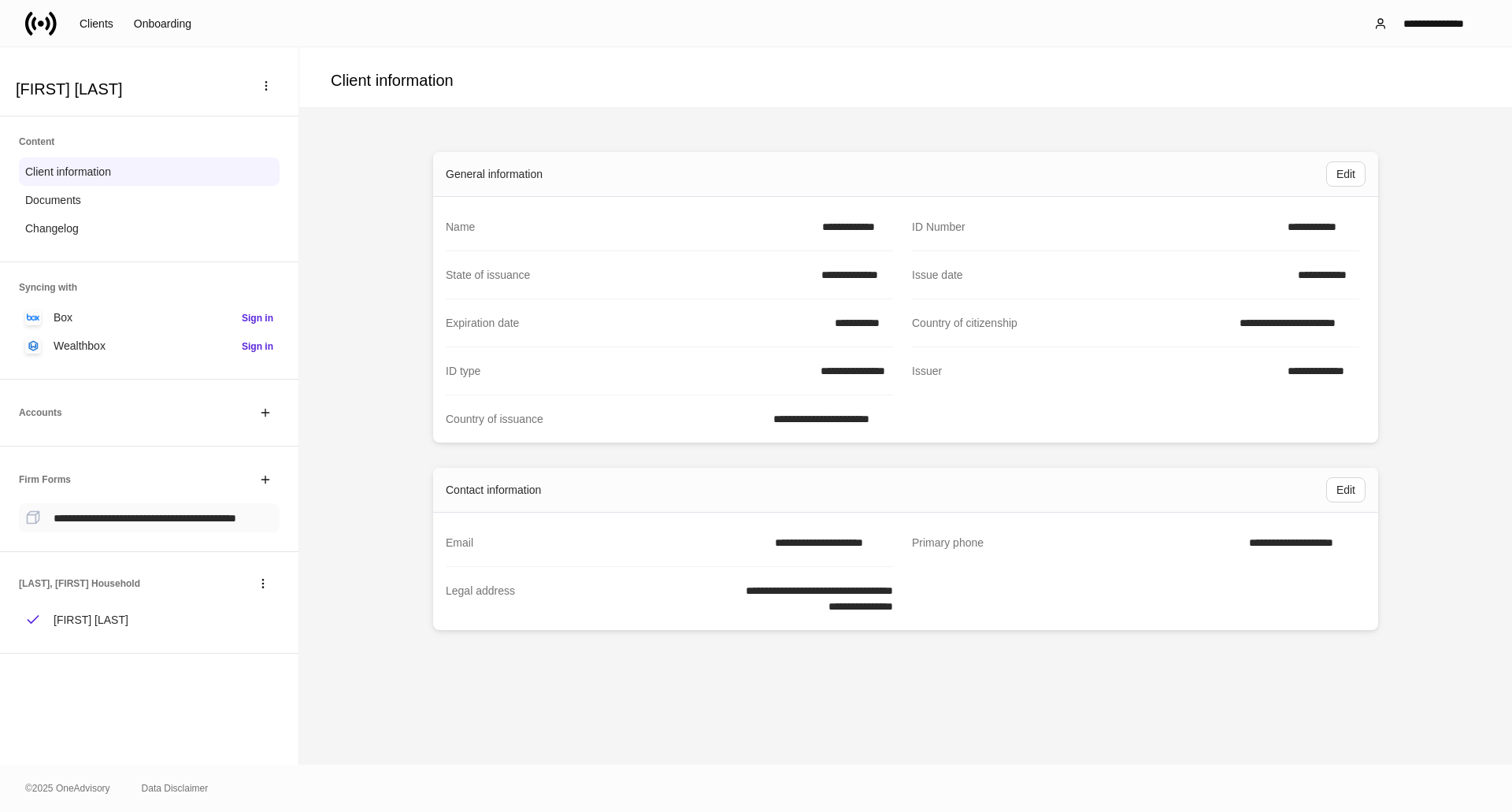 click on "**********" at bounding box center [145, 518] 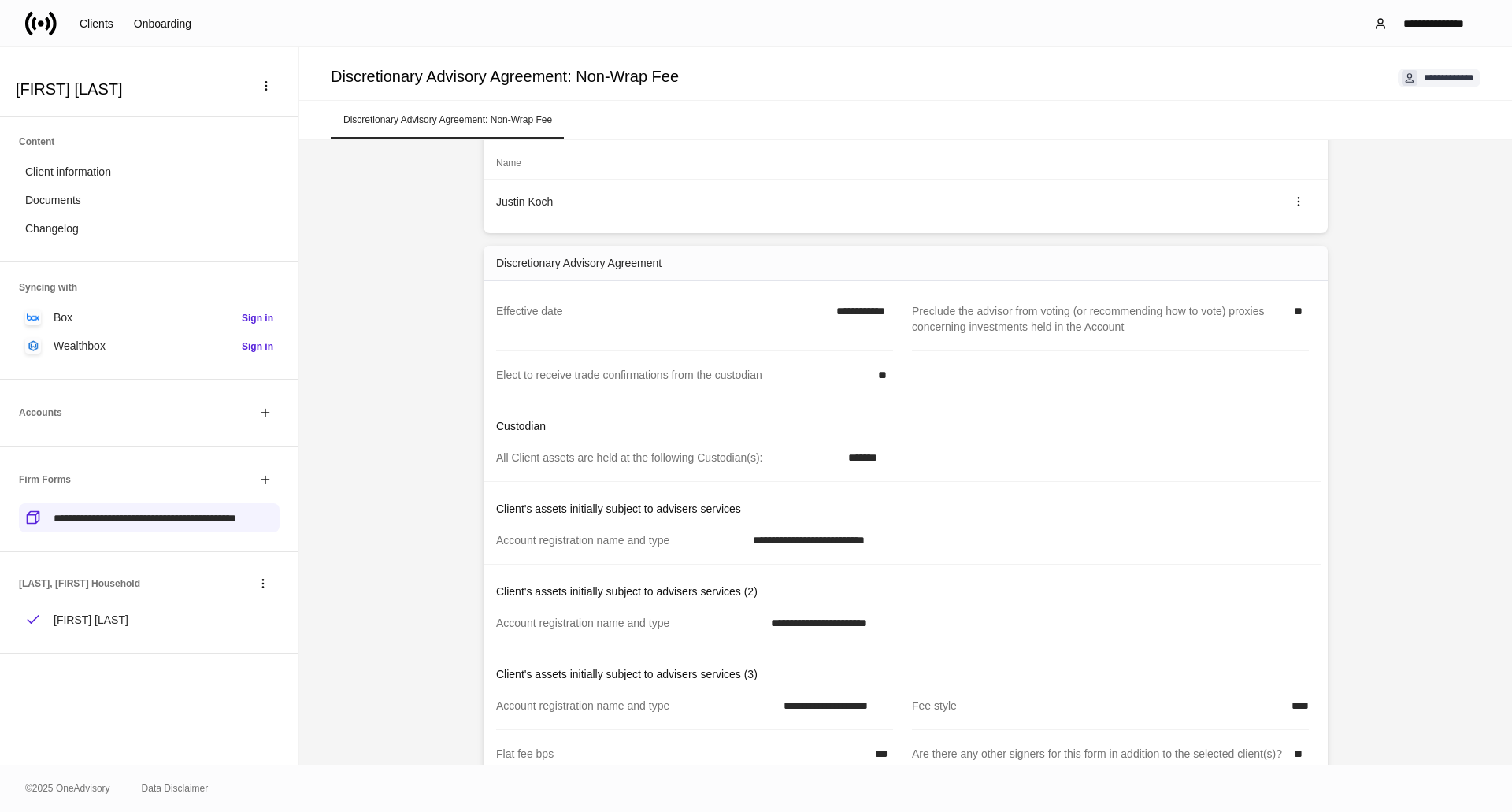 scroll, scrollTop: 179, scrollLeft: 0, axis: vertical 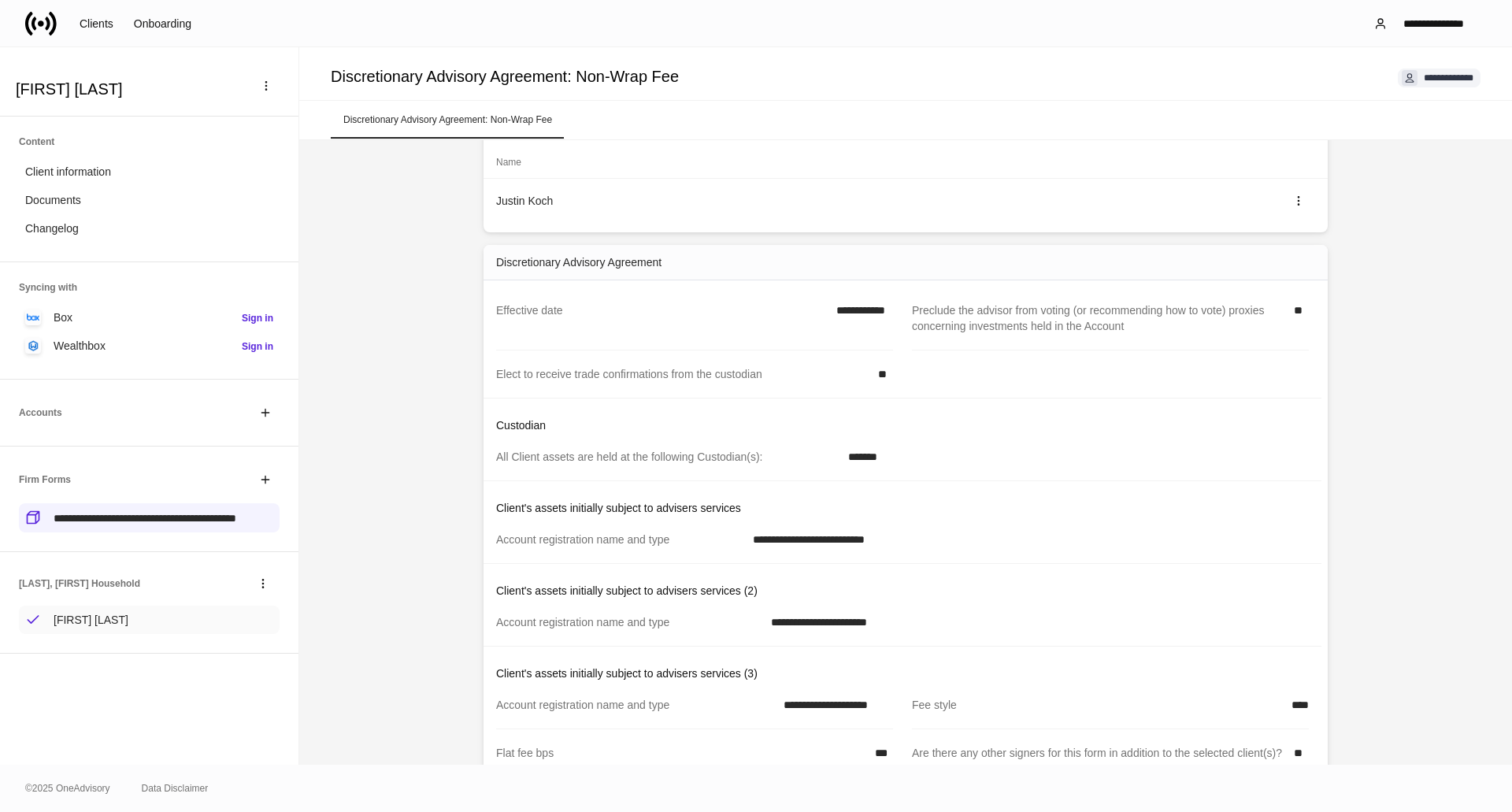 click on "[FIRST] [LAST]" at bounding box center (149, 620) 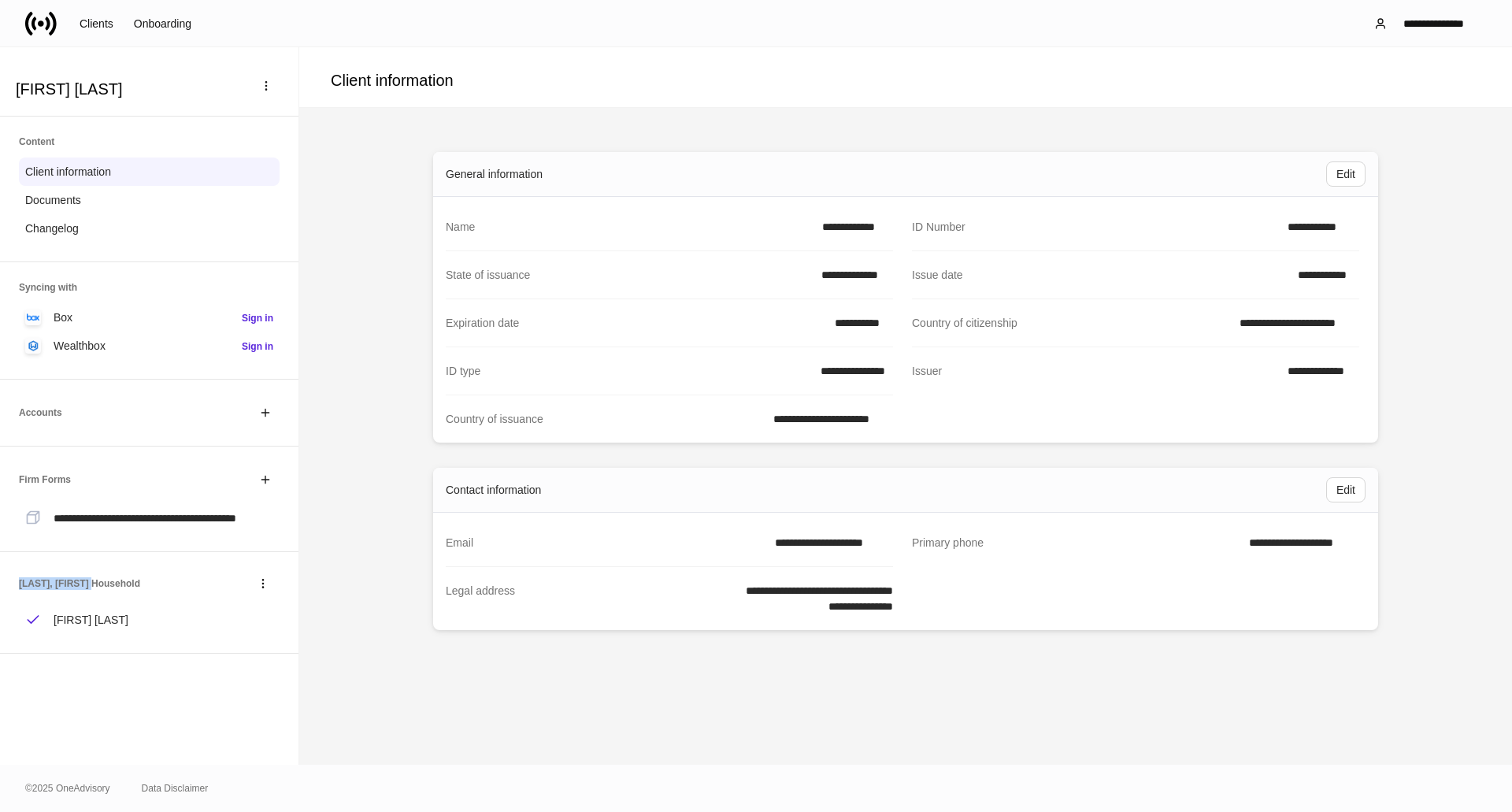 drag, startPoint x: 20, startPoint y: 600, endPoint x: 94, endPoint y: 601, distance: 74.00676 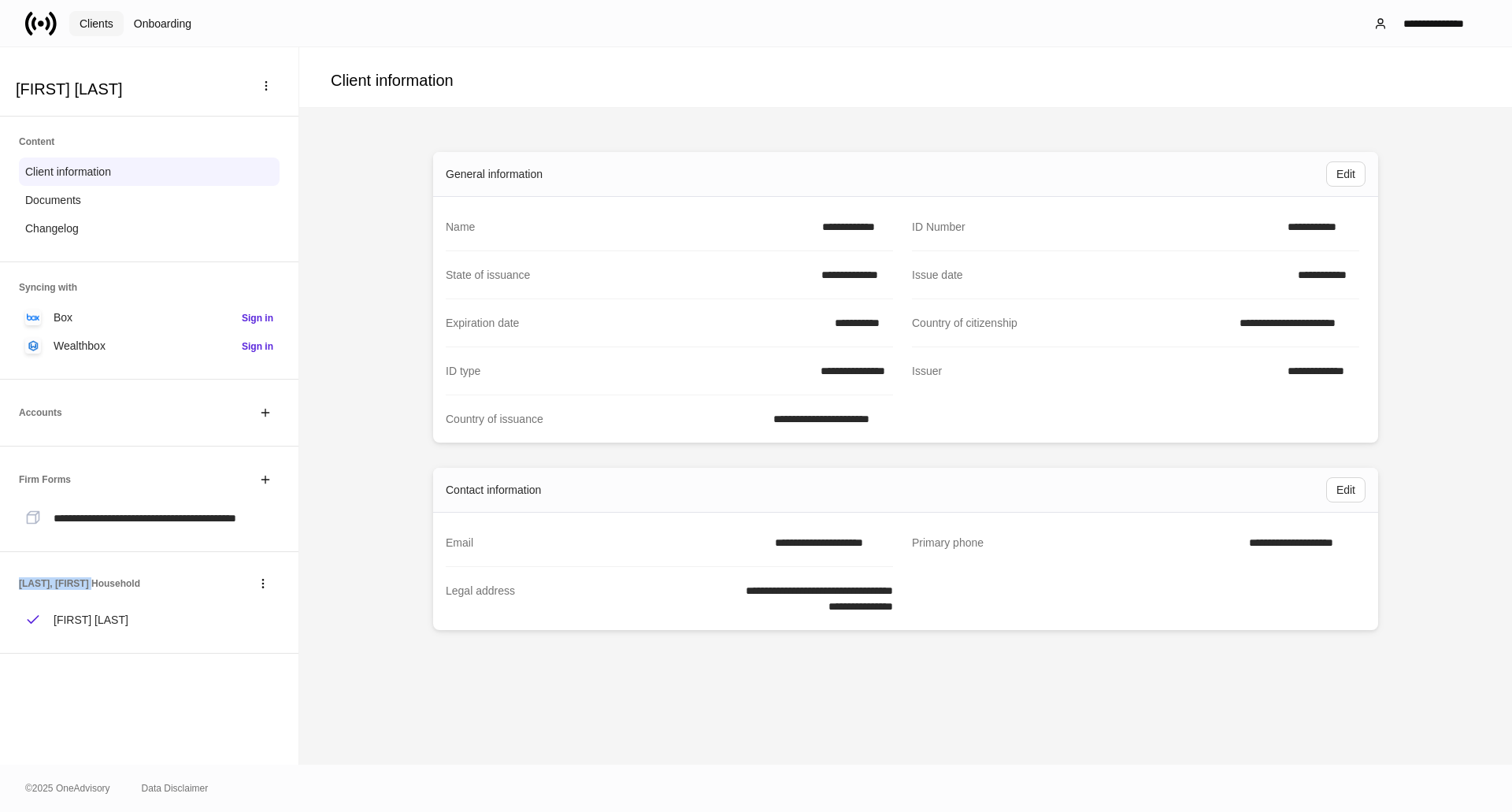 click on "Clients" at bounding box center [96, 24] 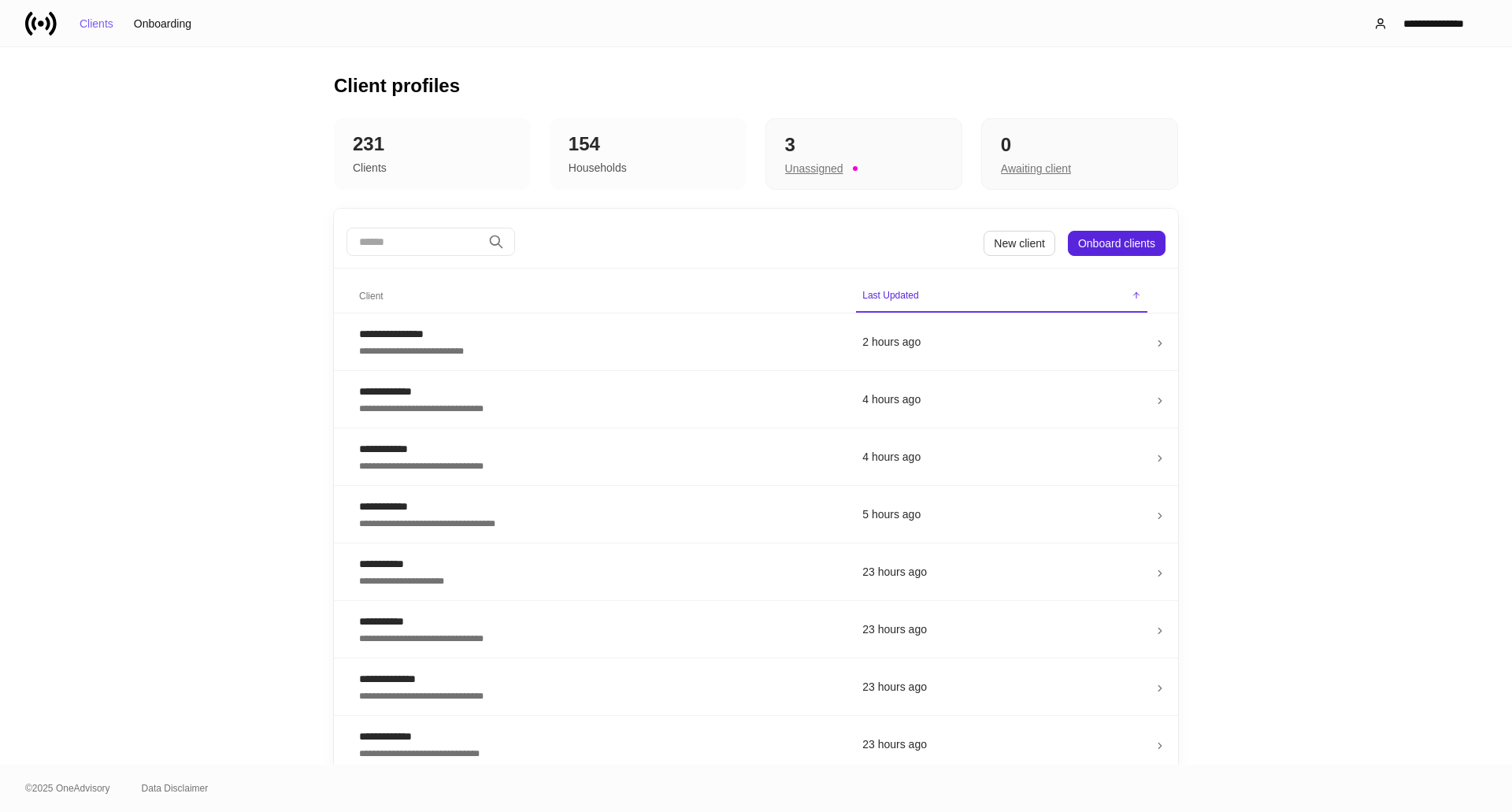 click at bounding box center (414, 242) 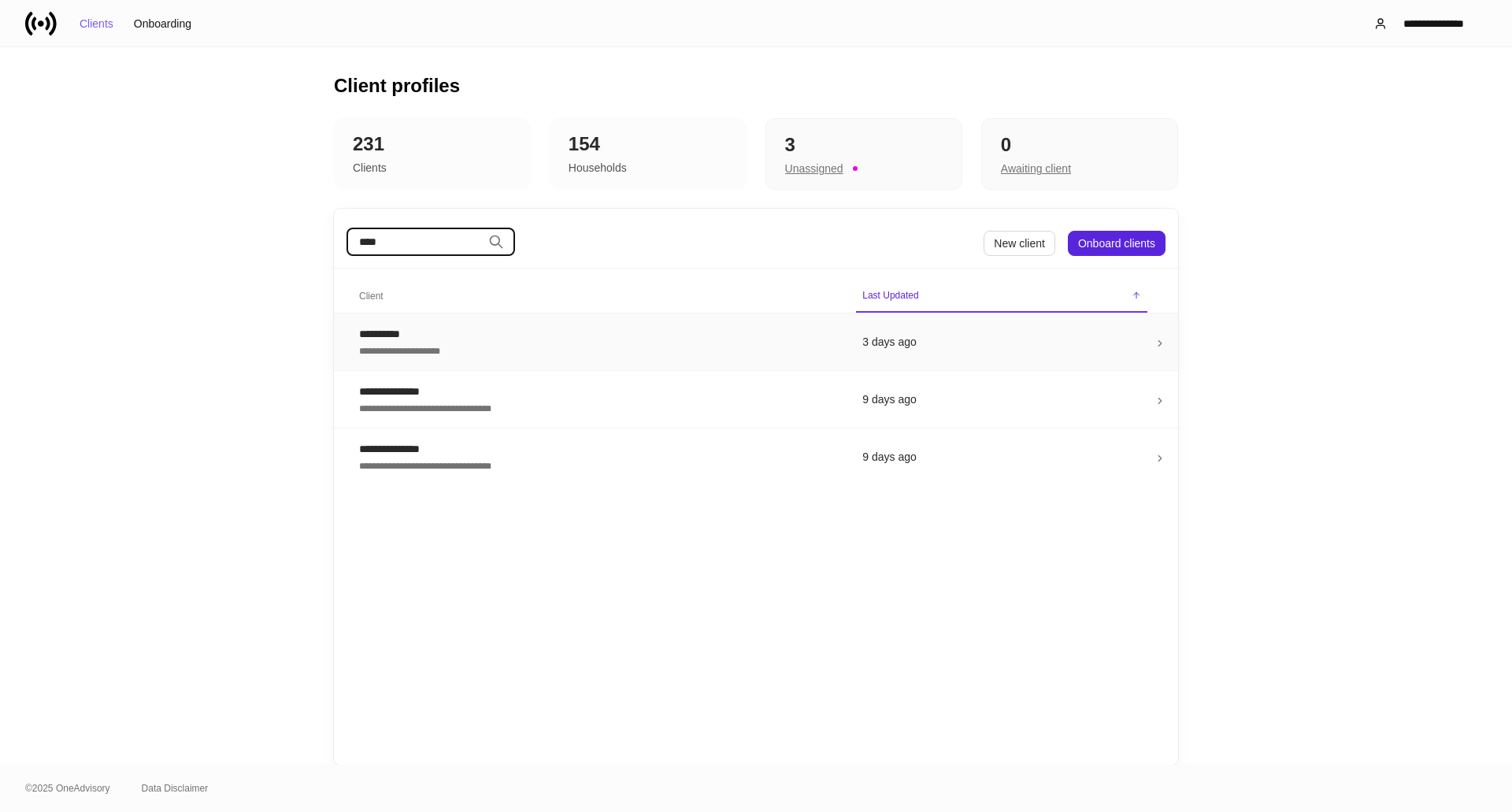 type on "****" 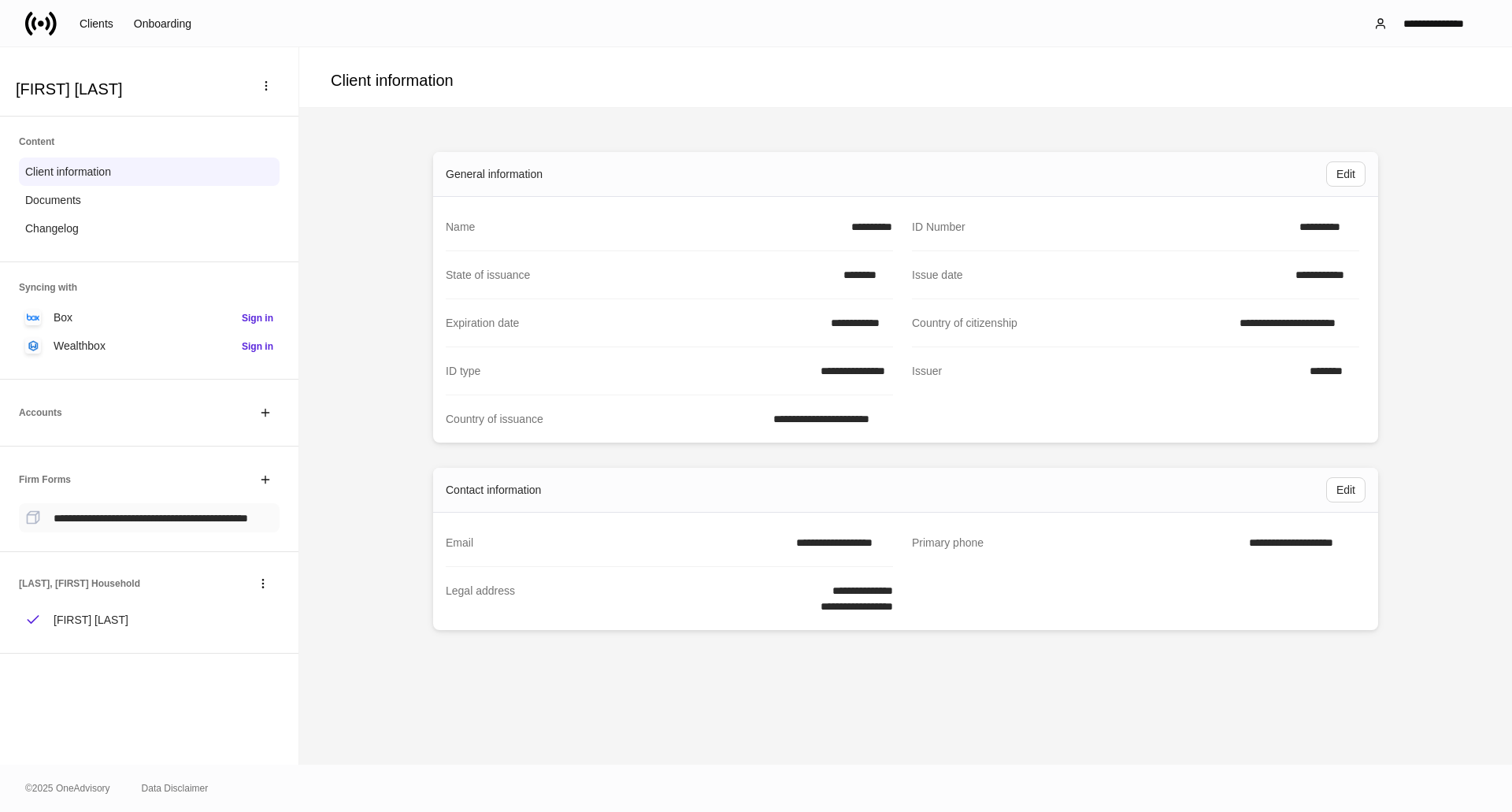 click on "**********" at bounding box center (150, 518) 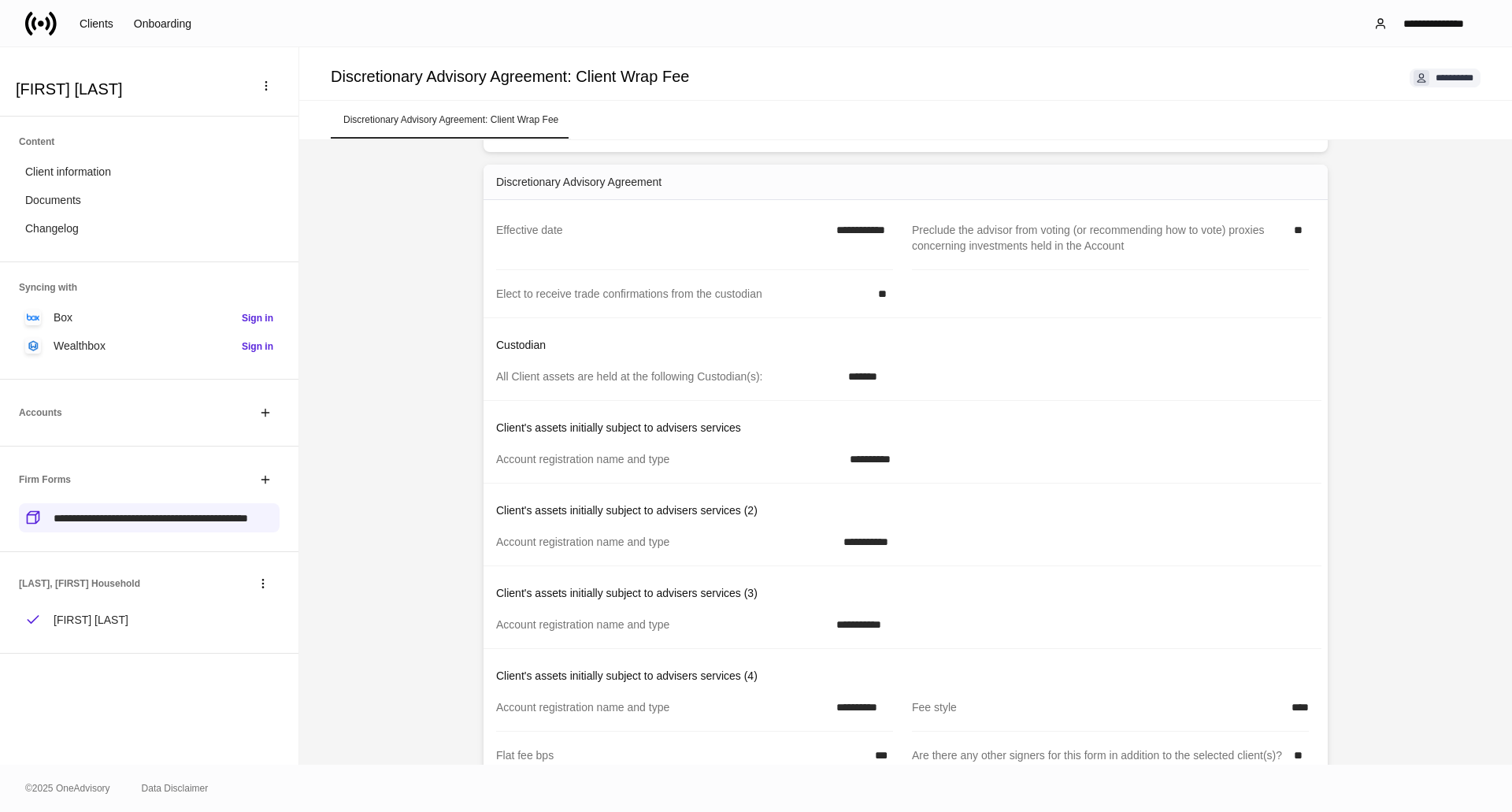 scroll, scrollTop: 260, scrollLeft: 0, axis: vertical 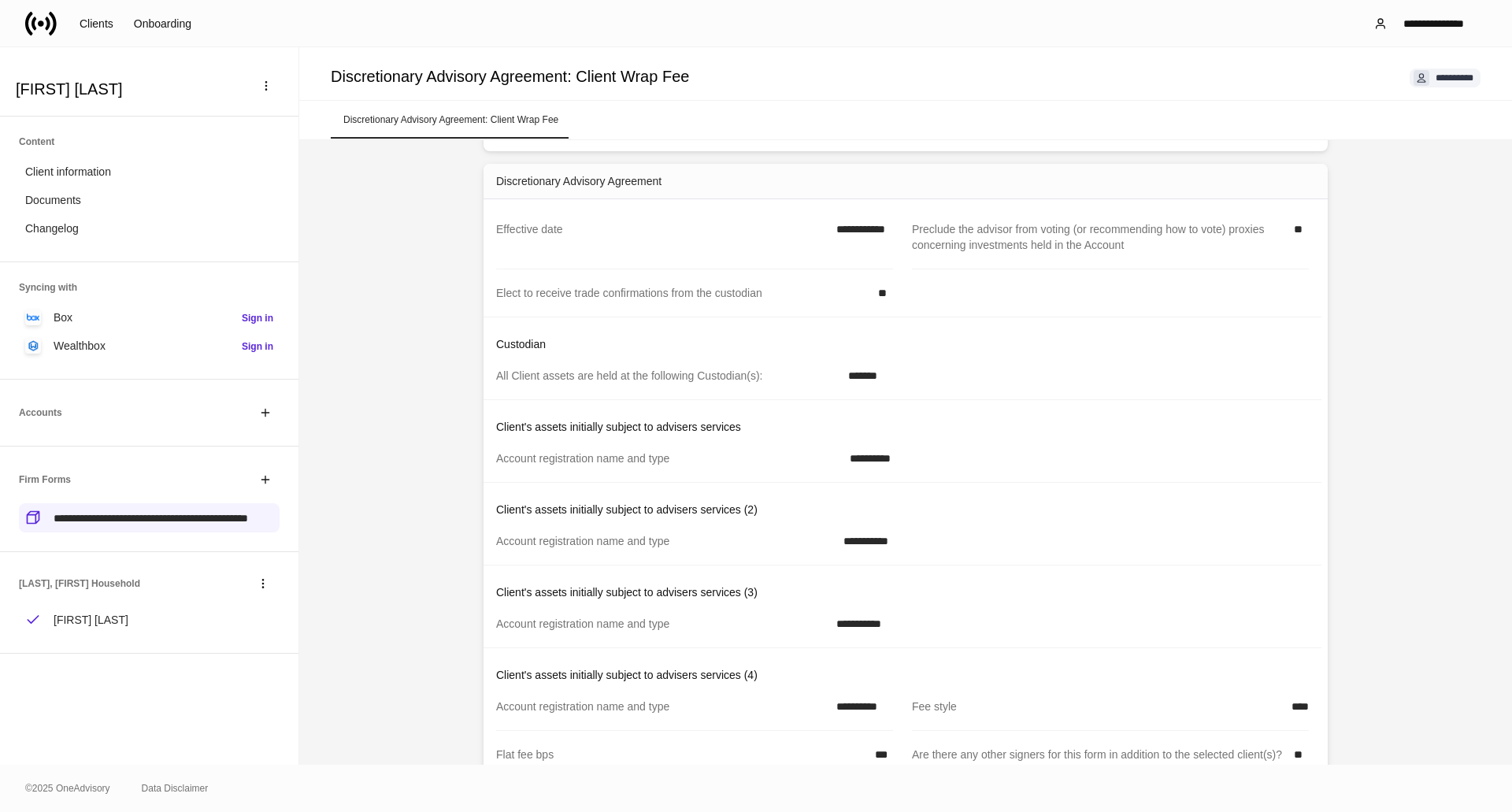 click on "[LAST], [FIRST] Household [FIRST] [LAST]" at bounding box center (149, 603) 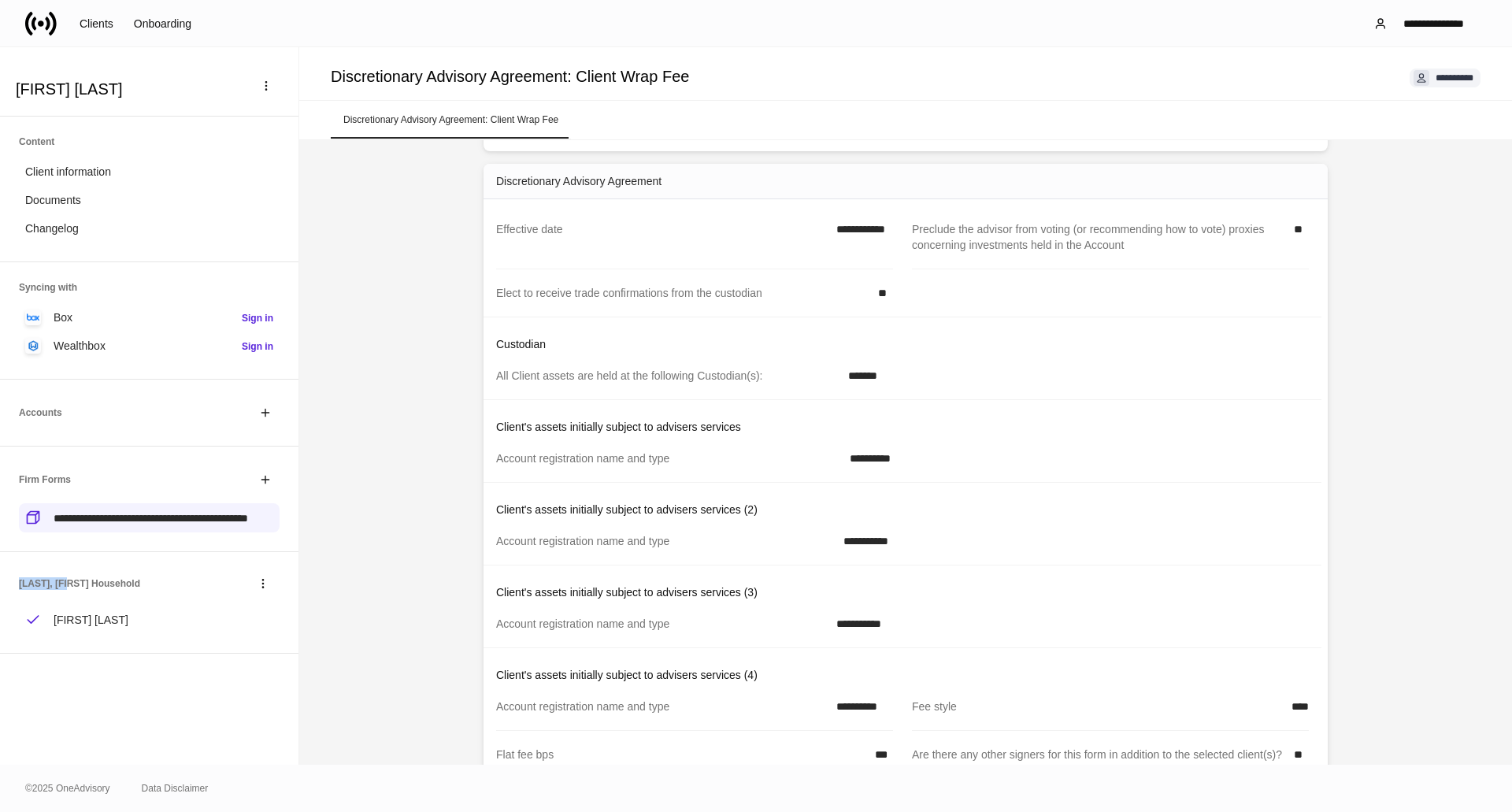 drag, startPoint x: 20, startPoint y: 598, endPoint x: 57, endPoint y: 595, distance: 37.121422 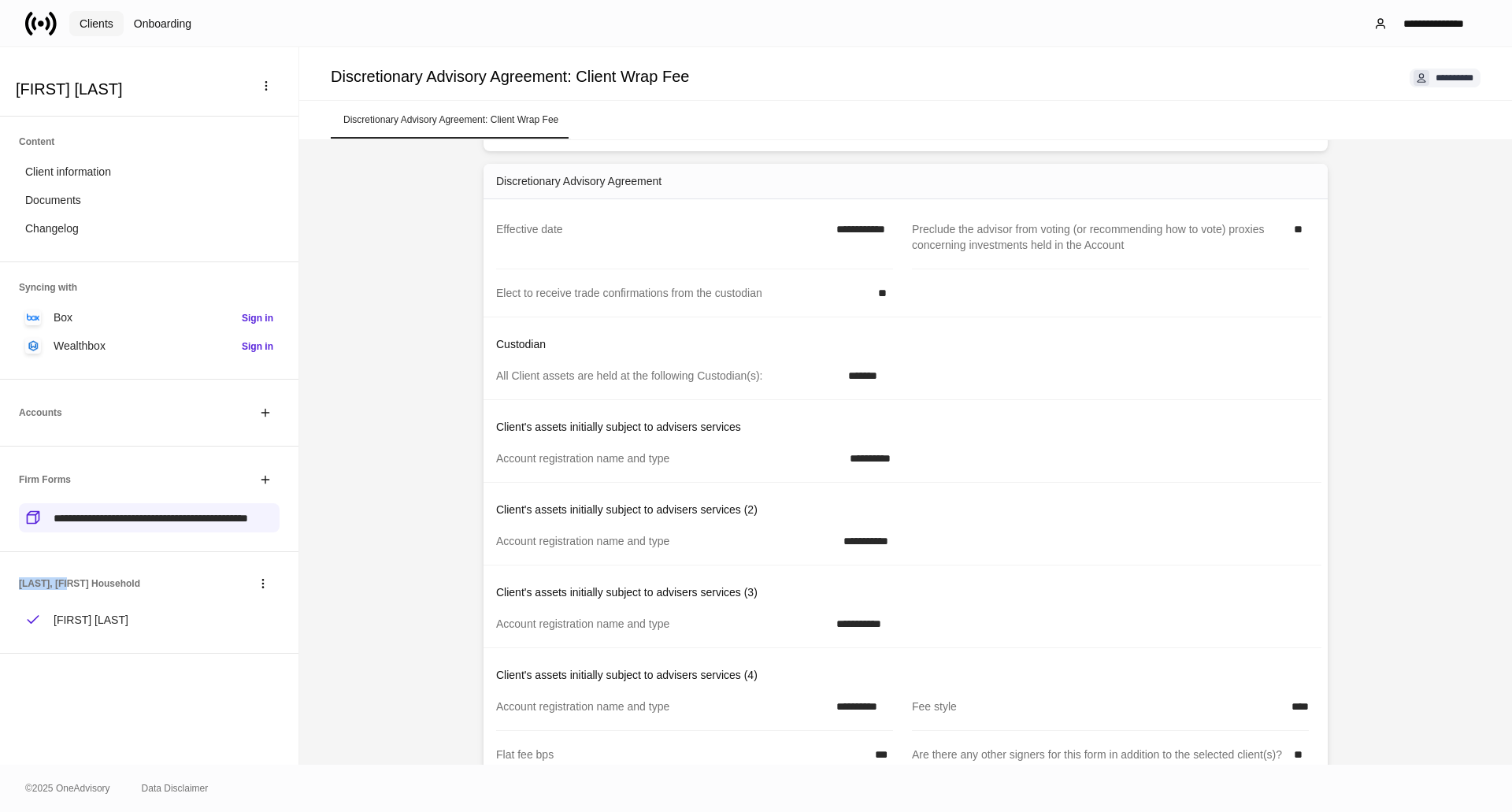 click on "Clients" at bounding box center (96, 24) 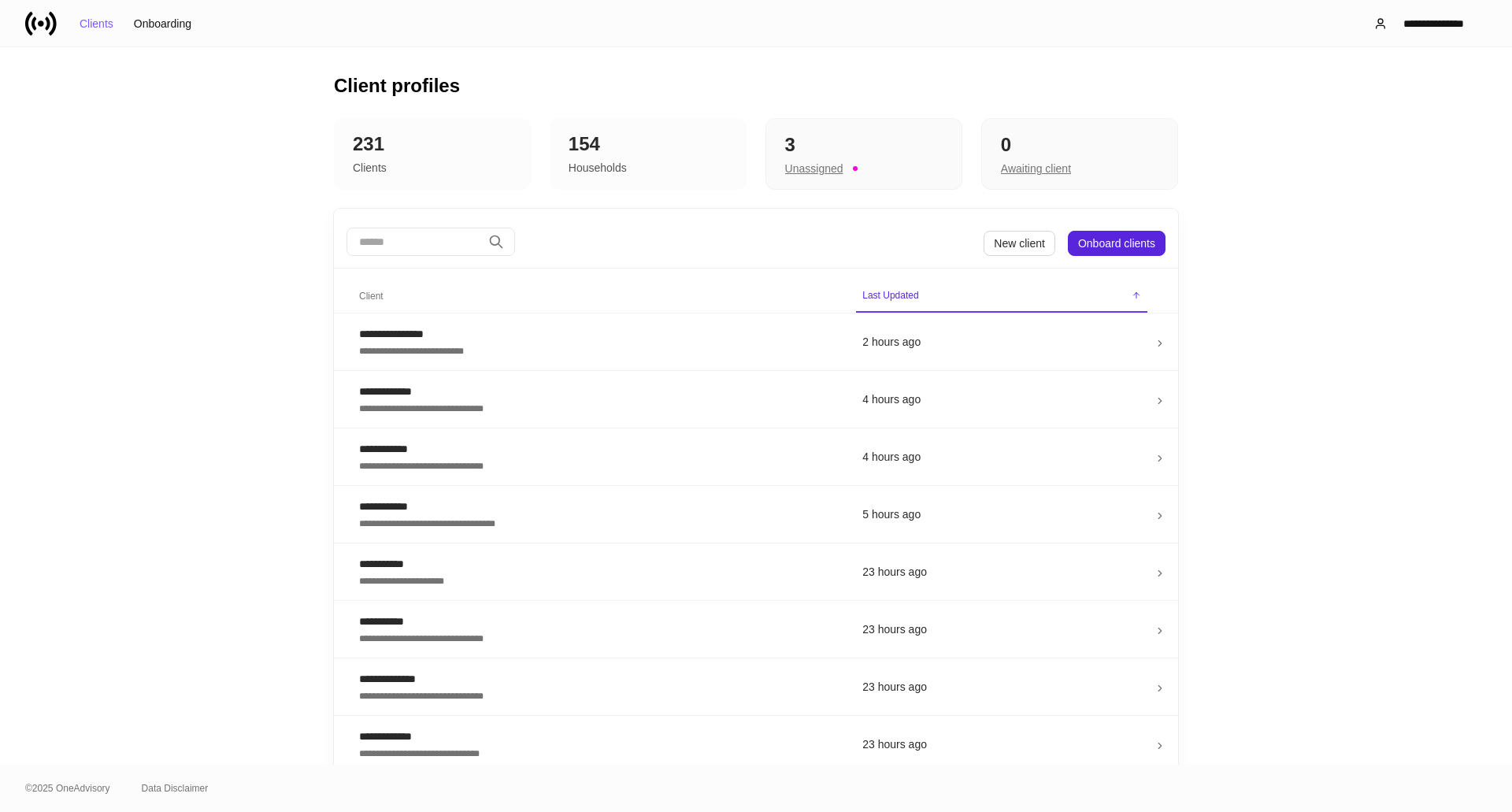 click at bounding box center [414, 242] 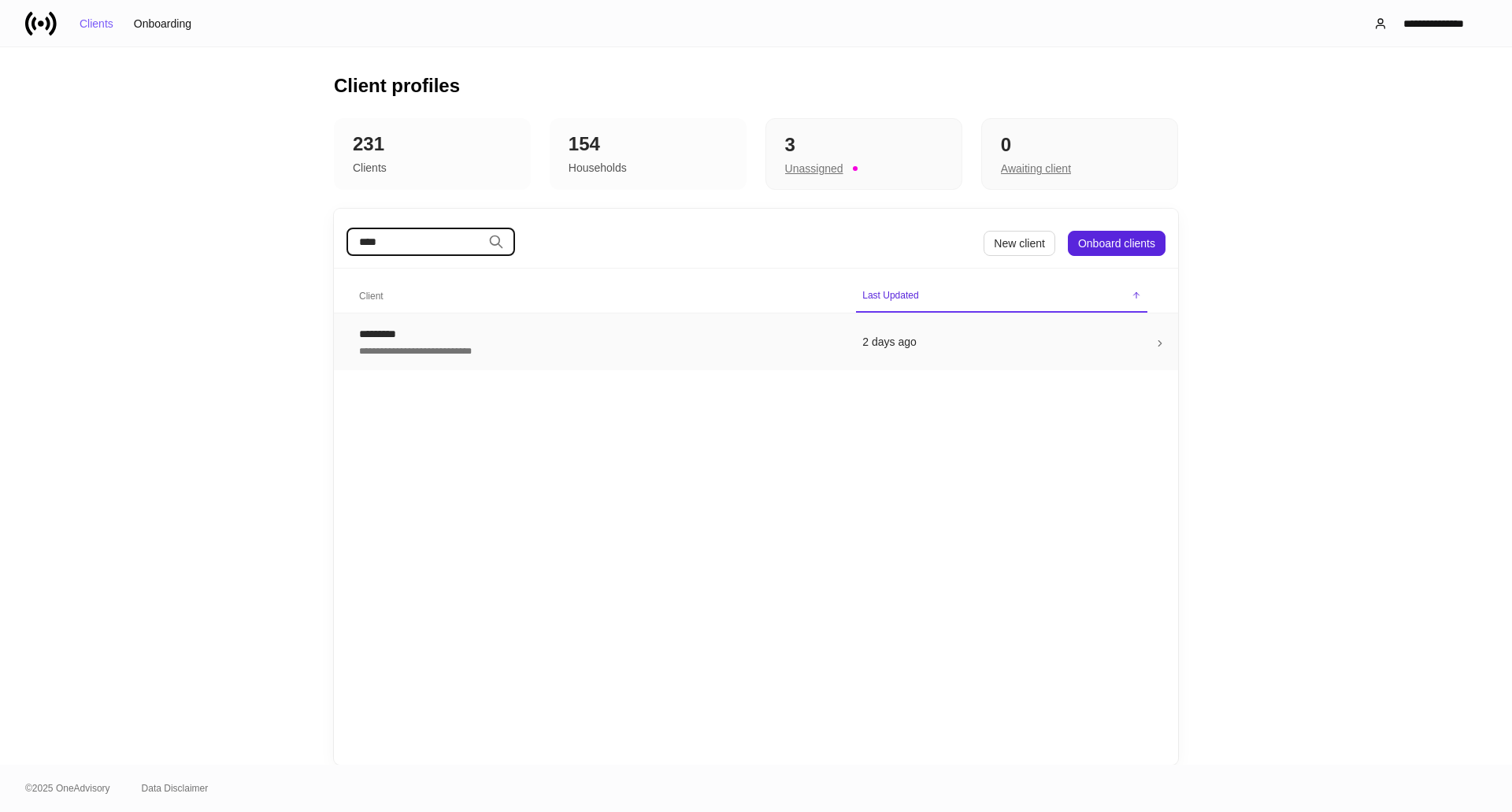 type on "****" 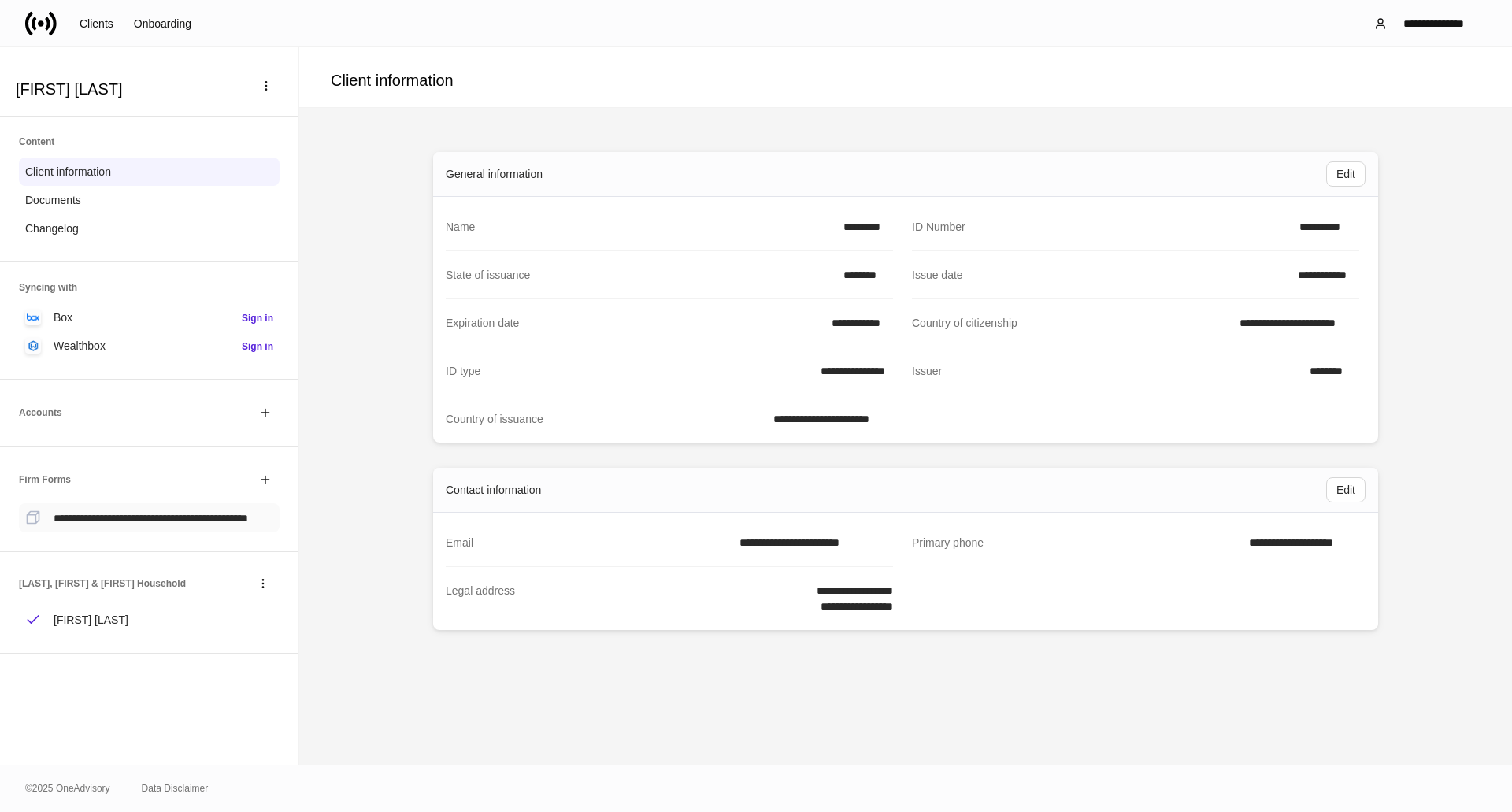 click on "**********" at bounding box center (150, 518) 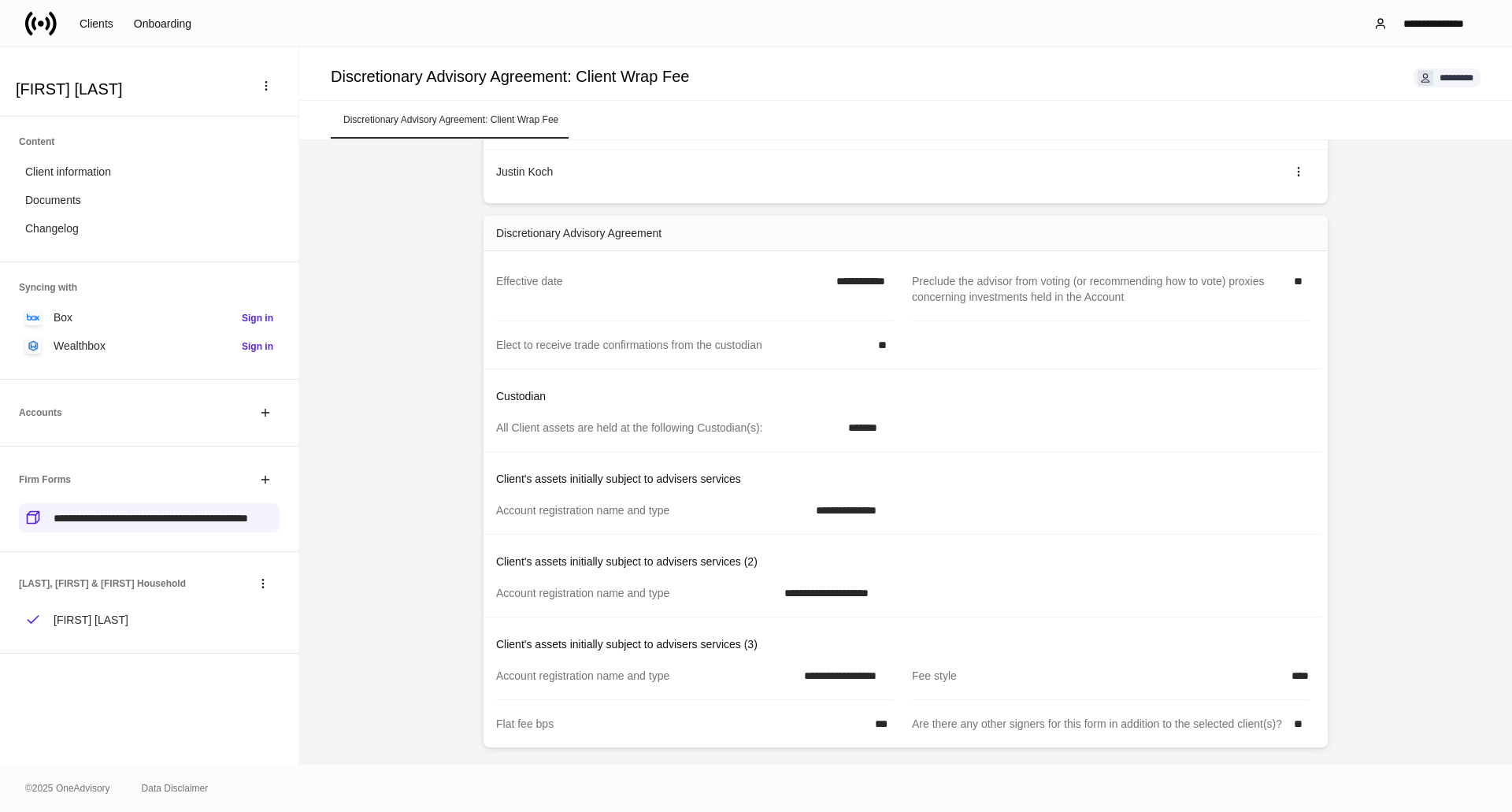 scroll, scrollTop: 216, scrollLeft: 0, axis: vertical 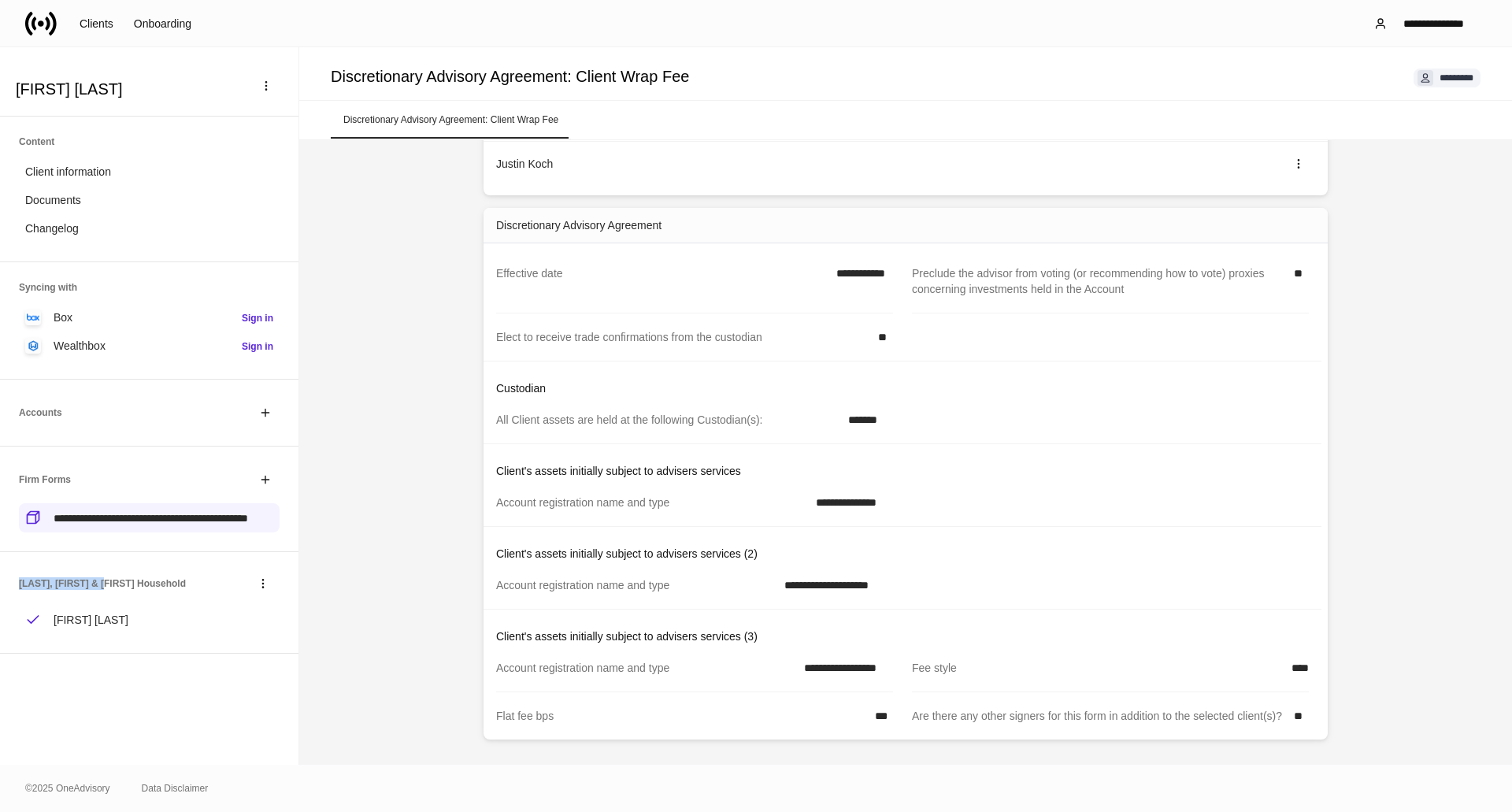 drag, startPoint x: 19, startPoint y: 602, endPoint x: 104, endPoint y: 603, distance: 85.00588 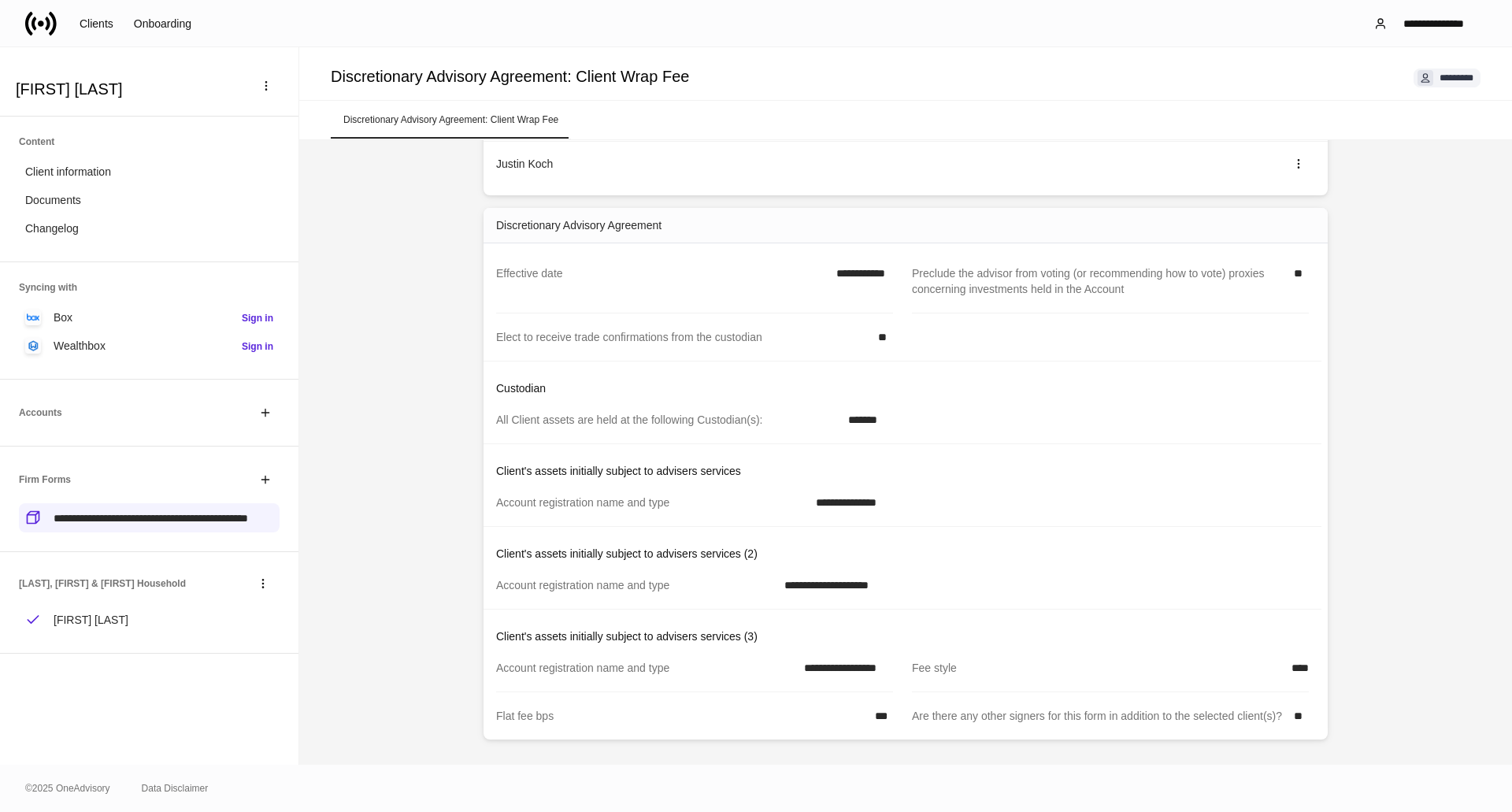 click on "Clients Onboarding" at bounding box center (113, 24) 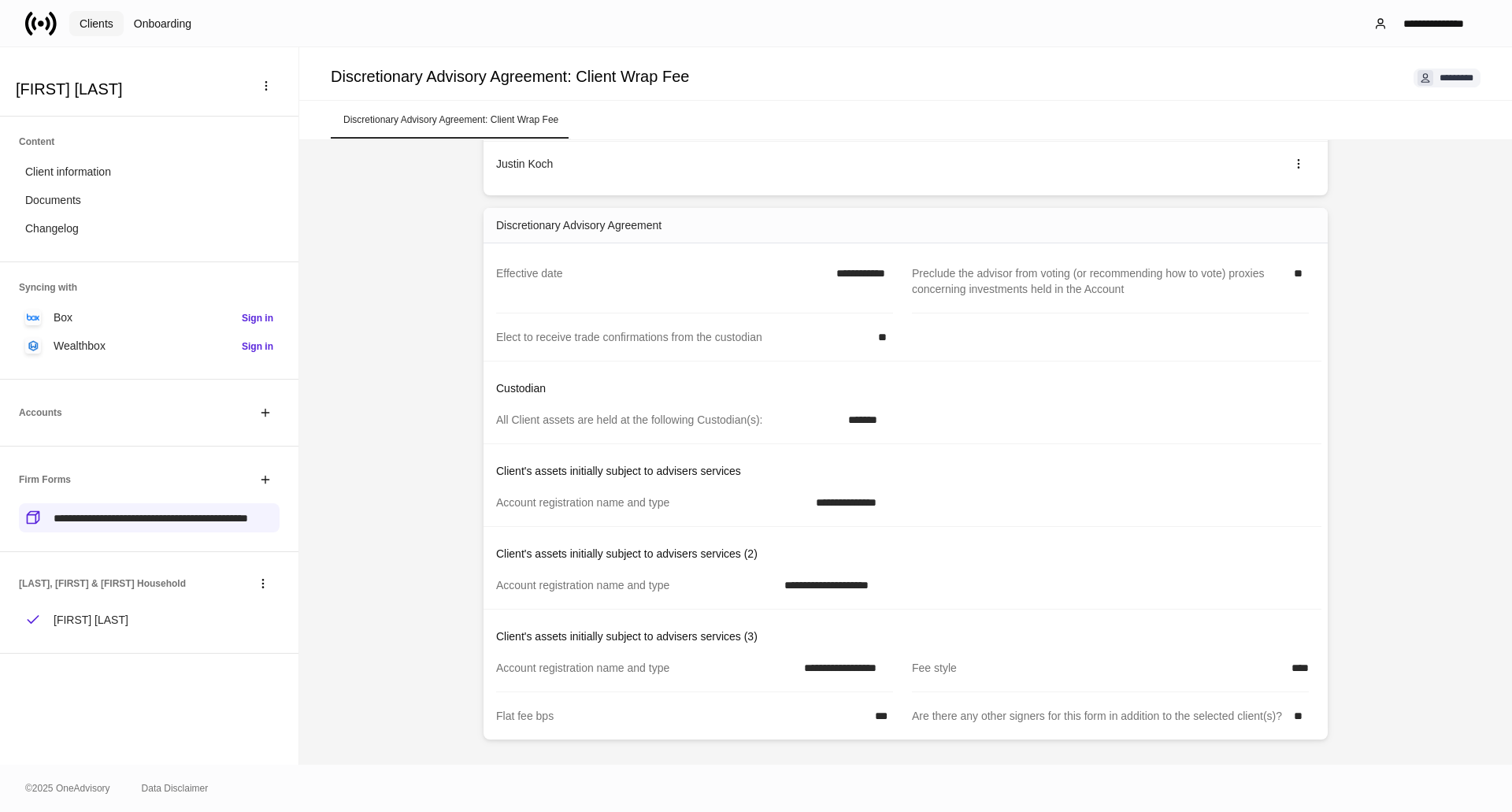 click on "Clients" at bounding box center (96, 24) 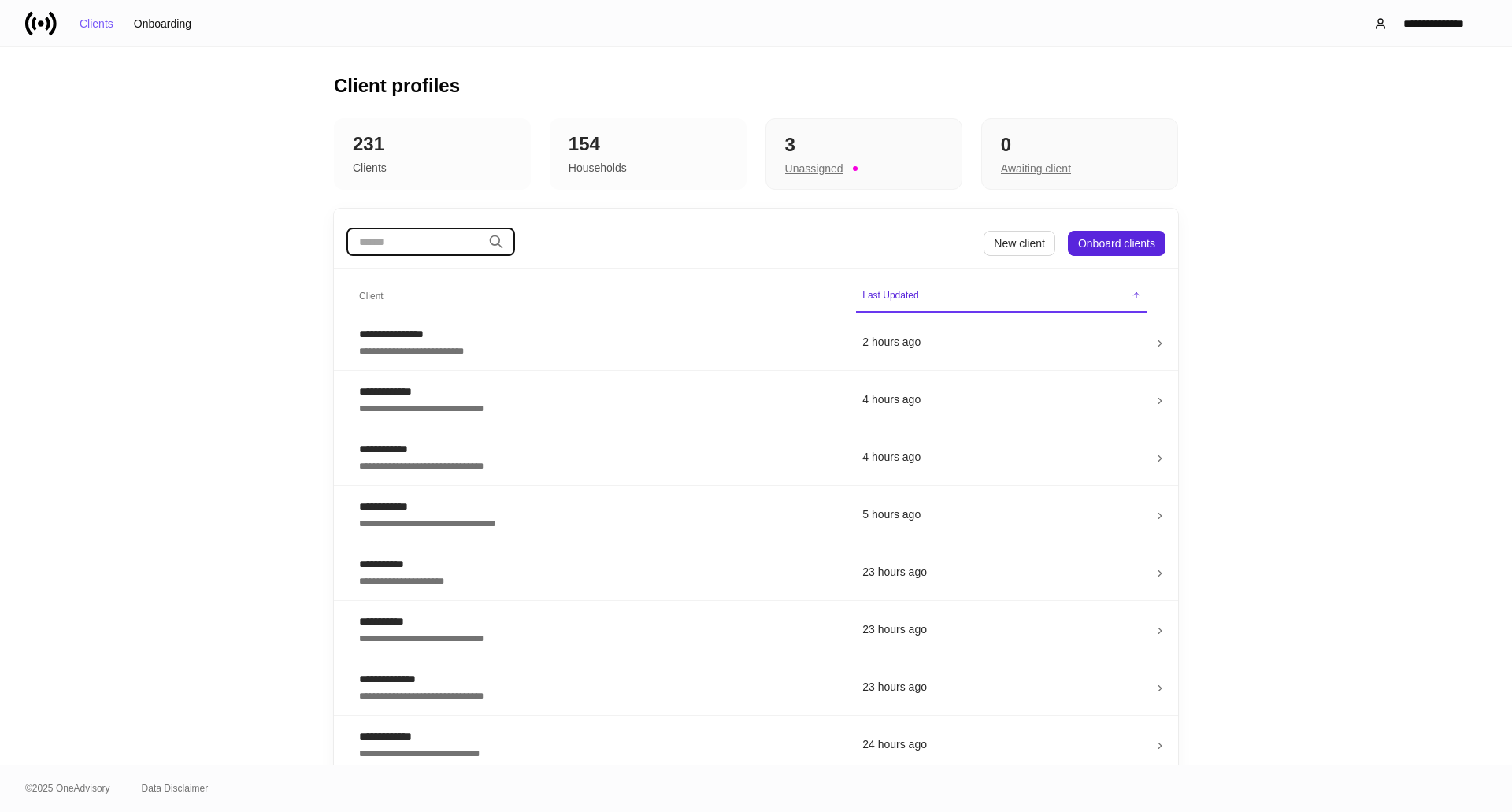 click at bounding box center [414, 242] 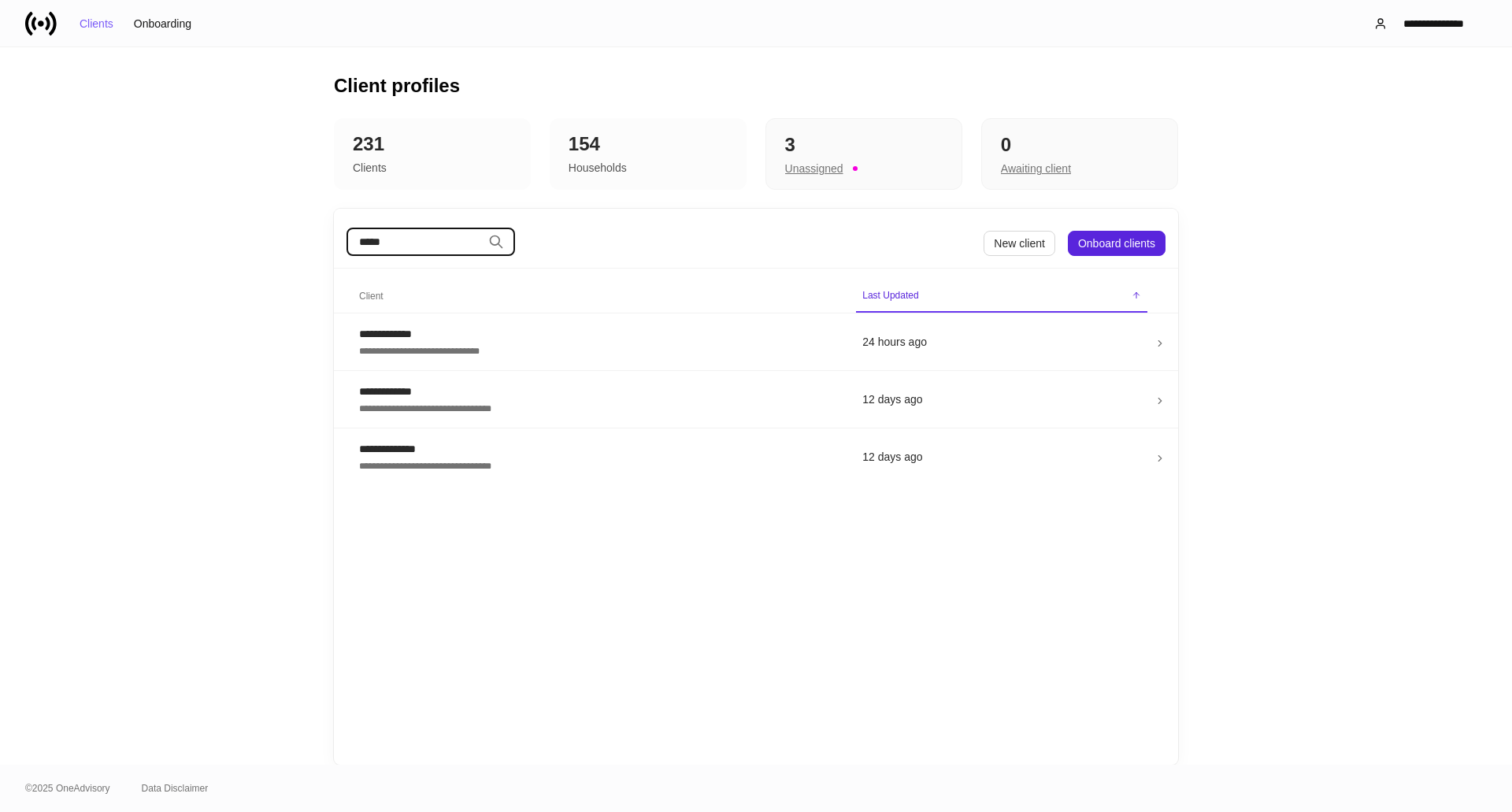type on "*****" 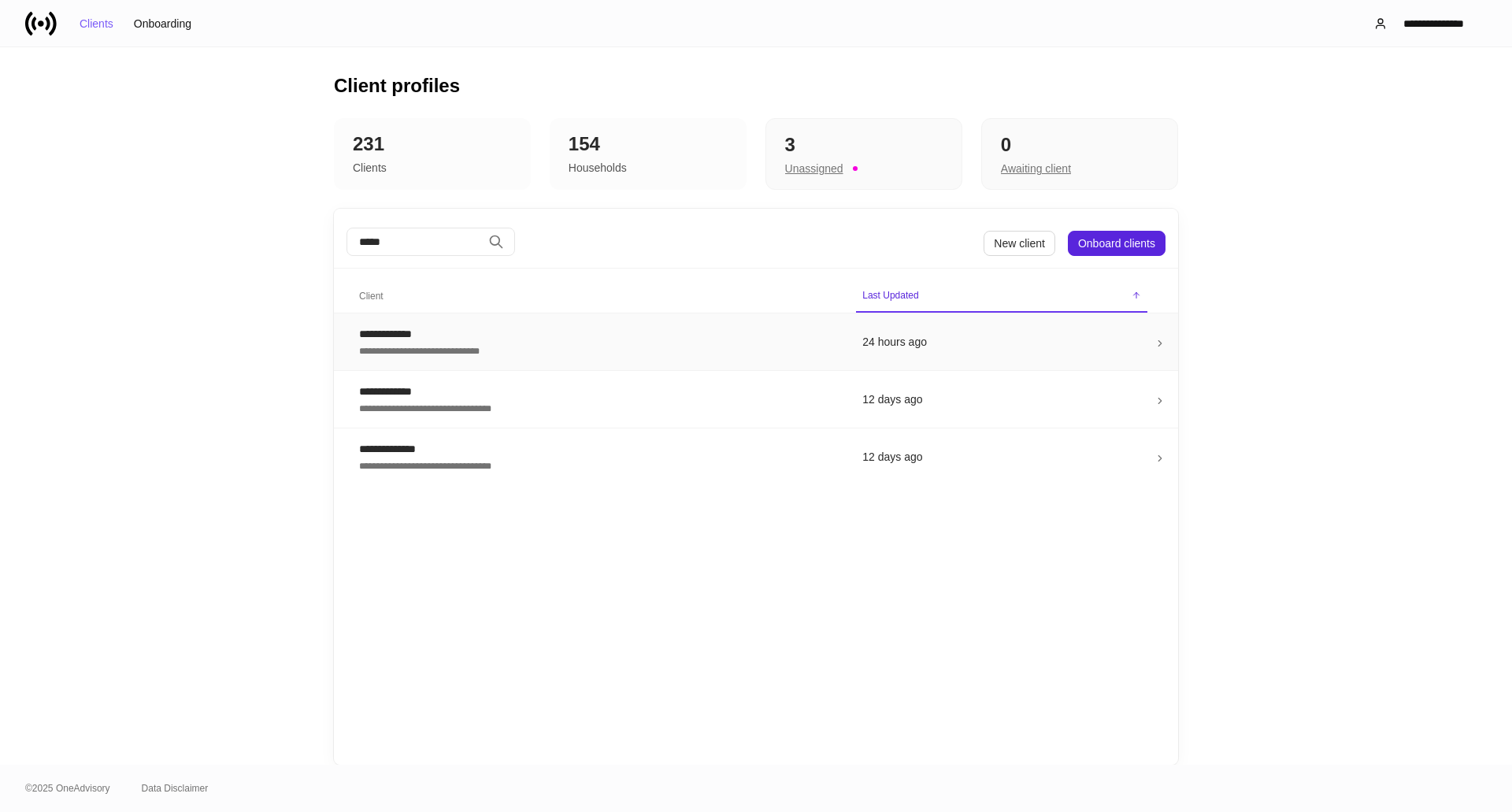 click on "**********" at bounding box center (598, 342) 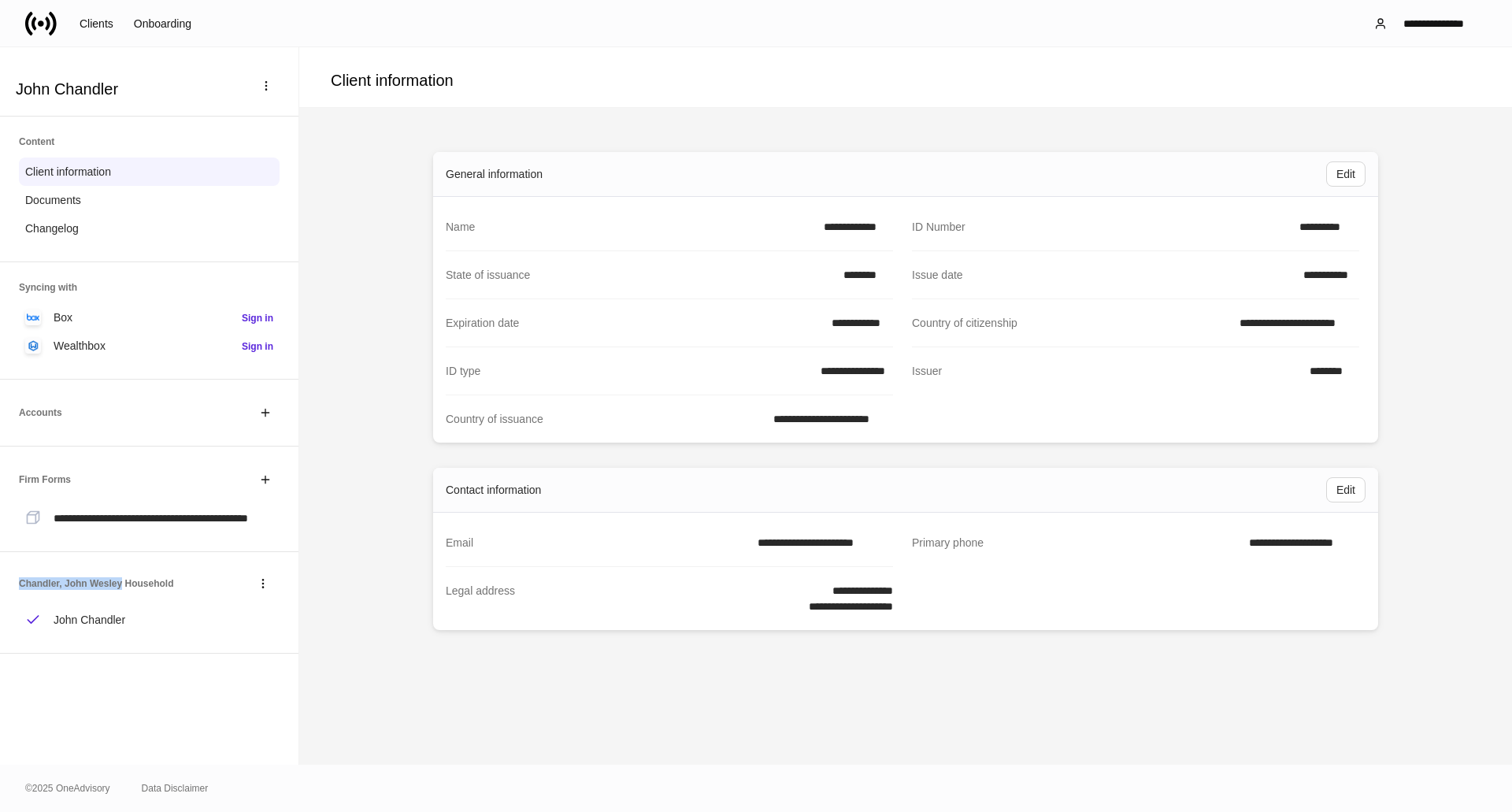 drag, startPoint x: 20, startPoint y: 597, endPoint x: 114, endPoint y: 599, distance: 94.02127 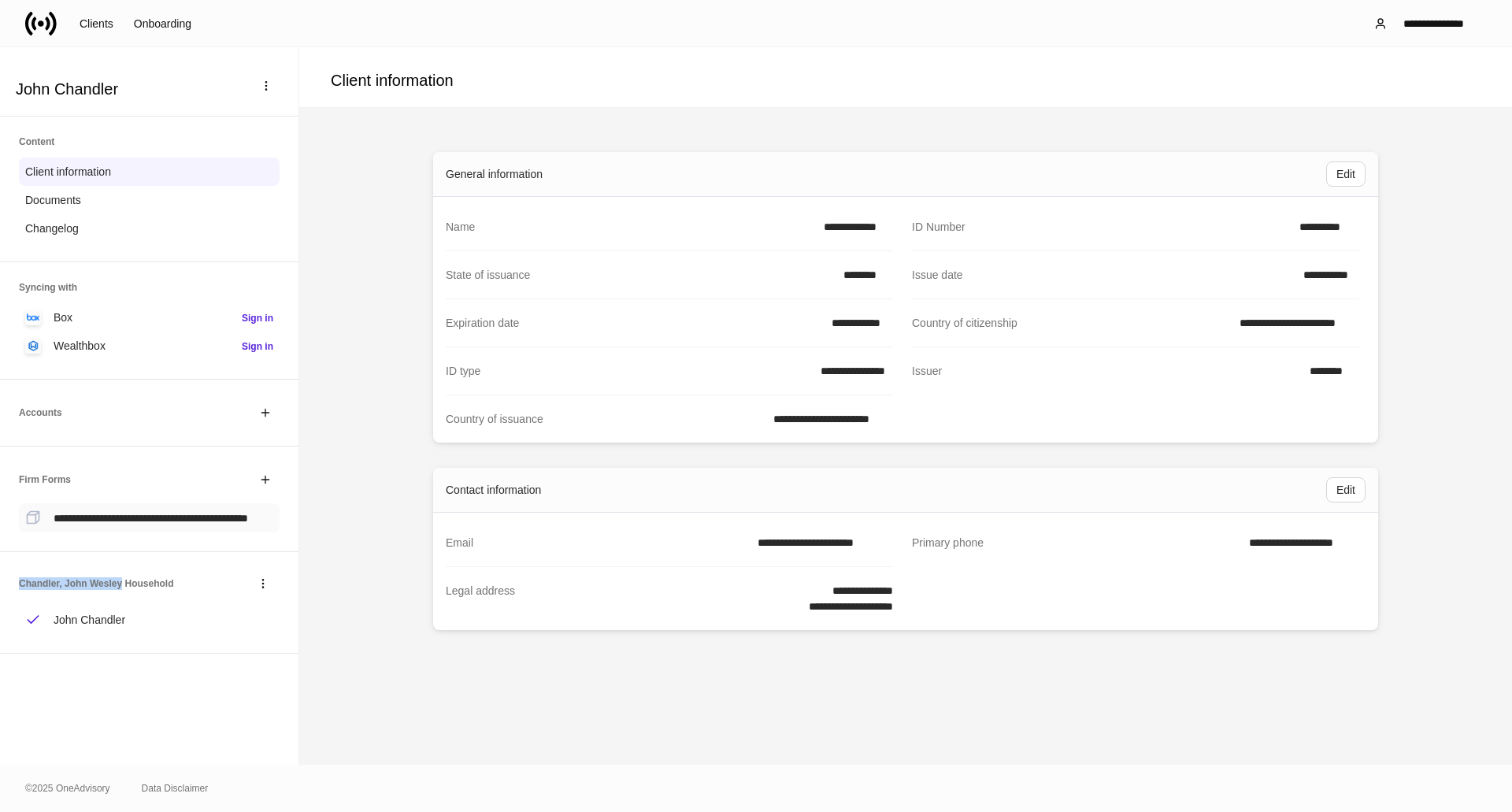 click on "**********" at bounding box center [150, 518] 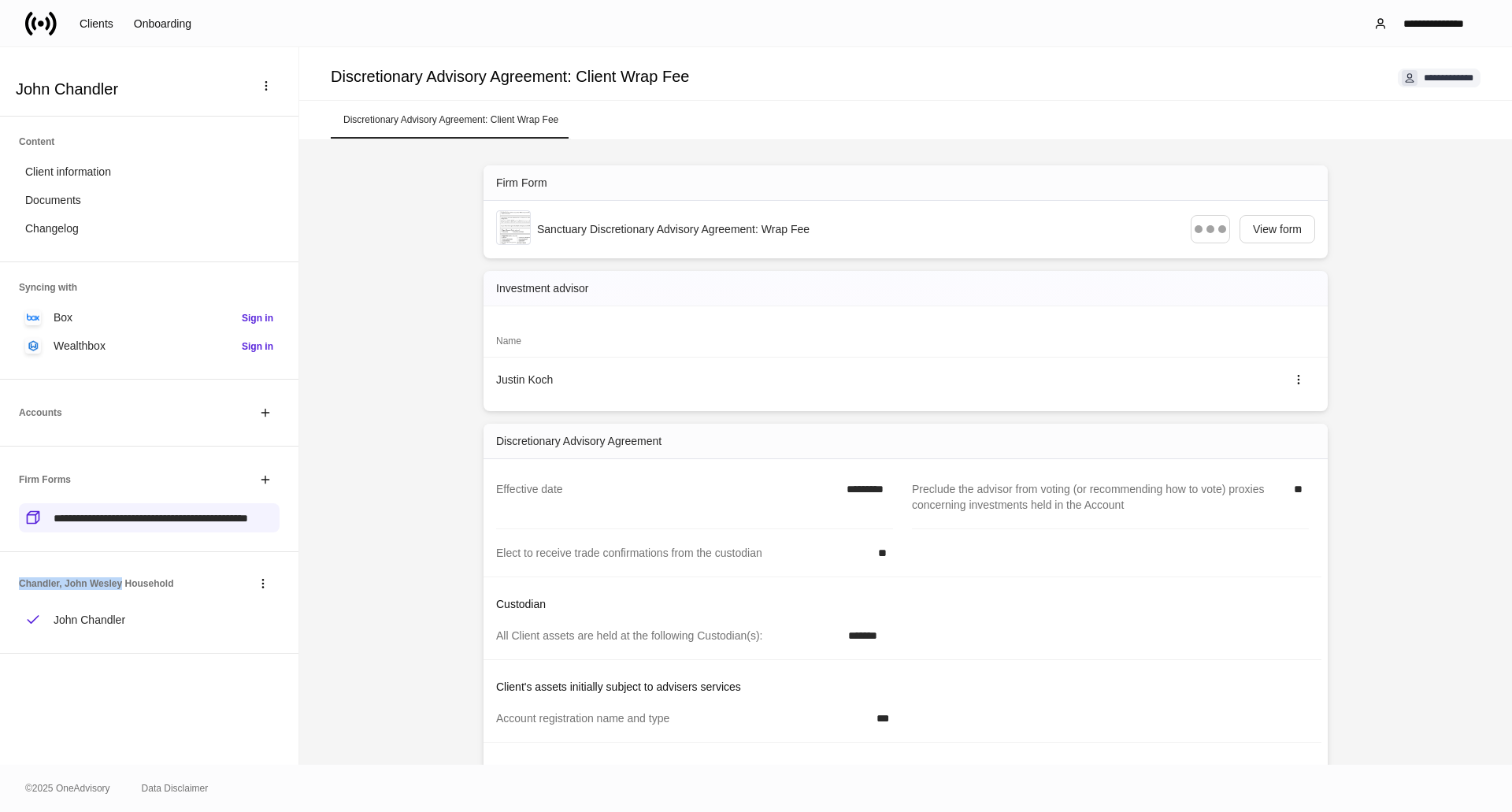 scroll, scrollTop: 216, scrollLeft: 0, axis: vertical 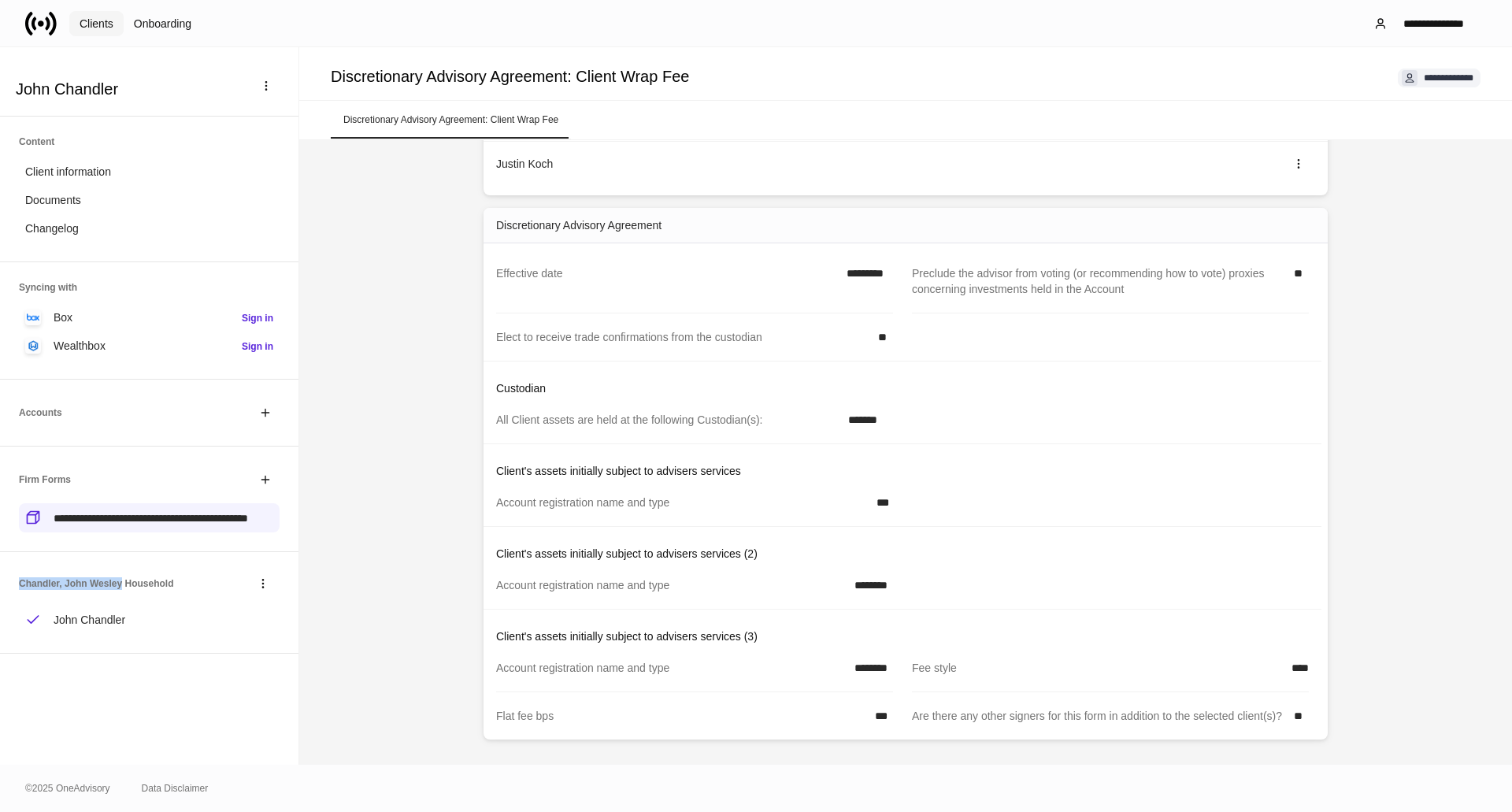 click on "Clients" at bounding box center [96, 24] 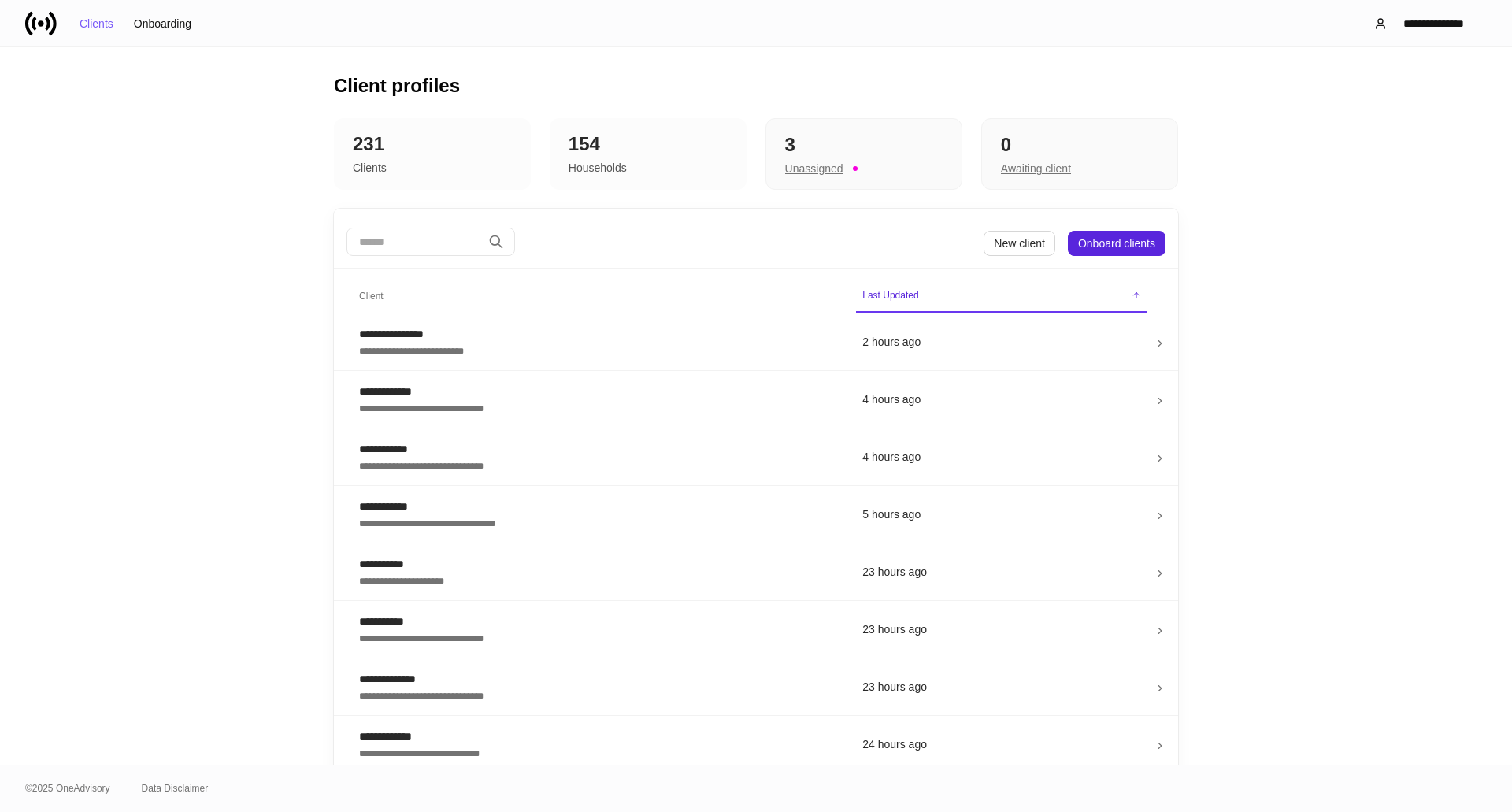 click at bounding box center [414, 242] 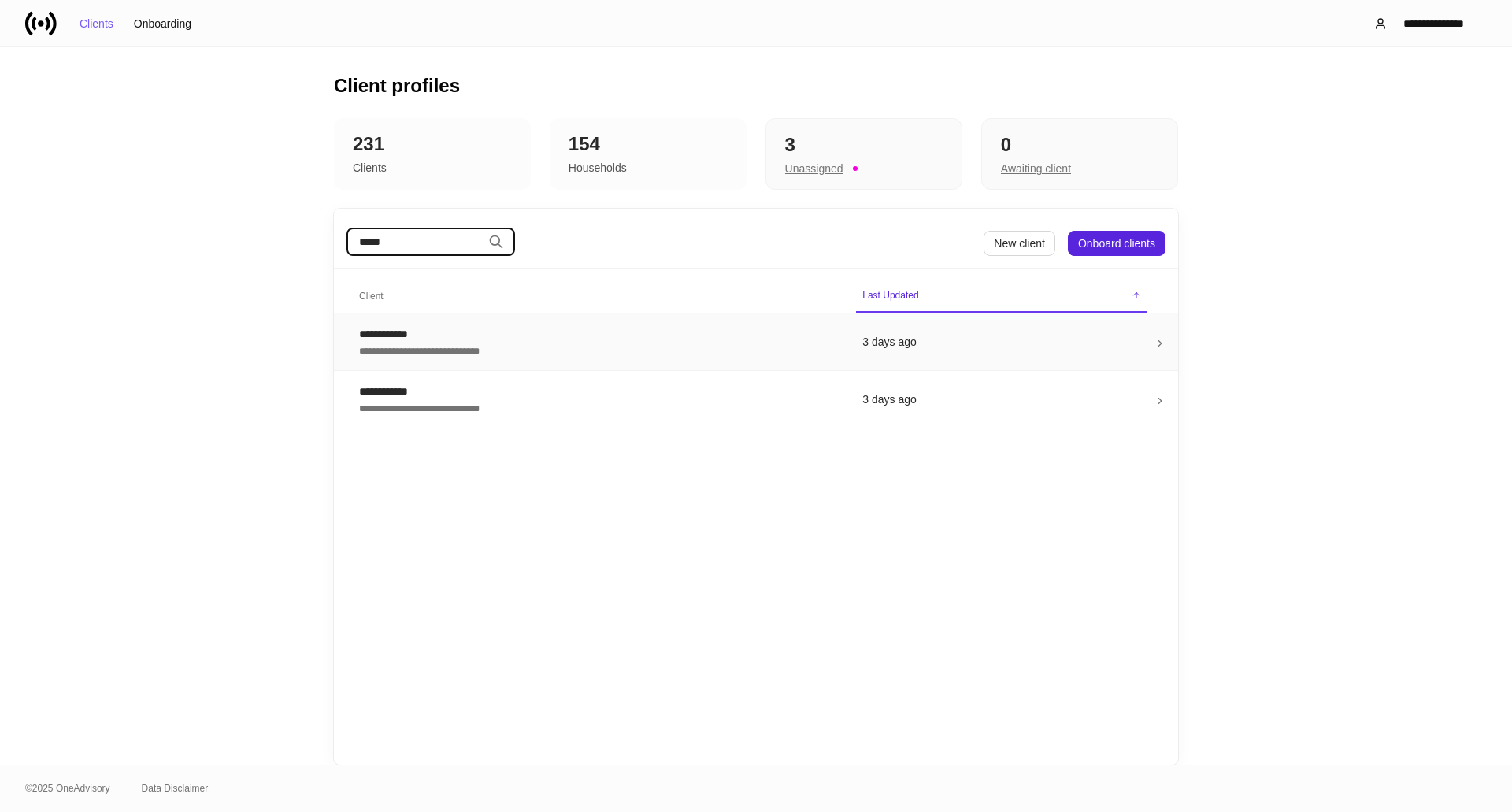 type on "*****" 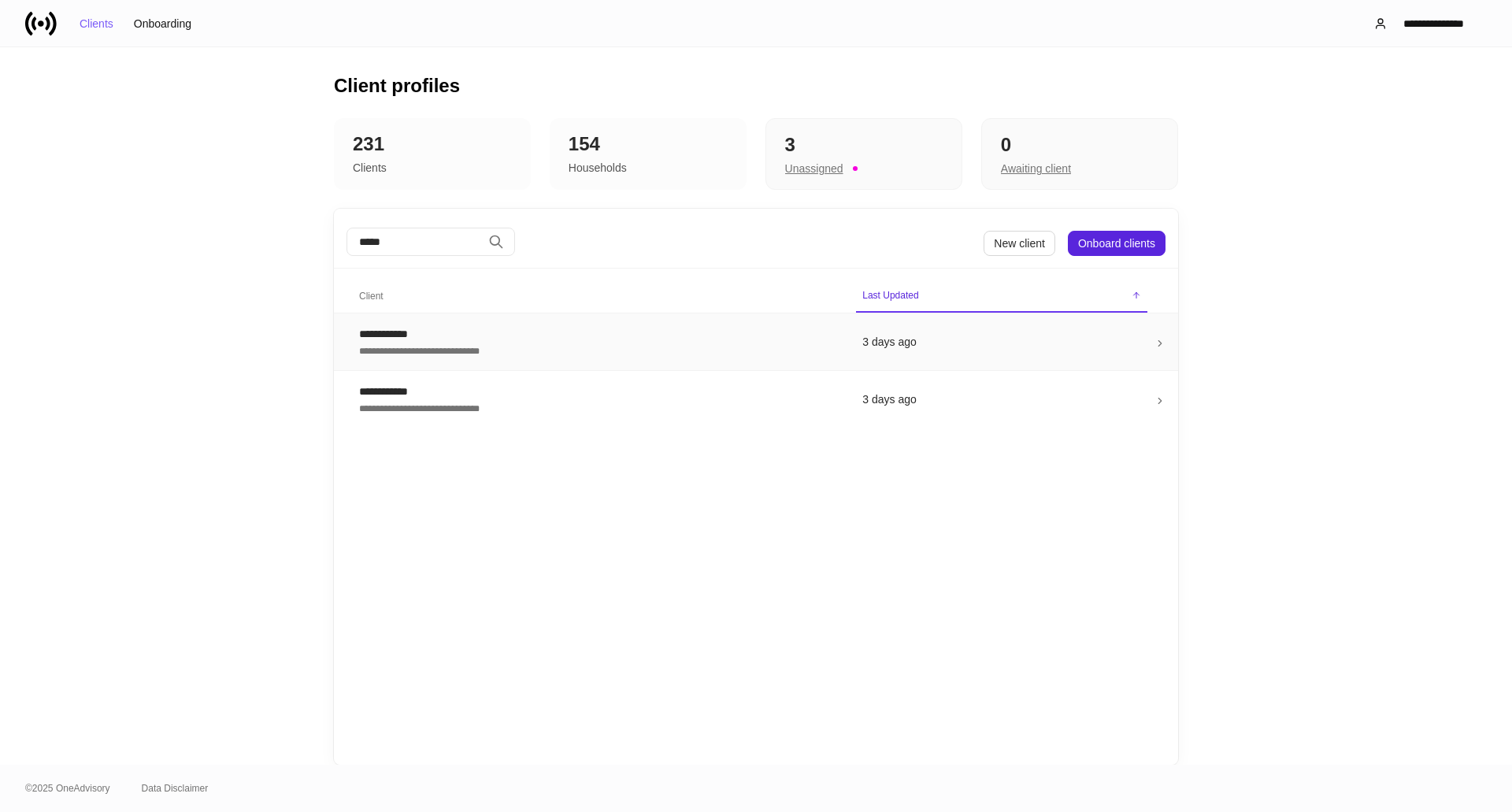 click on "**********" at bounding box center (598, 334) 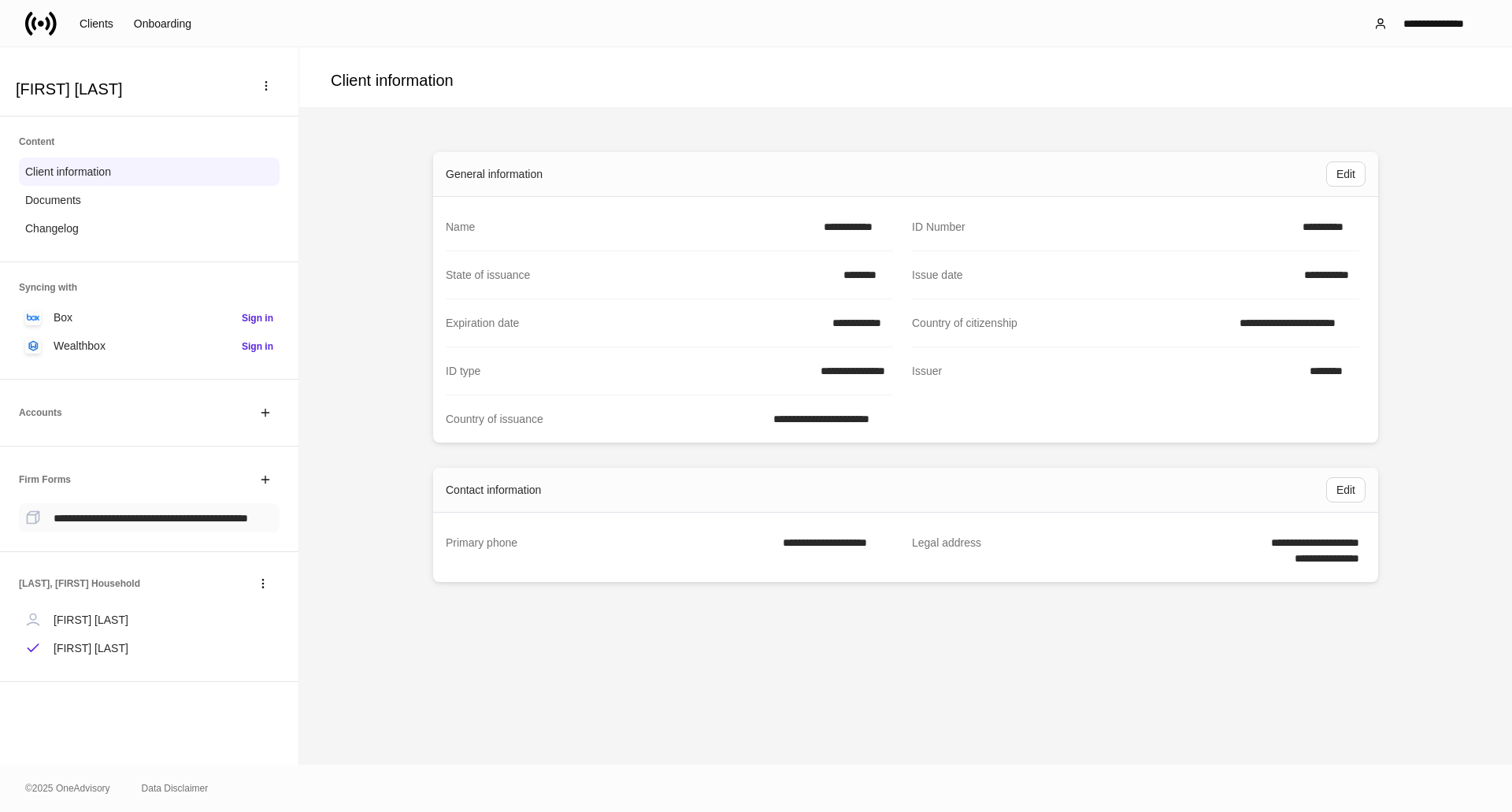 click on "**********" at bounding box center [150, 518] 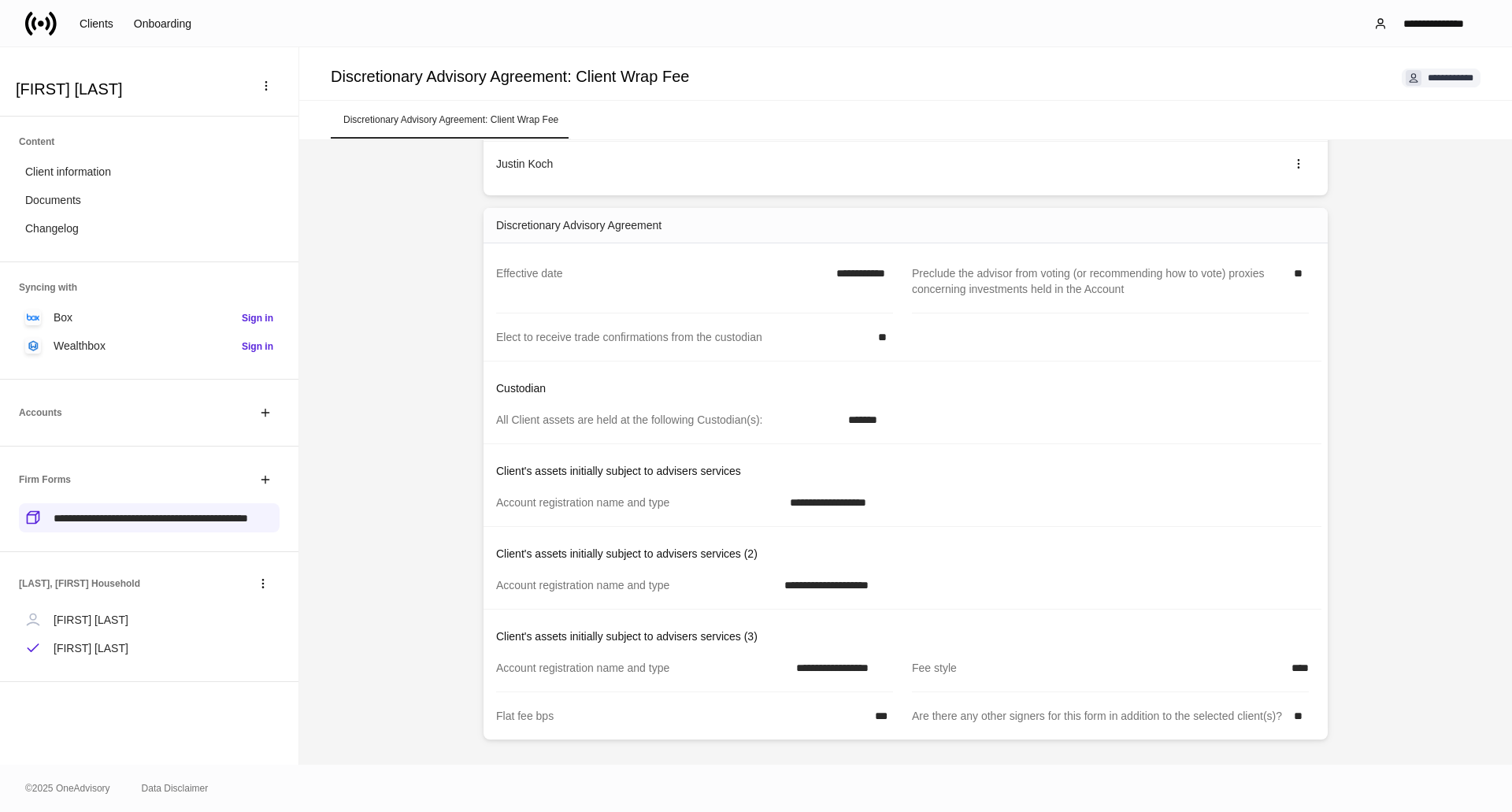 scroll, scrollTop: 216, scrollLeft: 0, axis: vertical 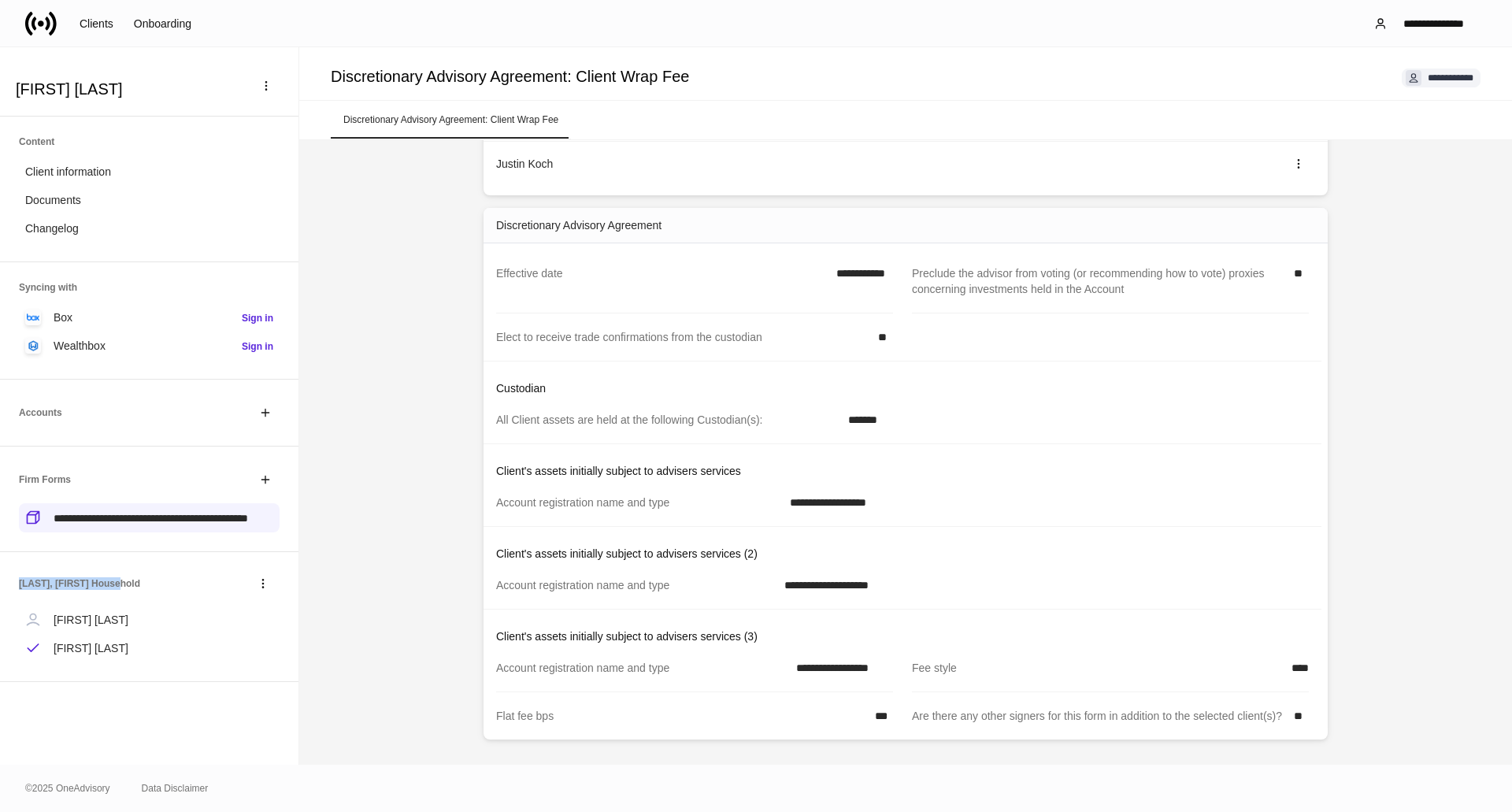 drag, startPoint x: 17, startPoint y: 599, endPoint x: 116, endPoint y: 601, distance: 99.0202 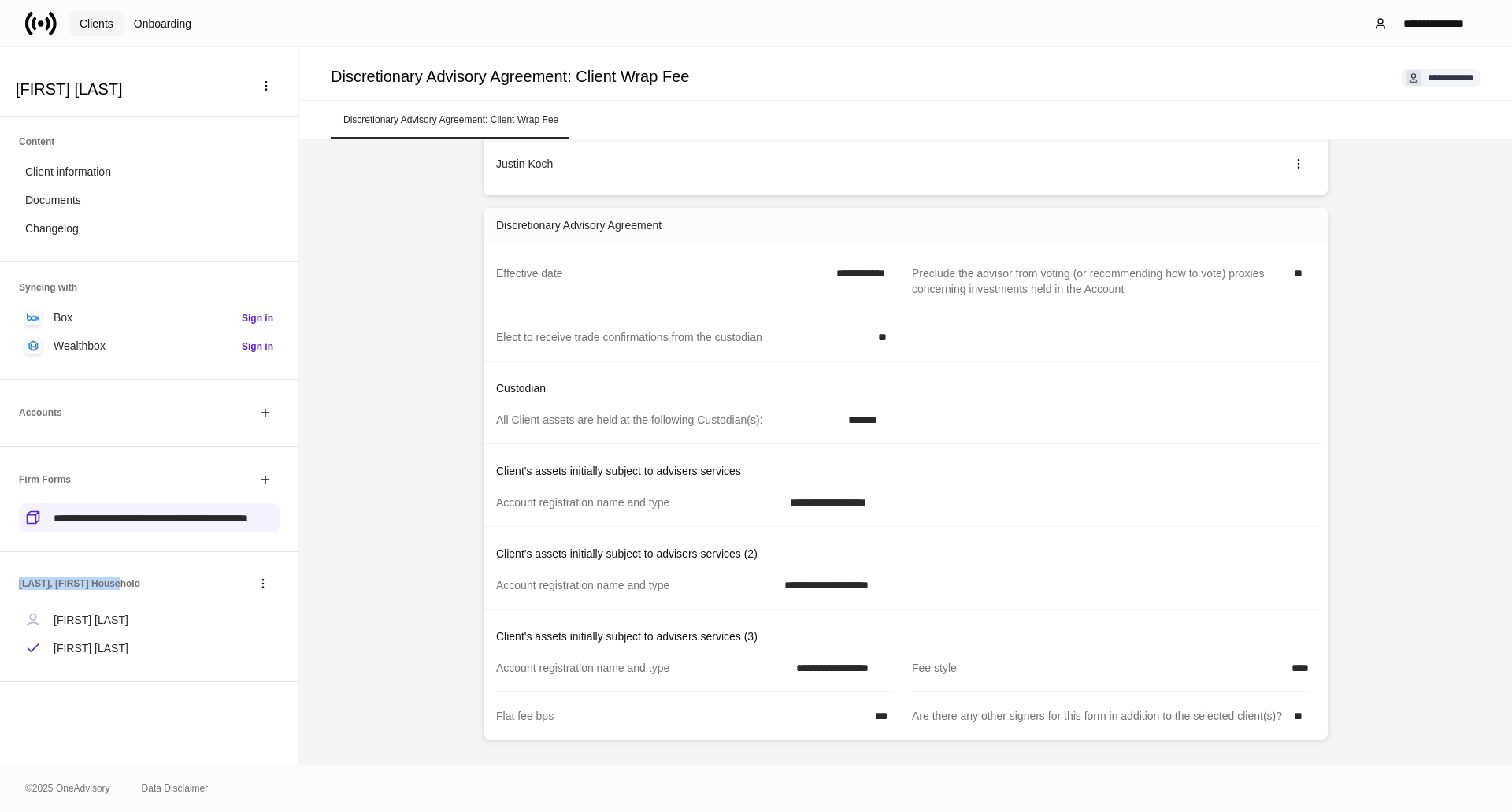 click on "Clients" at bounding box center [96, 24] 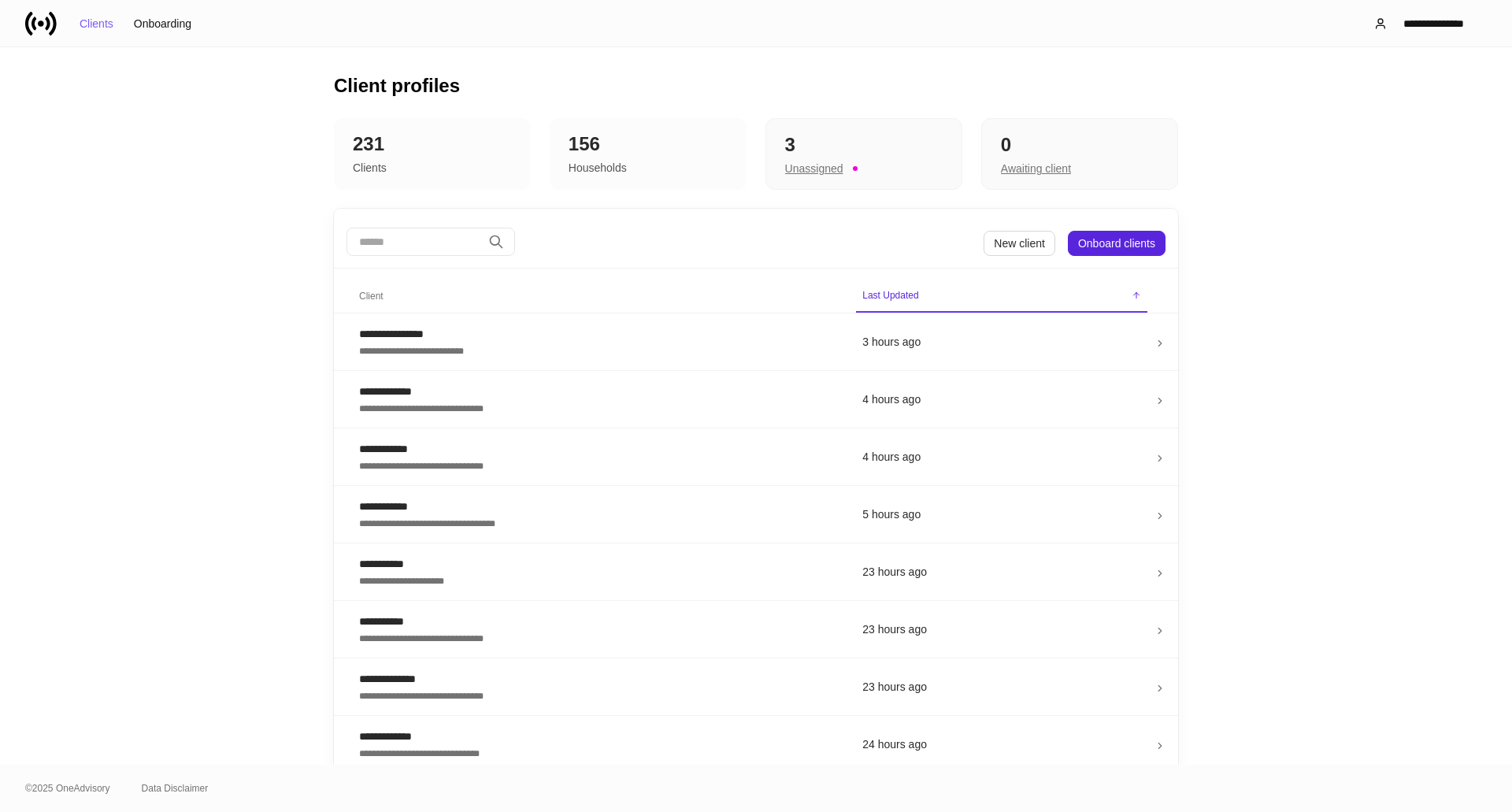 click at bounding box center (414, 242) 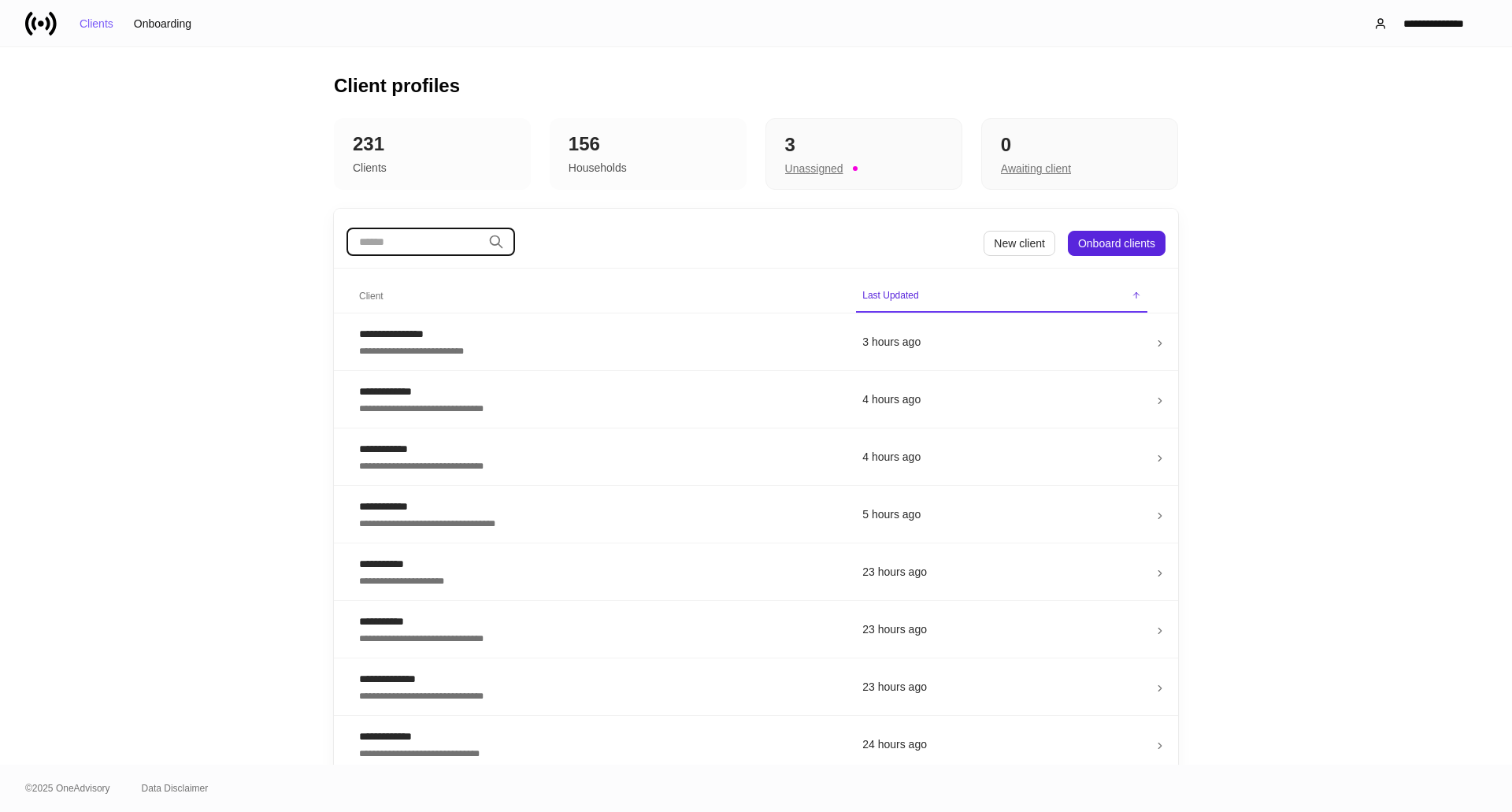 type on "*" 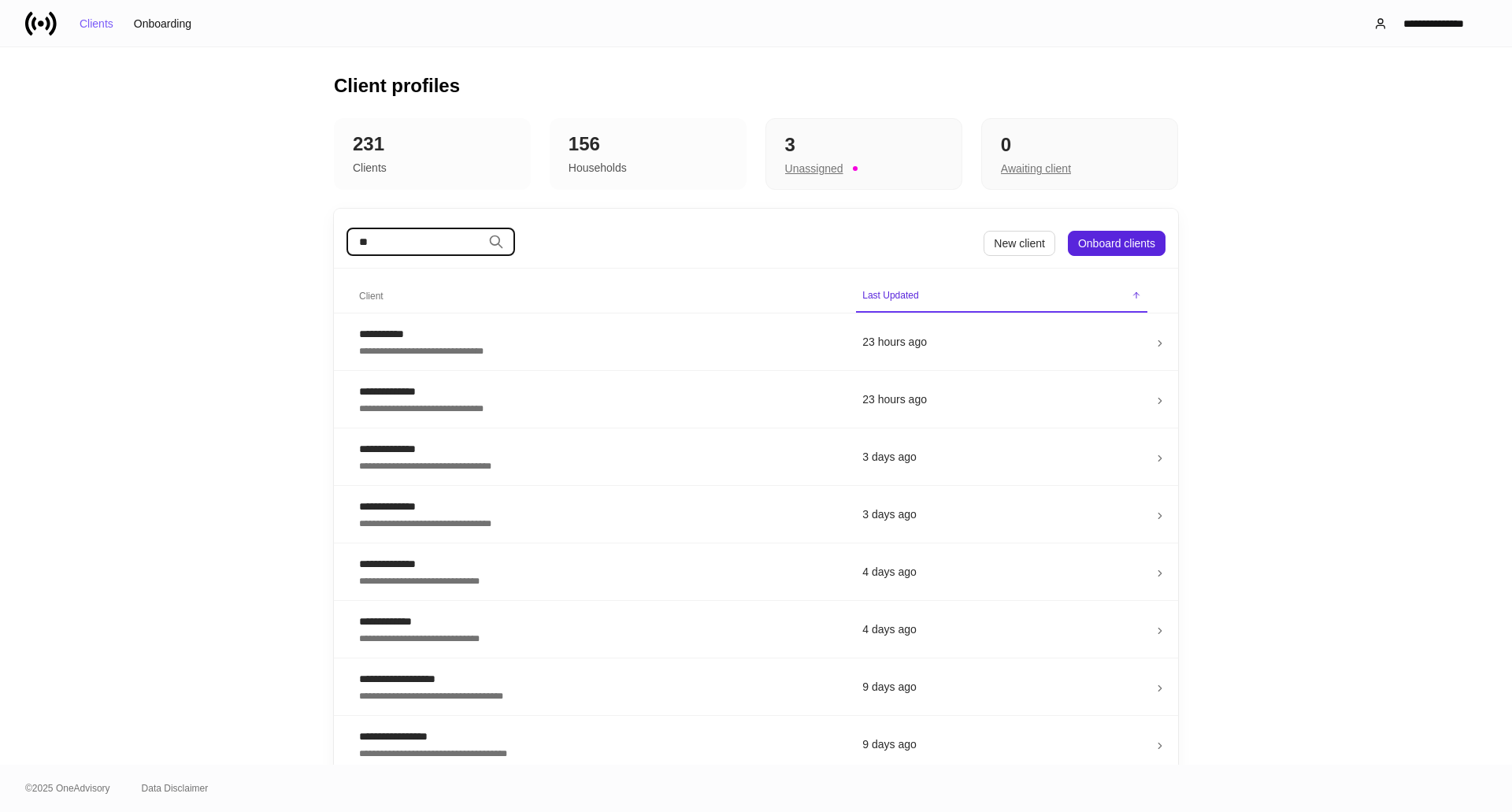 type on "*" 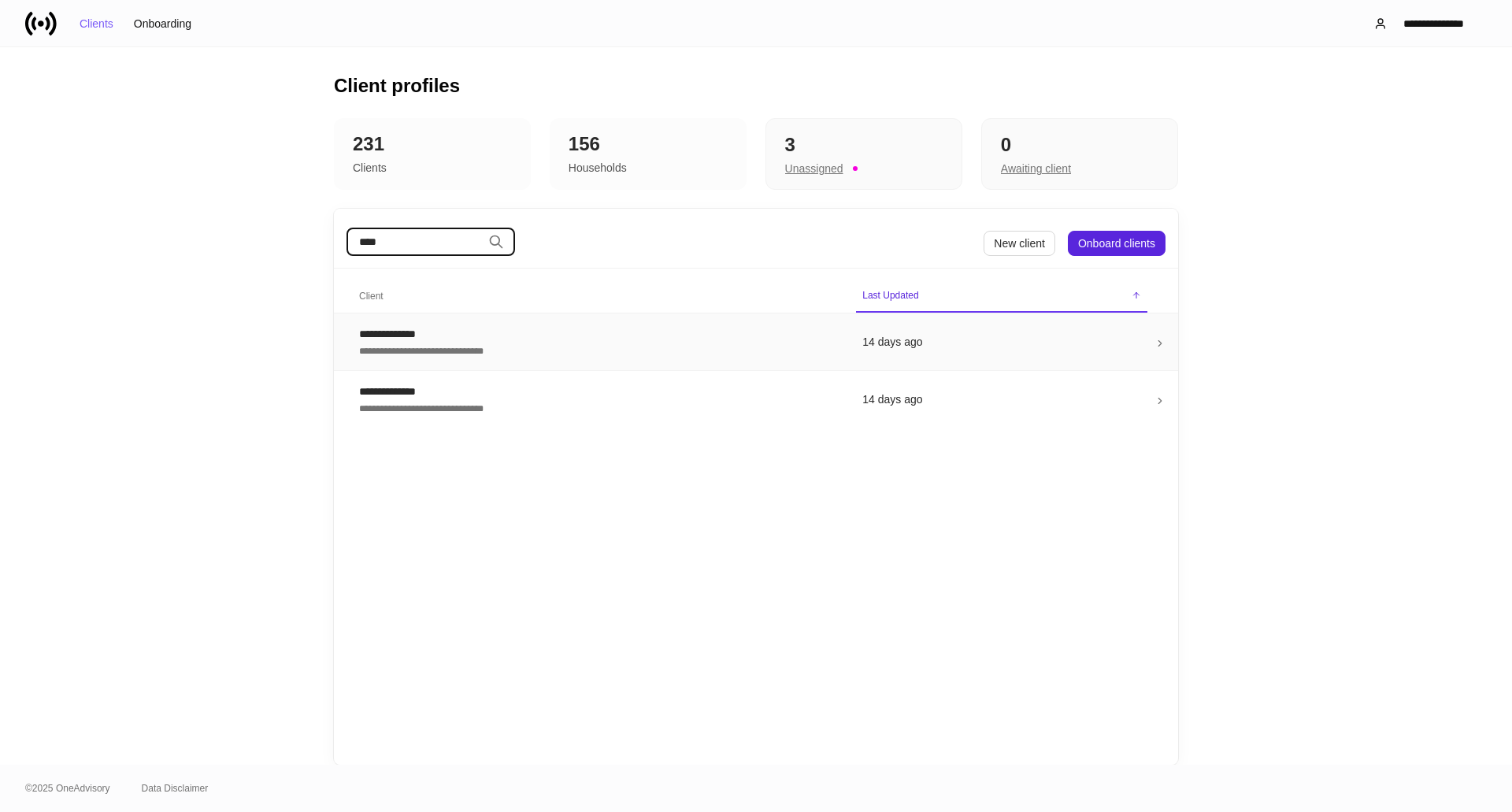 type on "****" 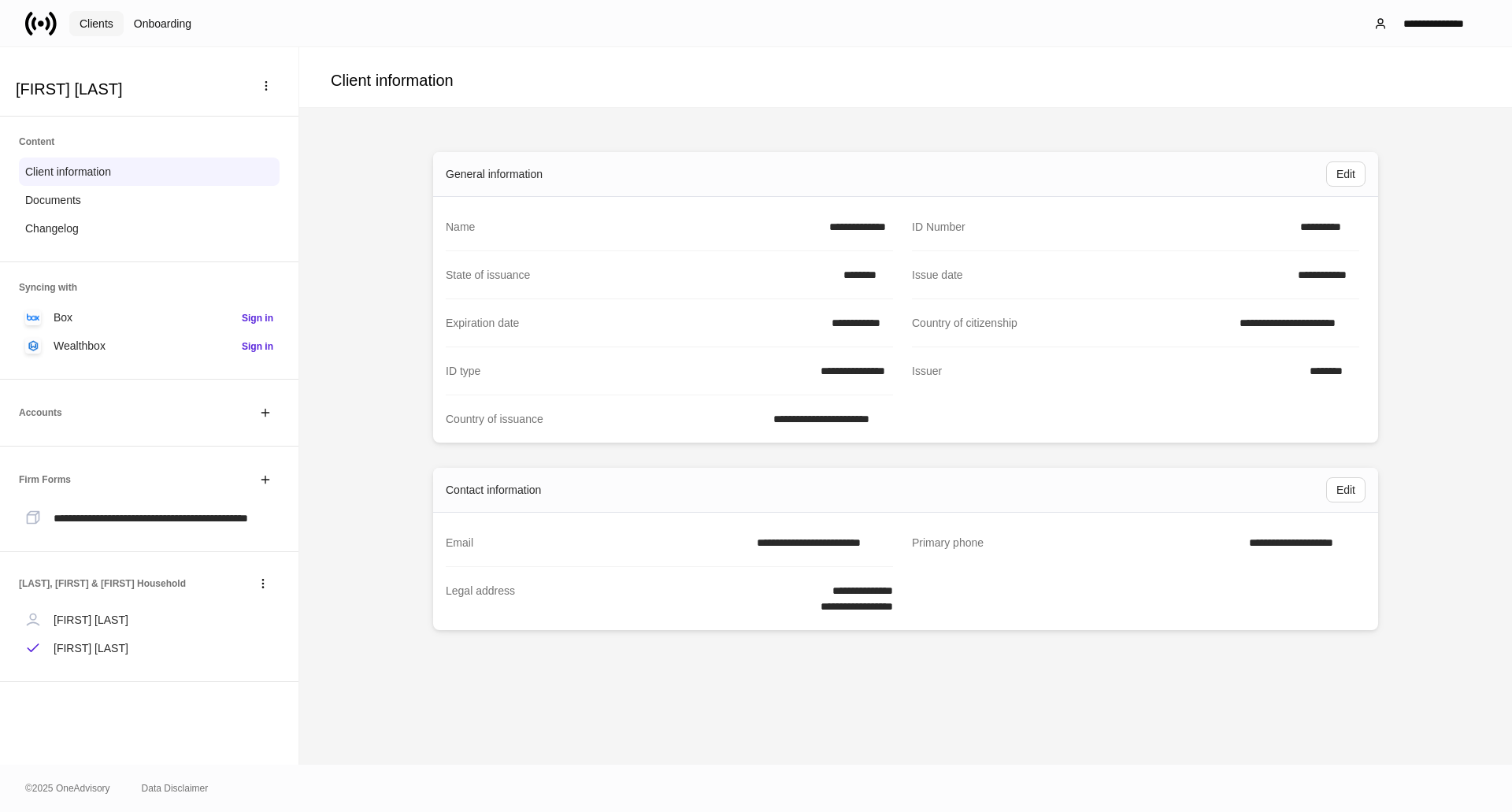 click on "Clients" at bounding box center [96, 24] 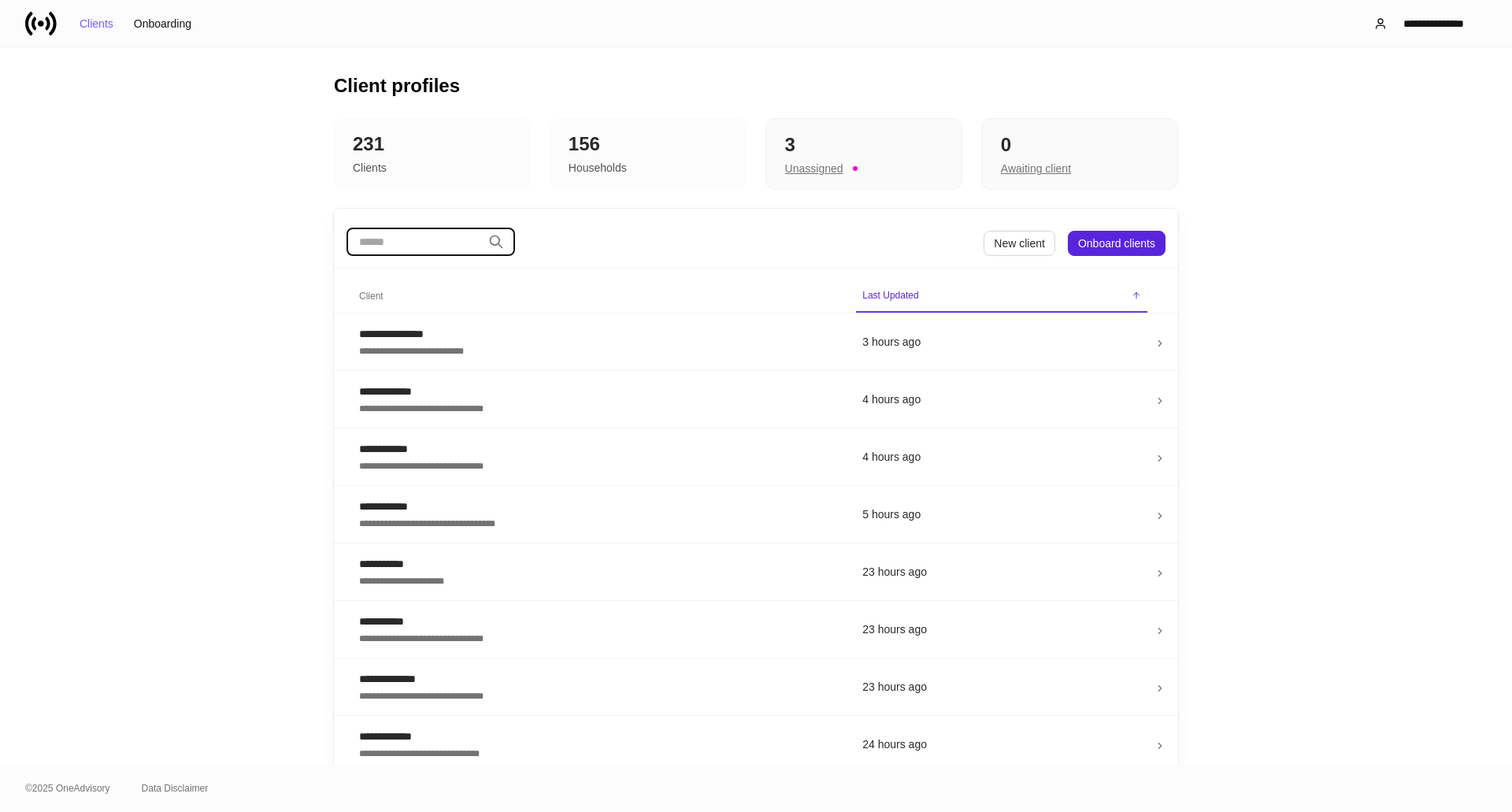click at bounding box center (414, 242) 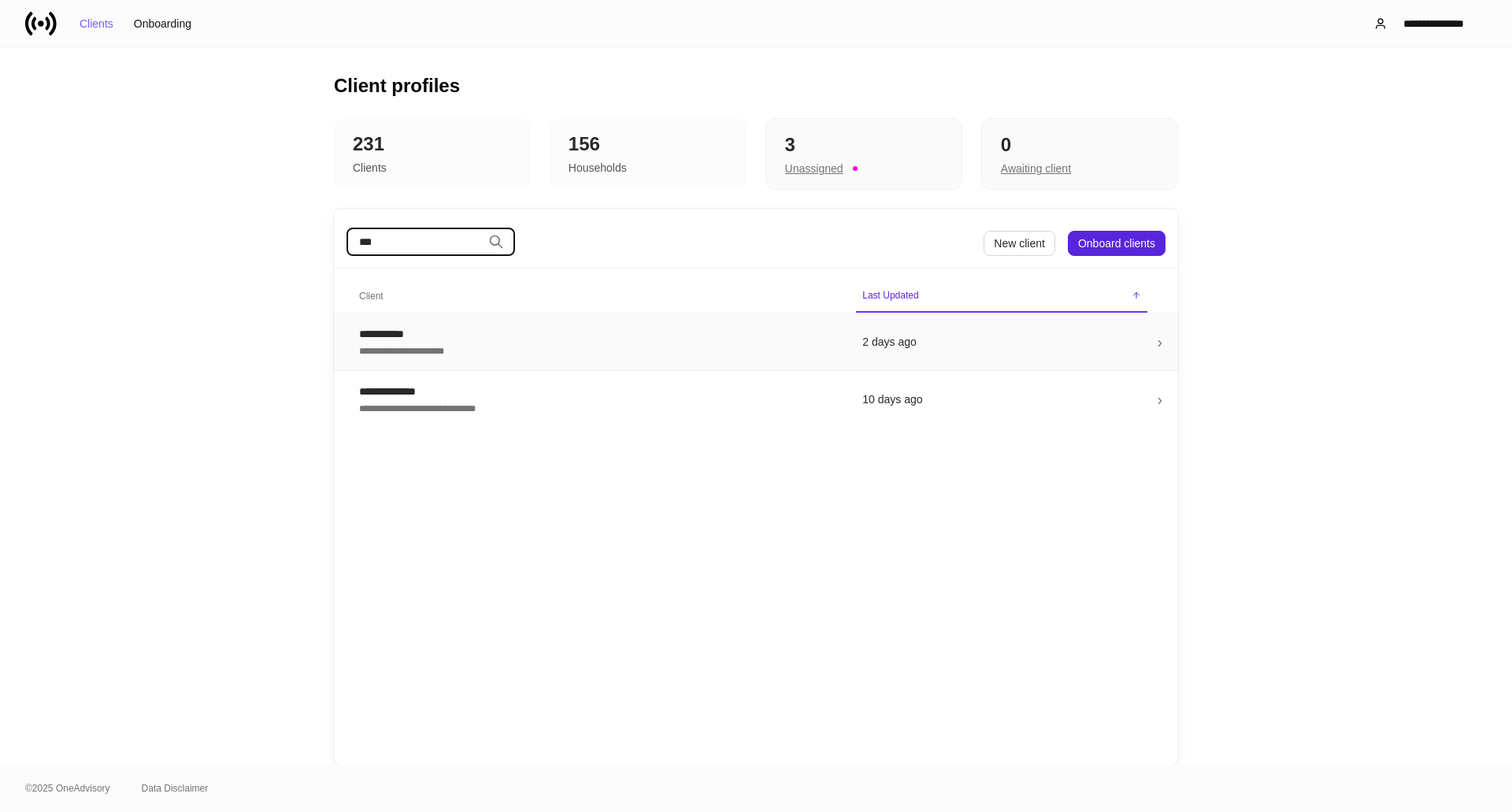 type on "***" 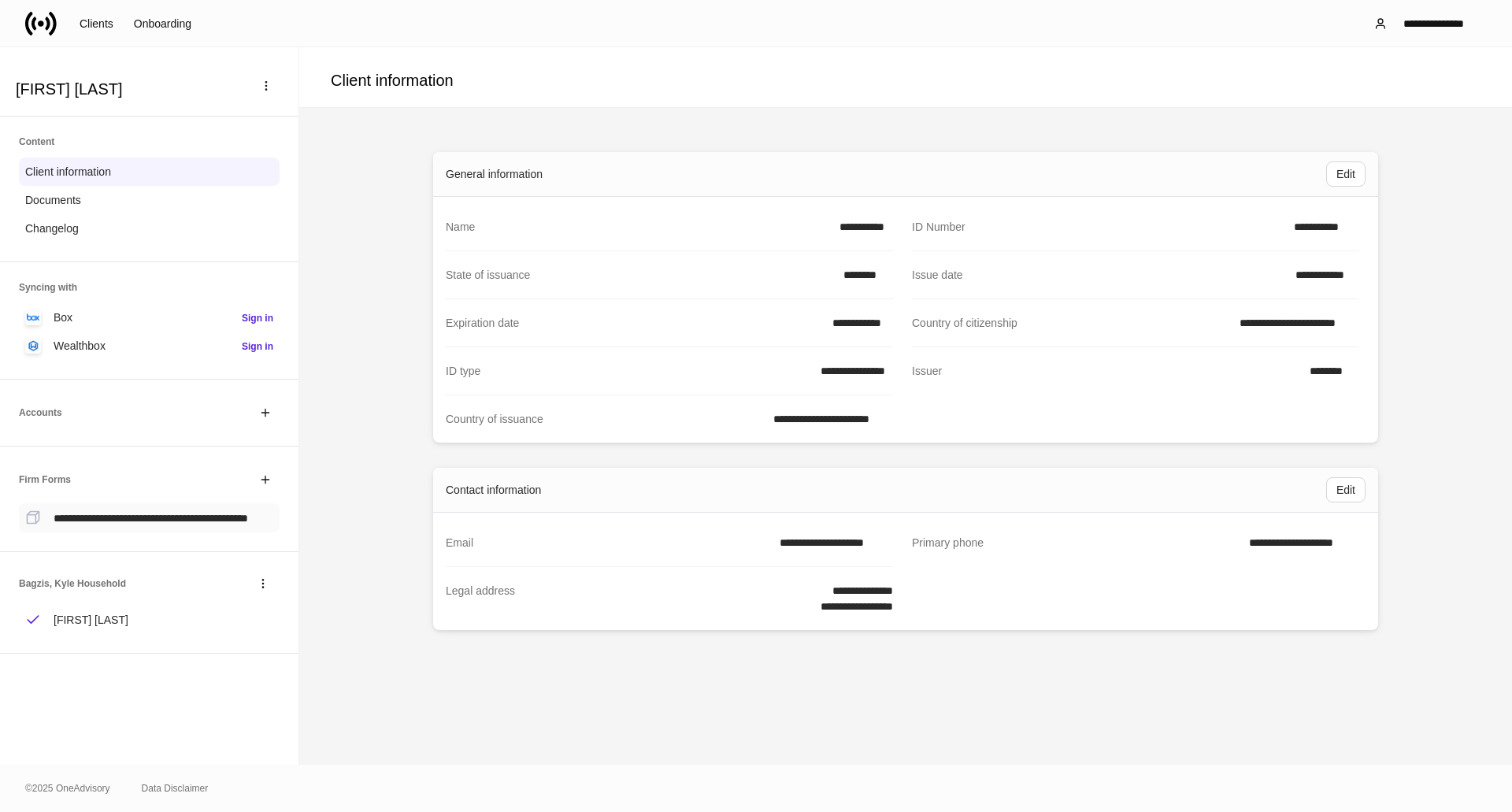 click on "**********" at bounding box center (150, 518) 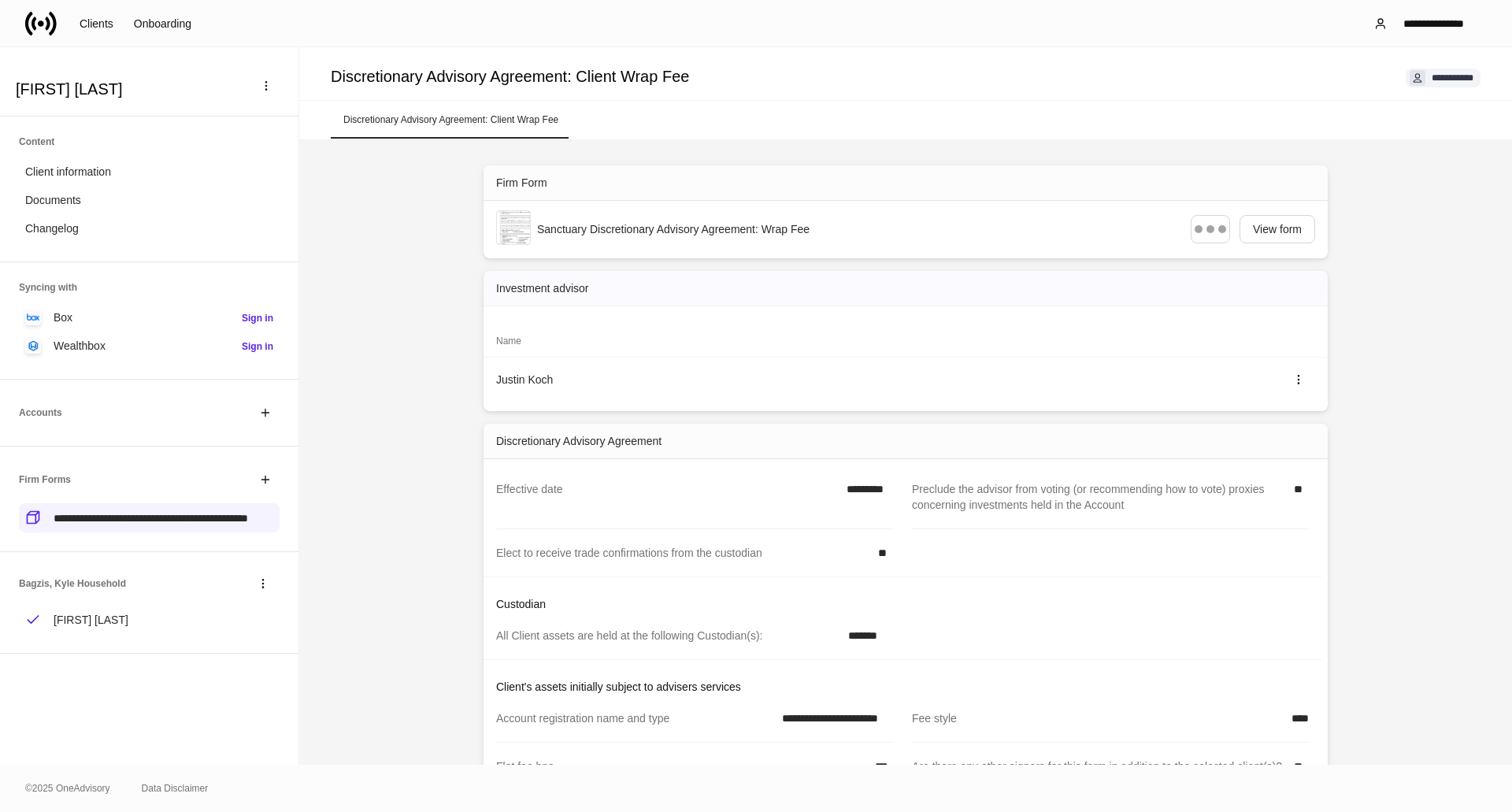 scroll, scrollTop: 50, scrollLeft: 0, axis: vertical 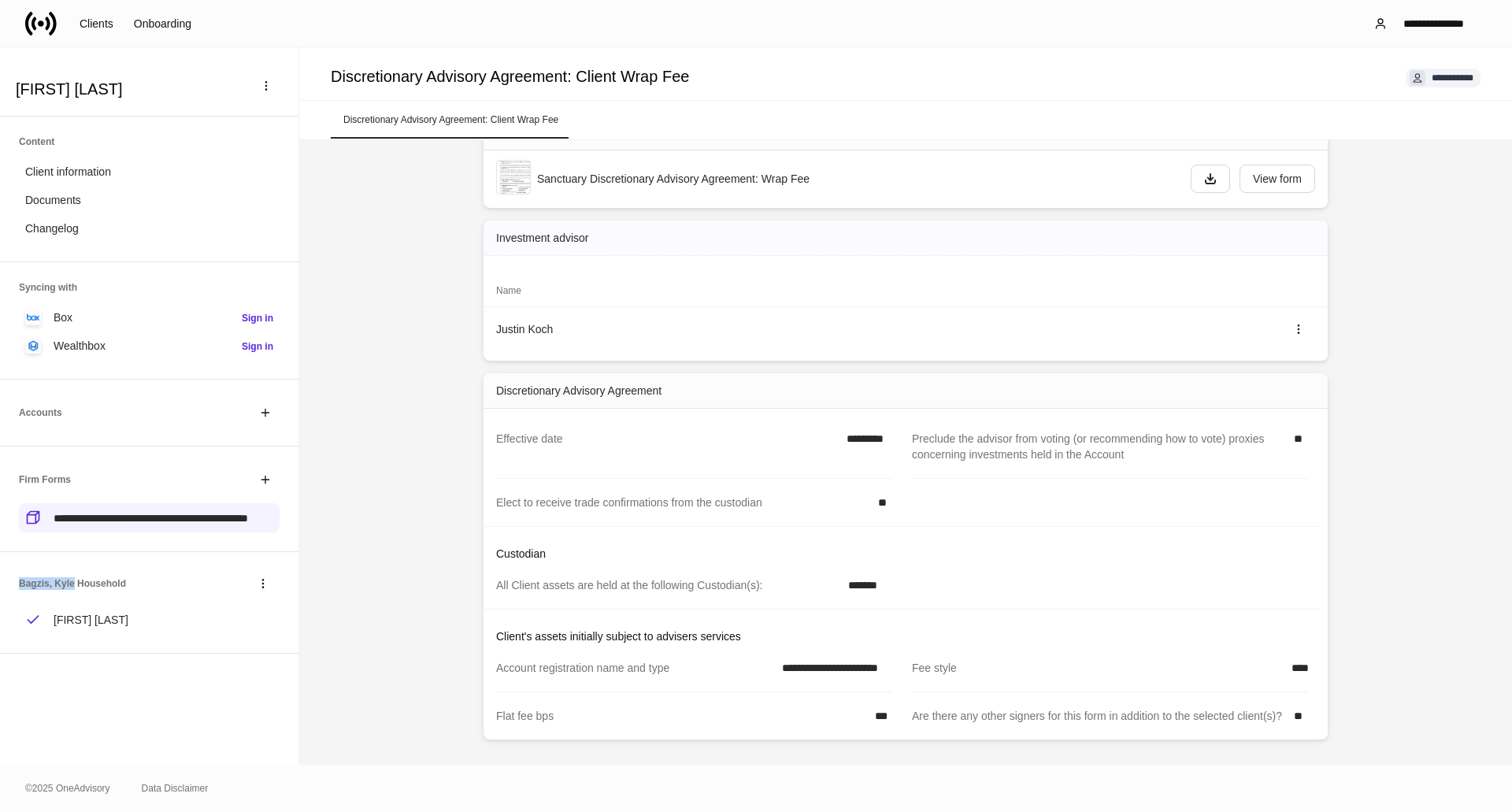 drag, startPoint x: 17, startPoint y: 600, endPoint x: 69, endPoint y: 602, distance: 52.0384 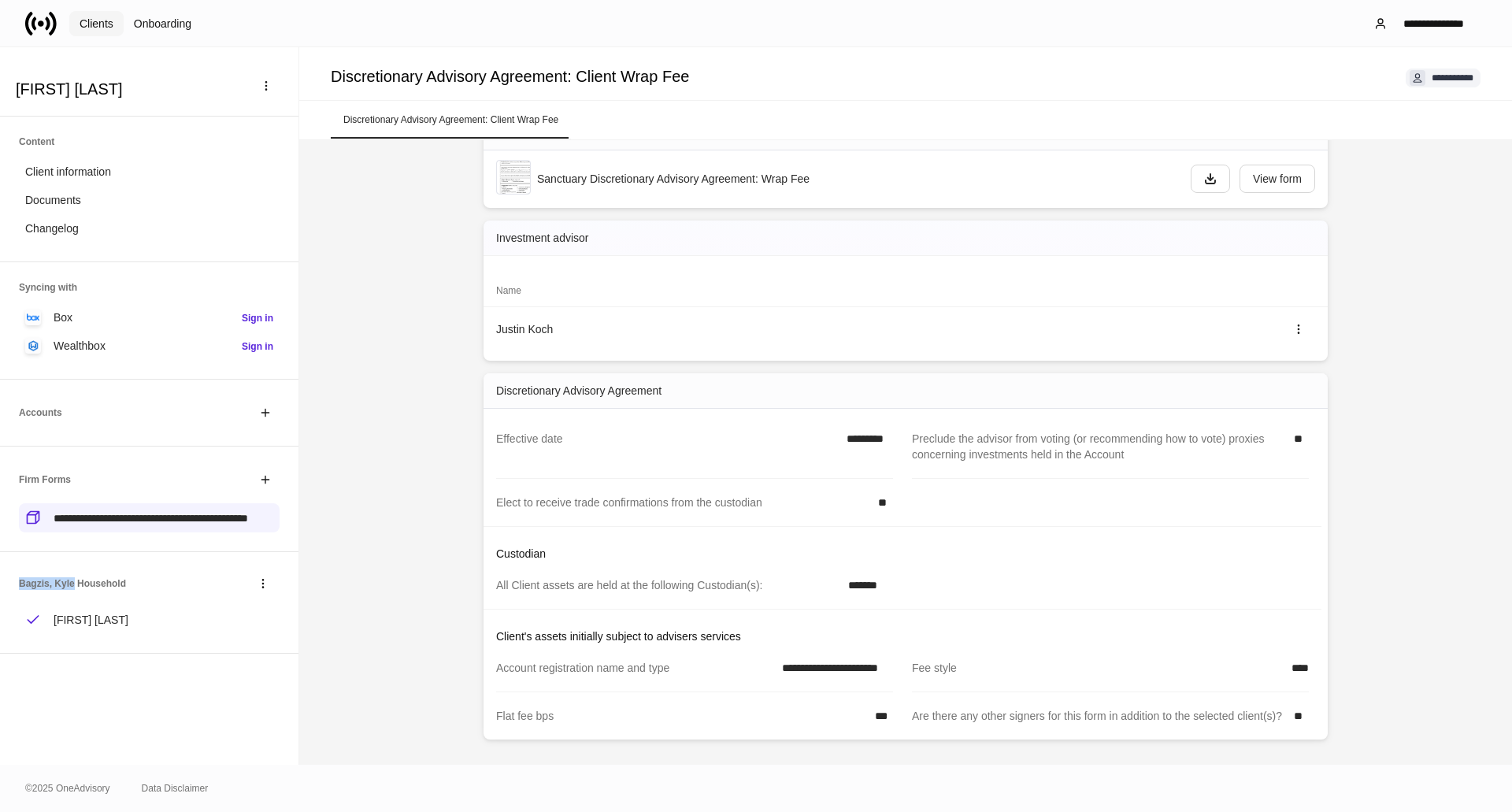 click on "Clients" at bounding box center [96, 24] 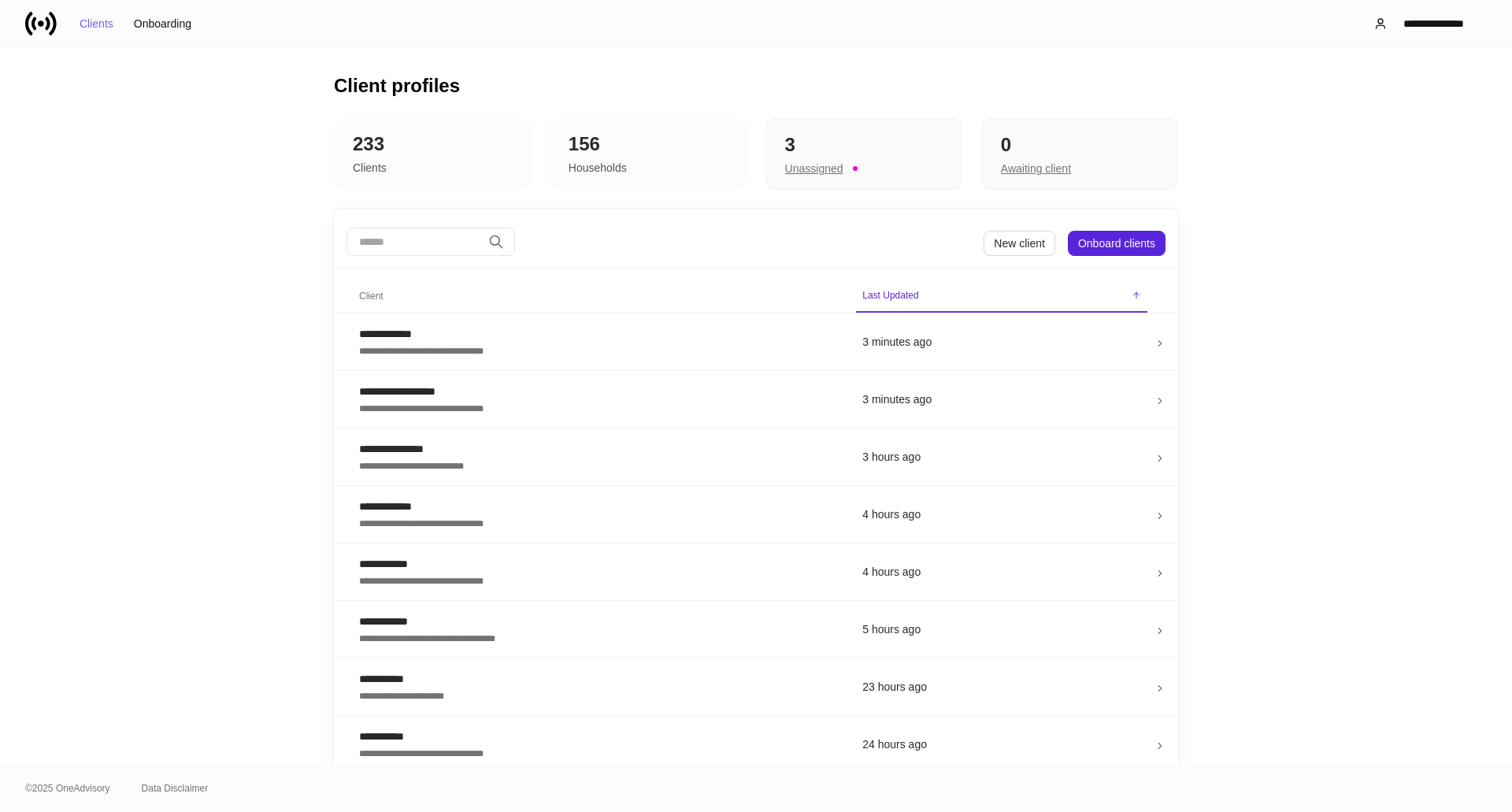 click at bounding box center [414, 242] 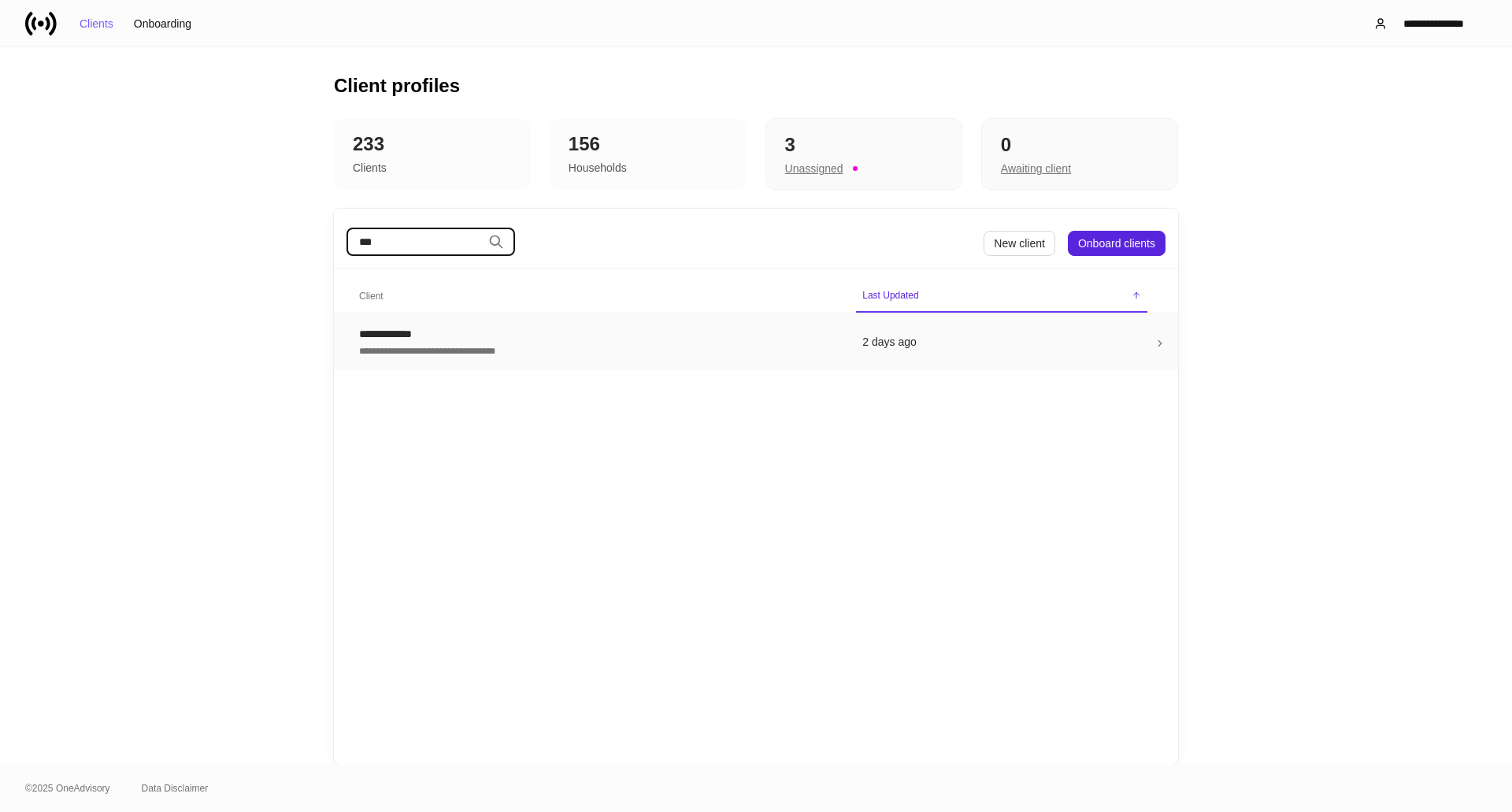type on "***" 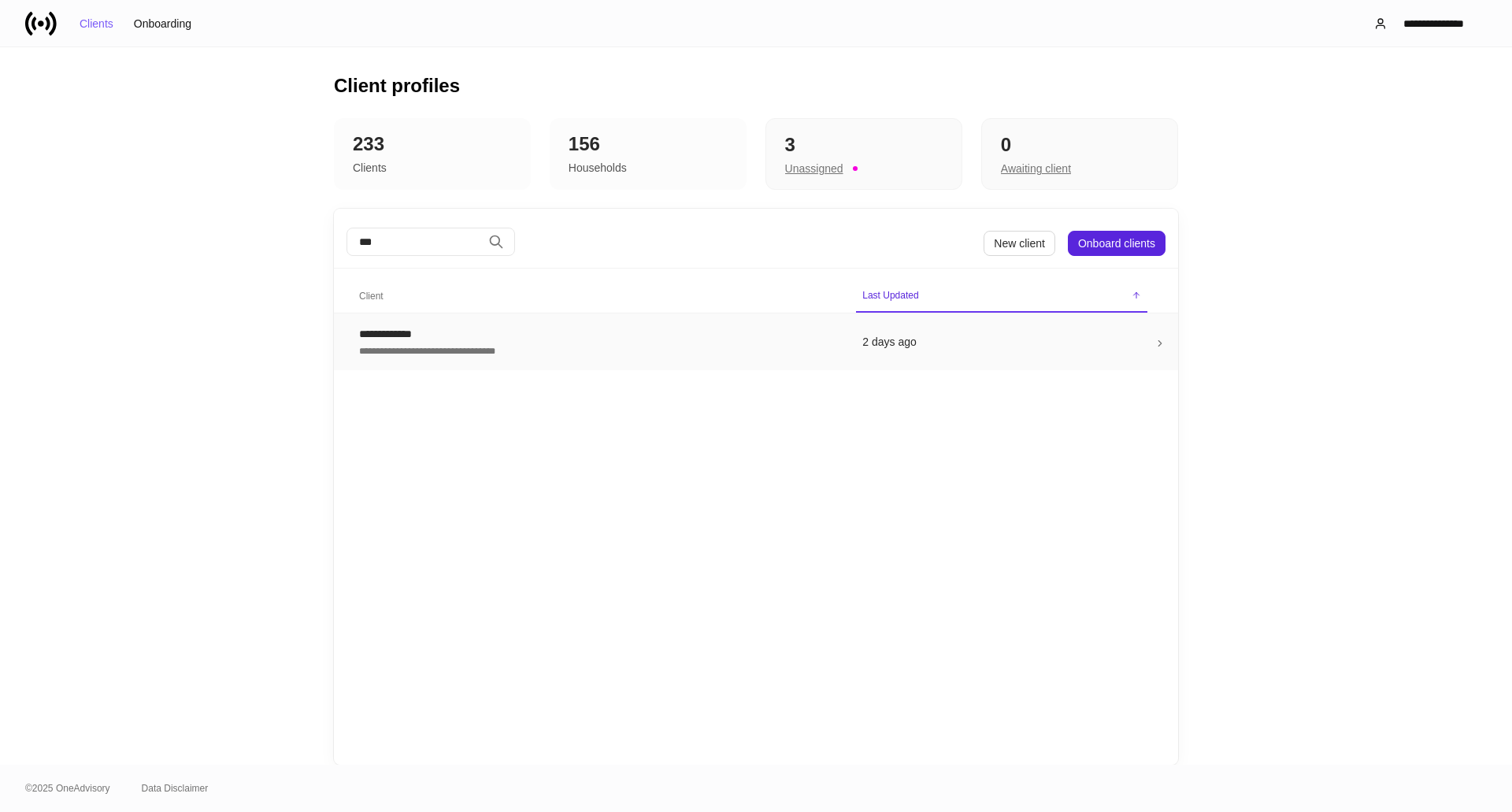 click on "**********" at bounding box center [598, 334] 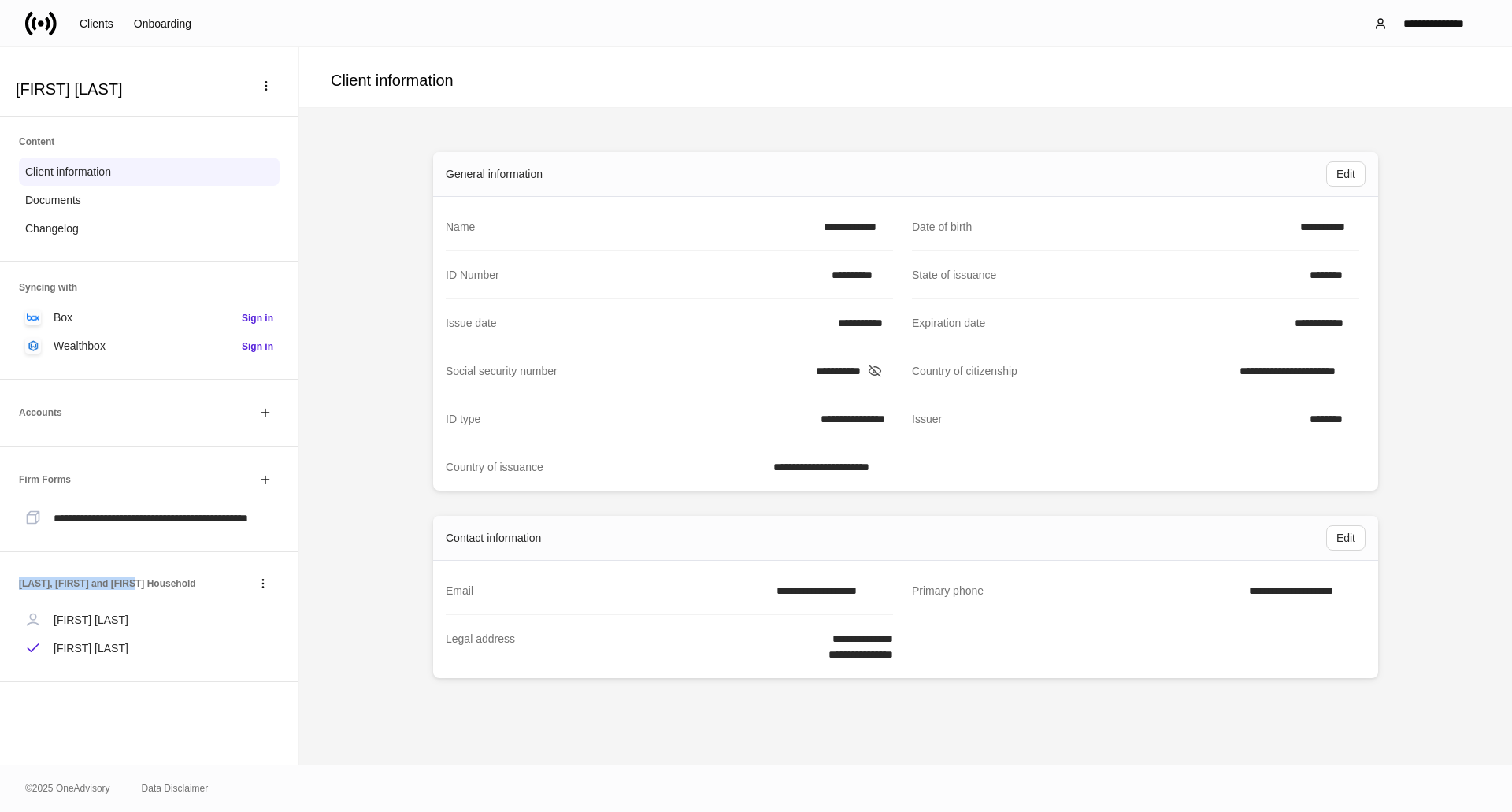 drag, startPoint x: 20, startPoint y: 603, endPoint x: 128, endPoint y: 596, distance: 108.2266 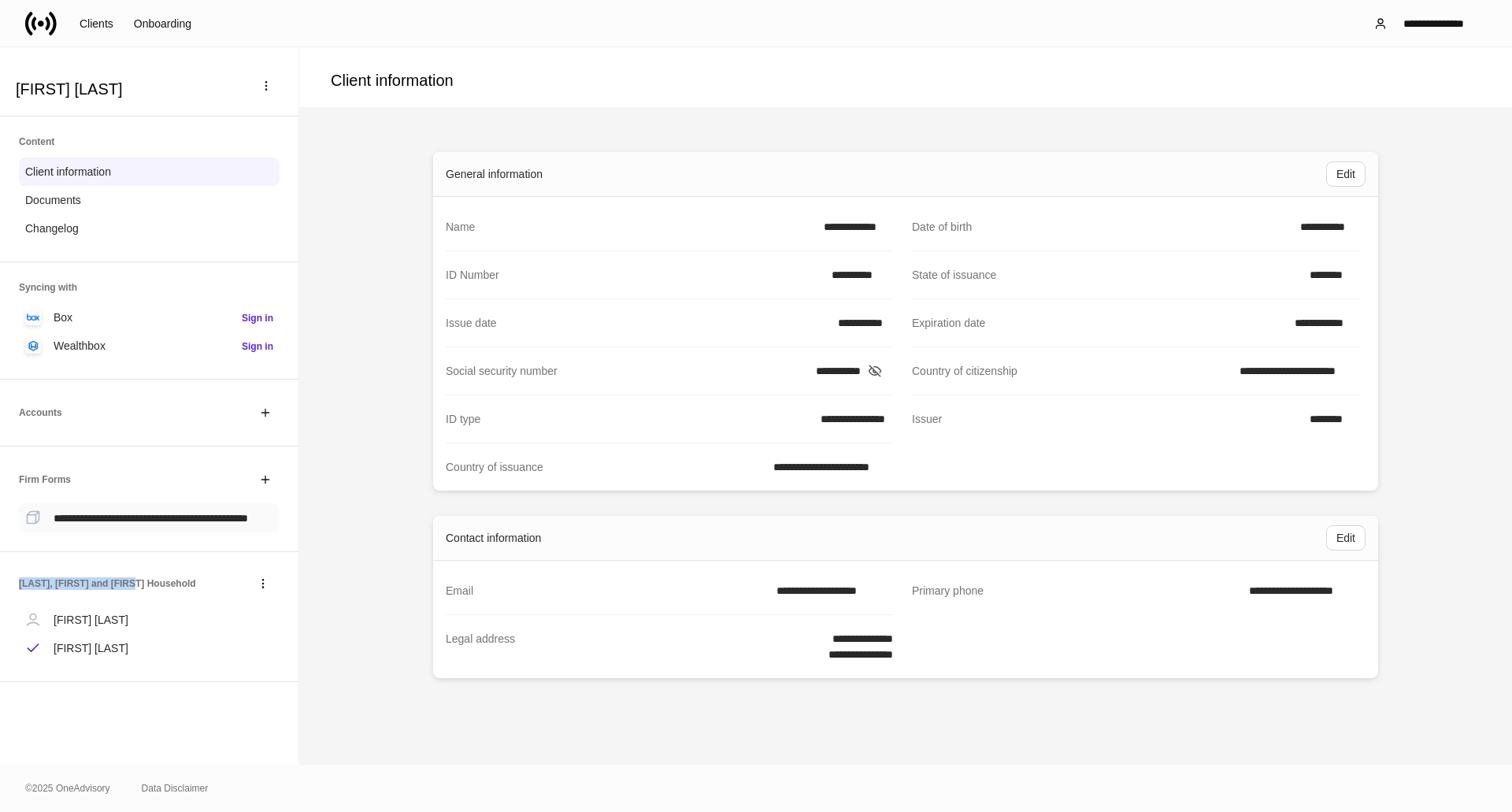 click on "**********" at bounding box center (150, 517) 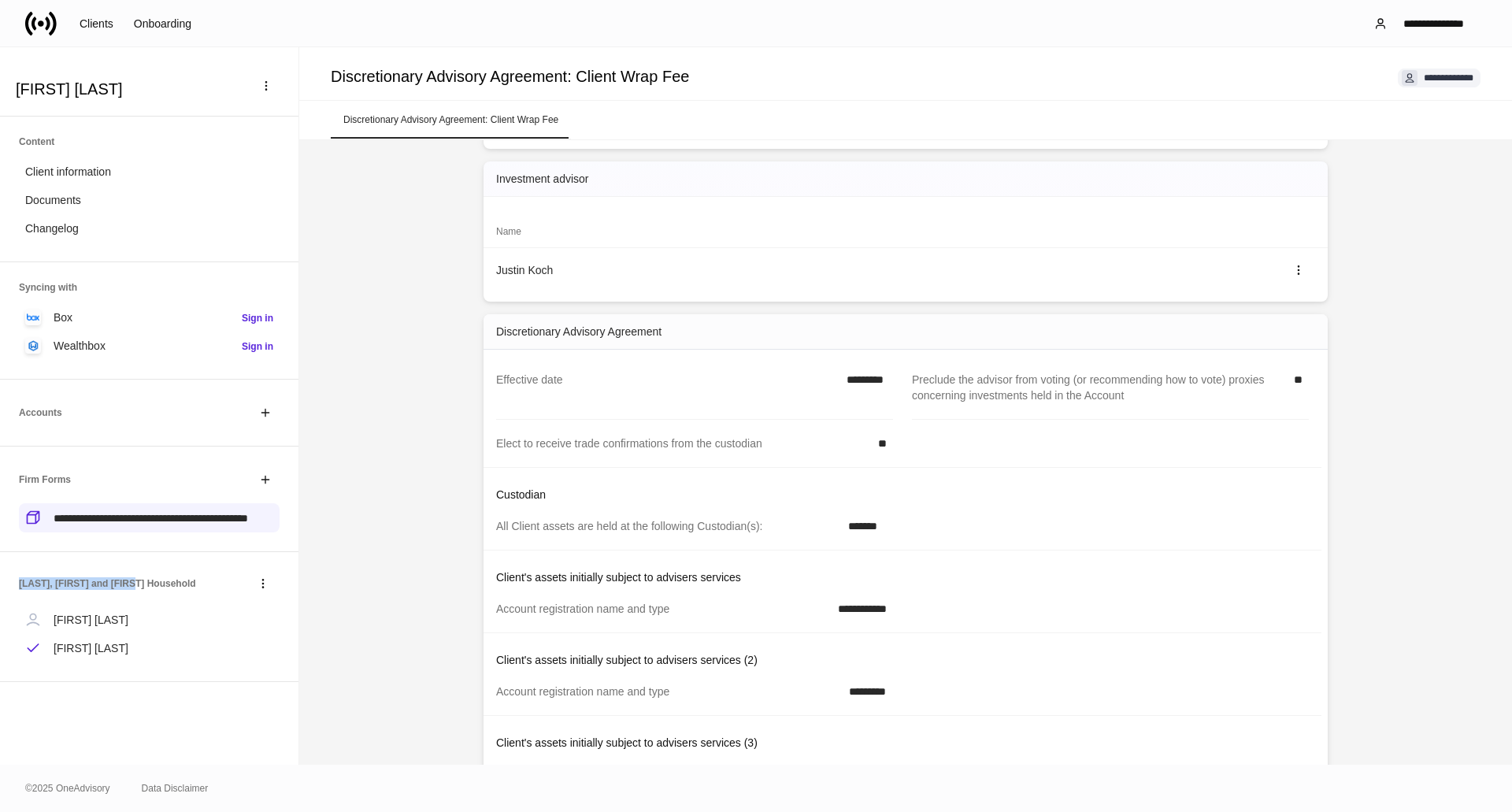 scroll, scrollTop: 108, scrollLeft: 0, axis: vertical 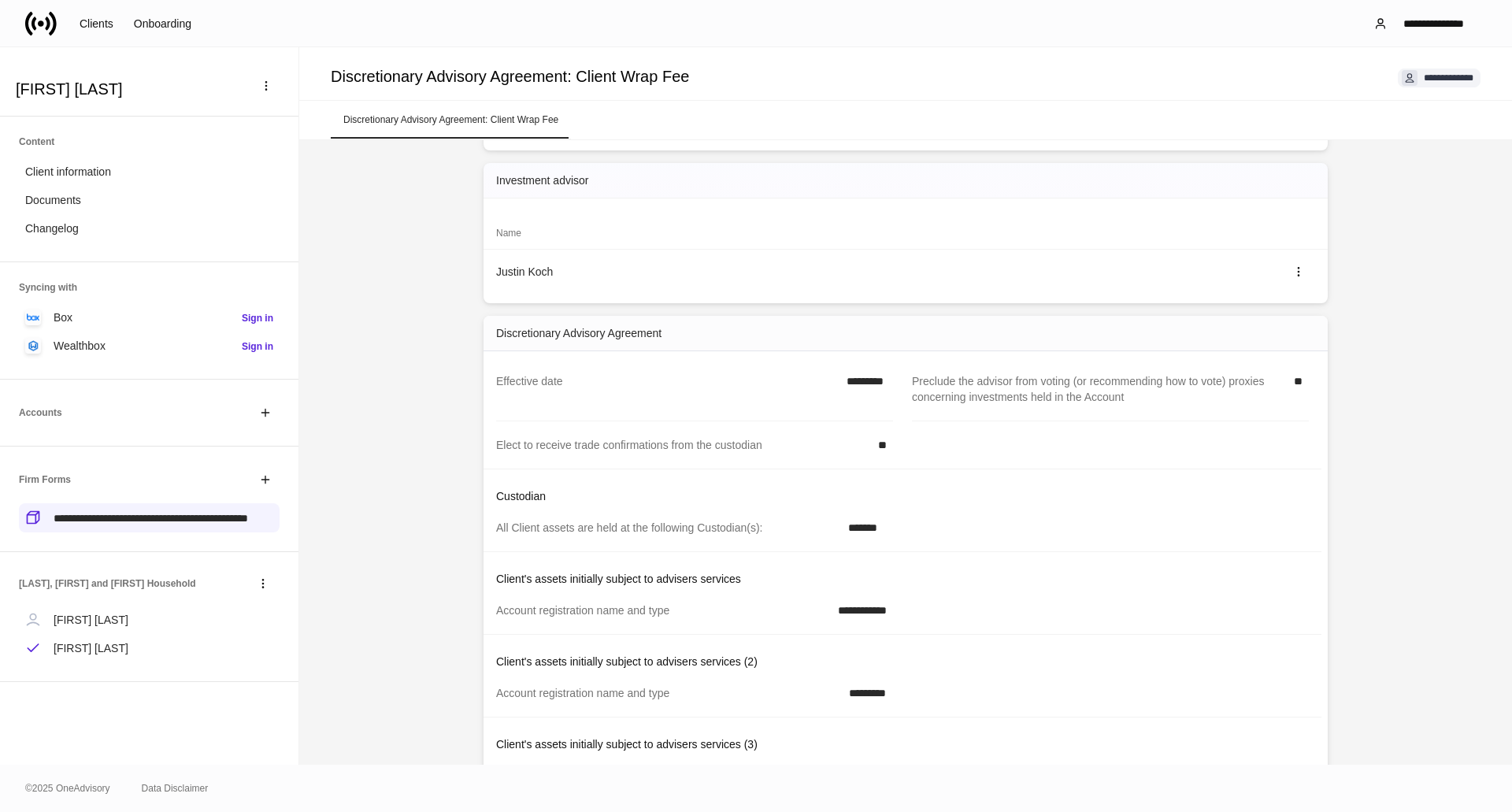 click on "**********" at bounding box center [756, 23] 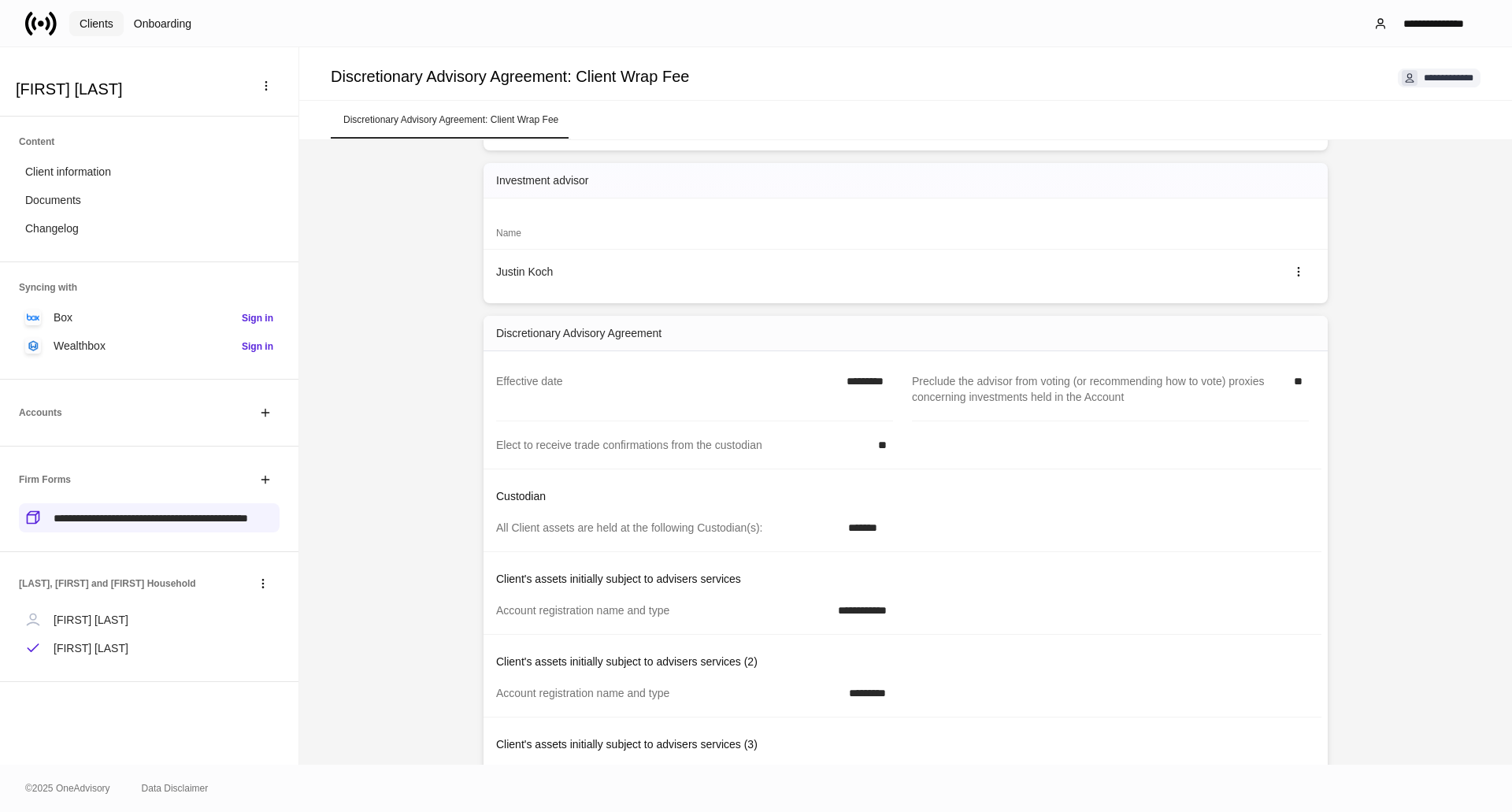 click on "Clients" at bounding box center [96, 24] 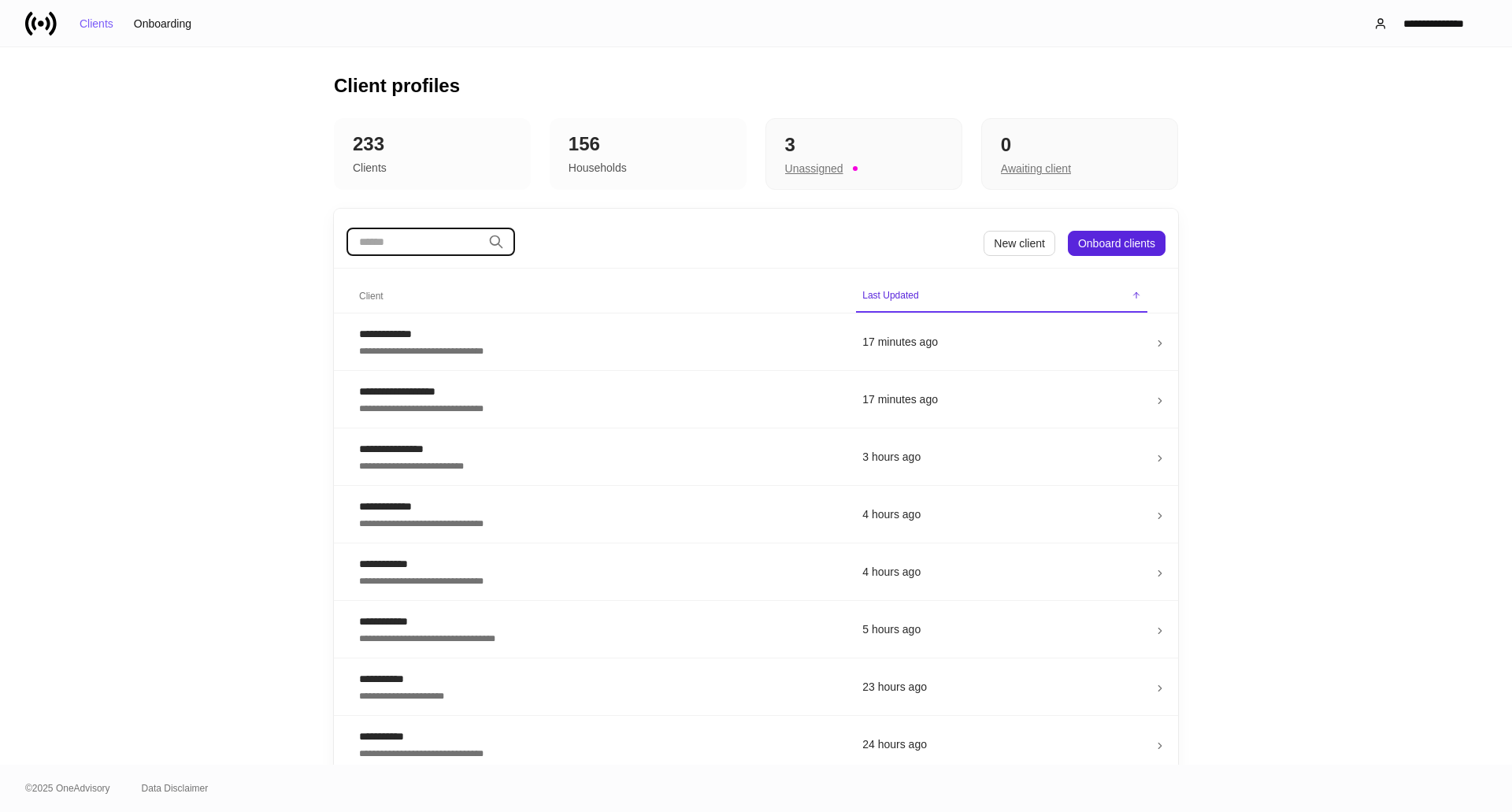 click at bounding box center (414, 242) 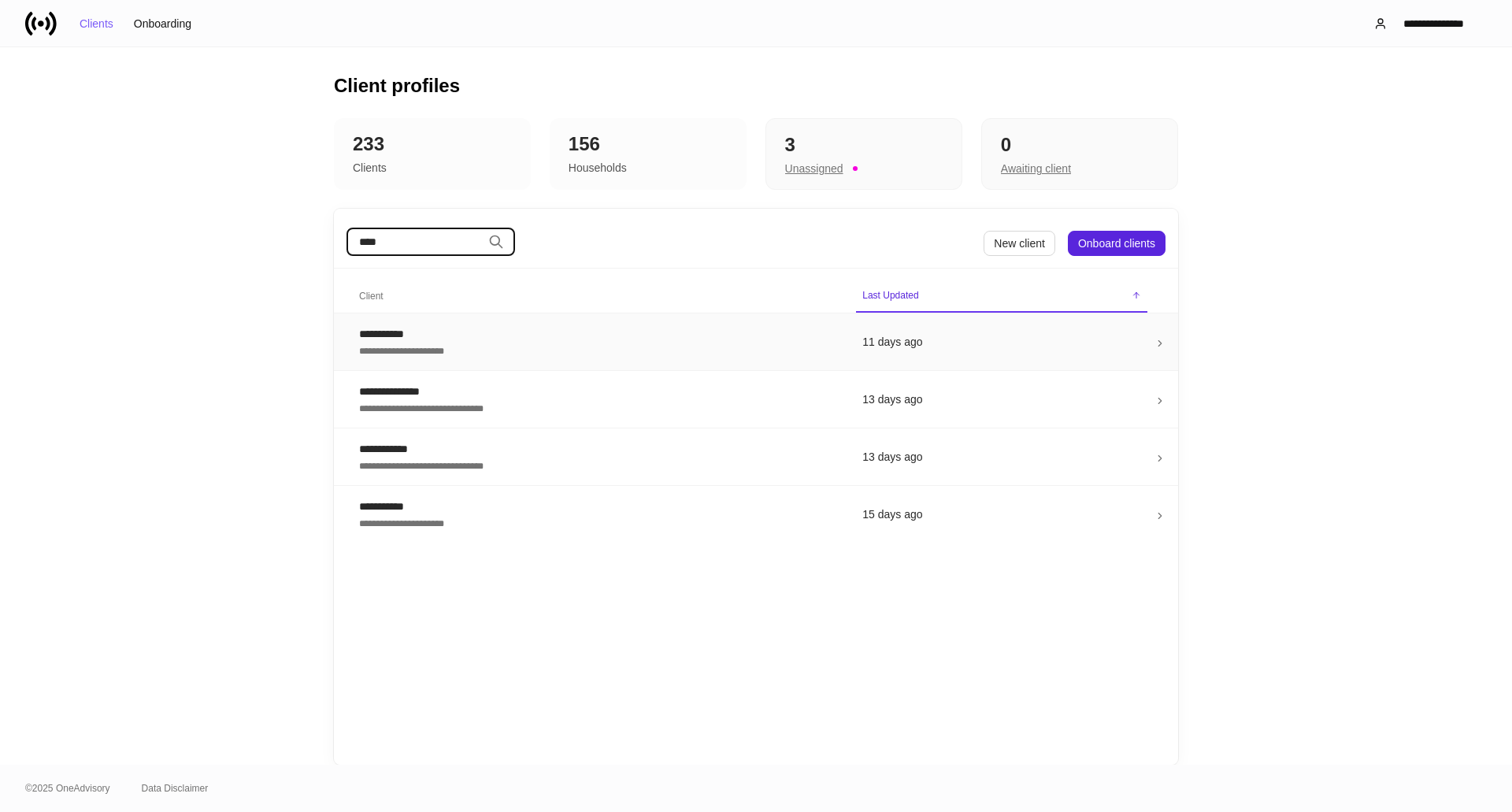 type on "****" 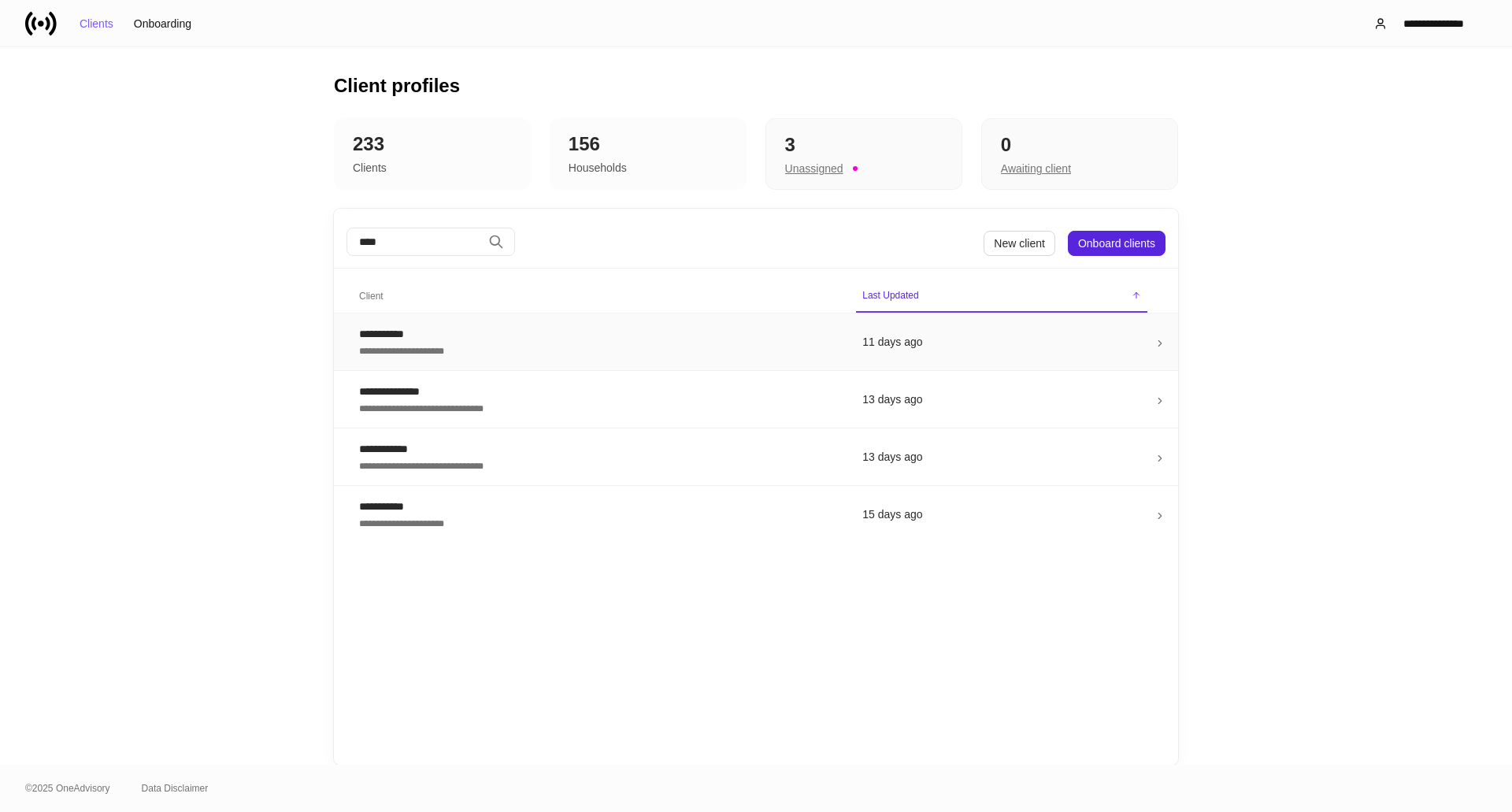 click on "**********" at bounding box center (598, 334) 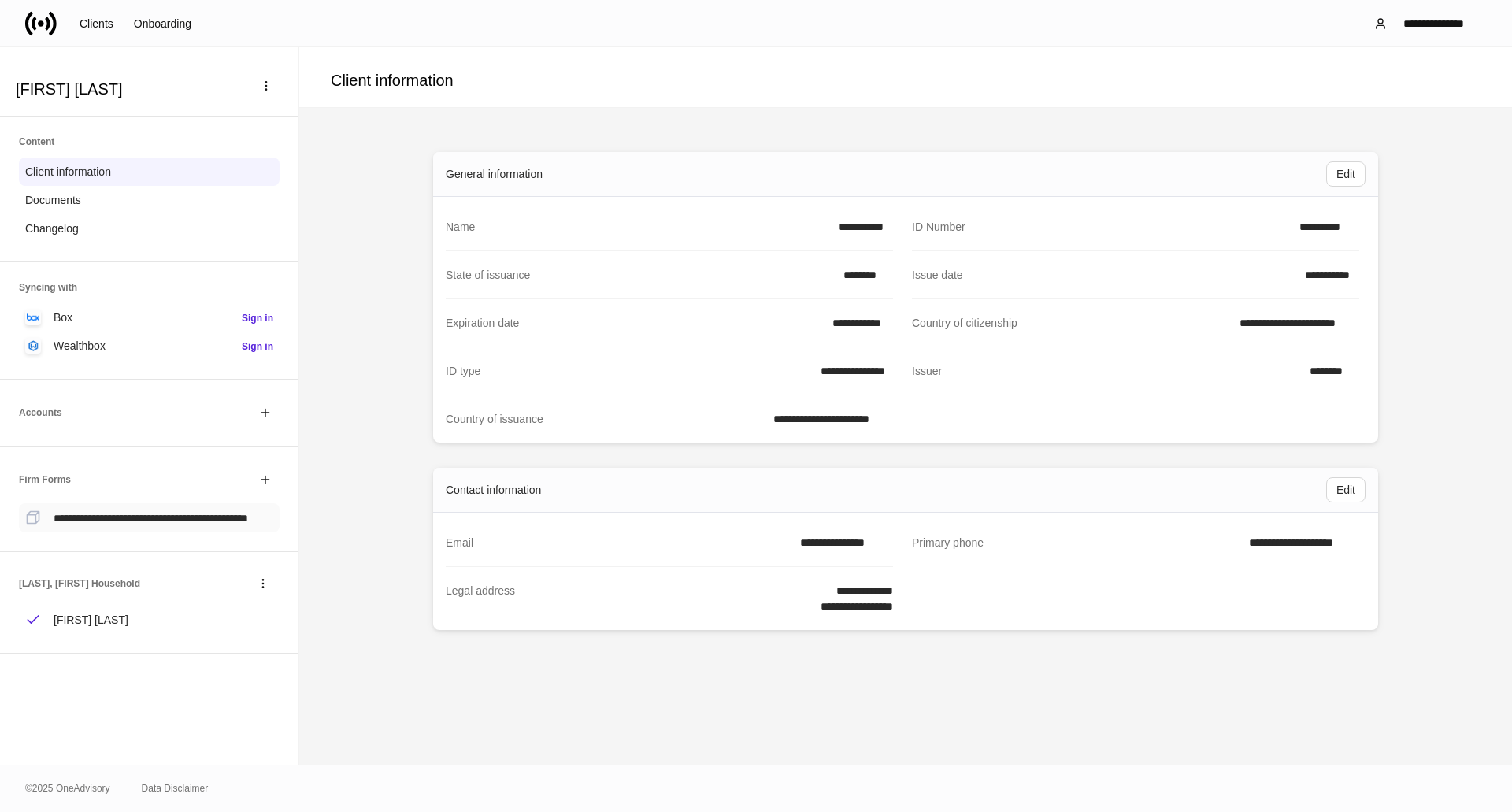 click on "**********" at bounding box center [150, 518] 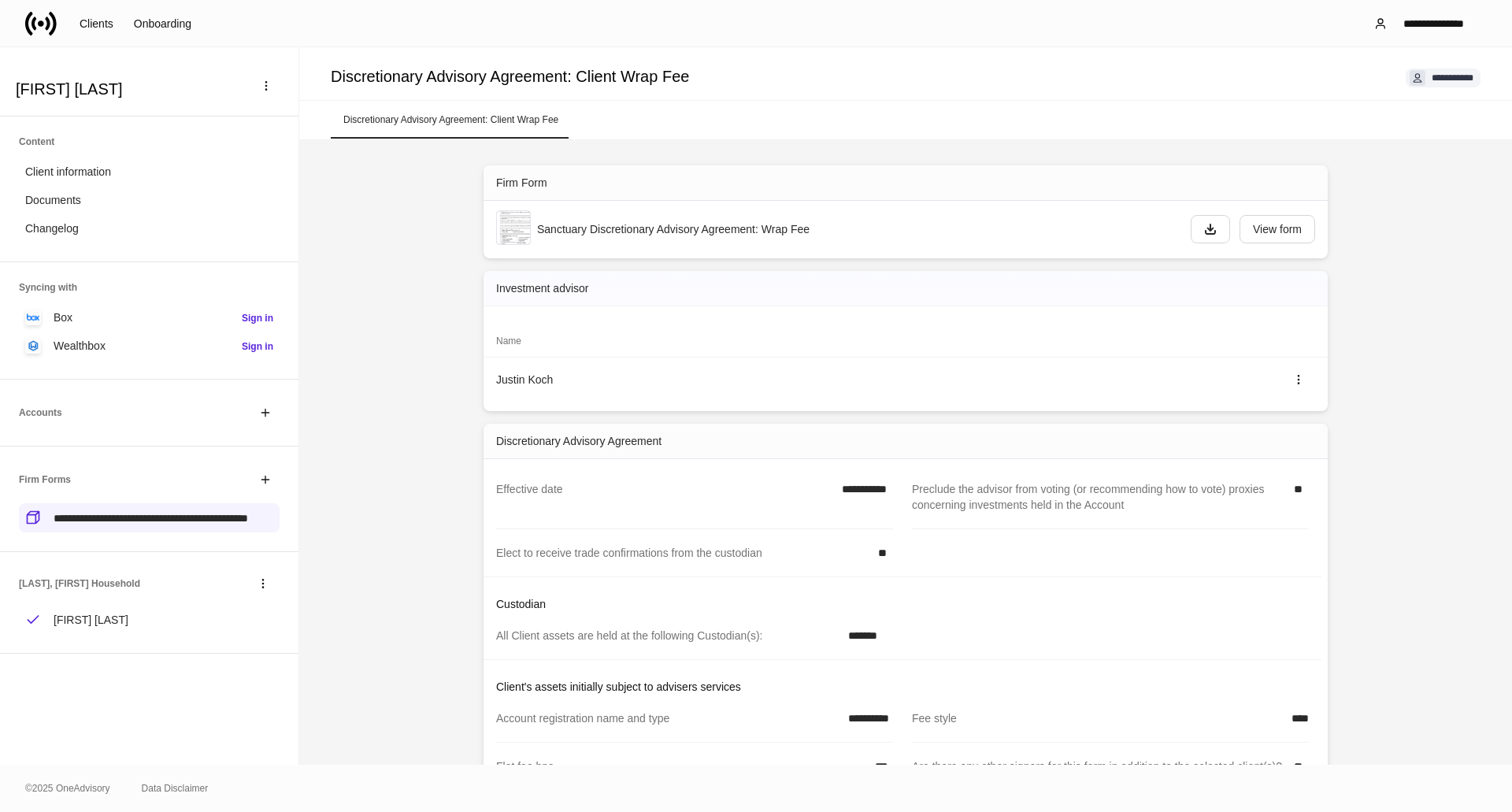 scroll, scrollTop: 50, scrollLeft: 0, axis: vertical 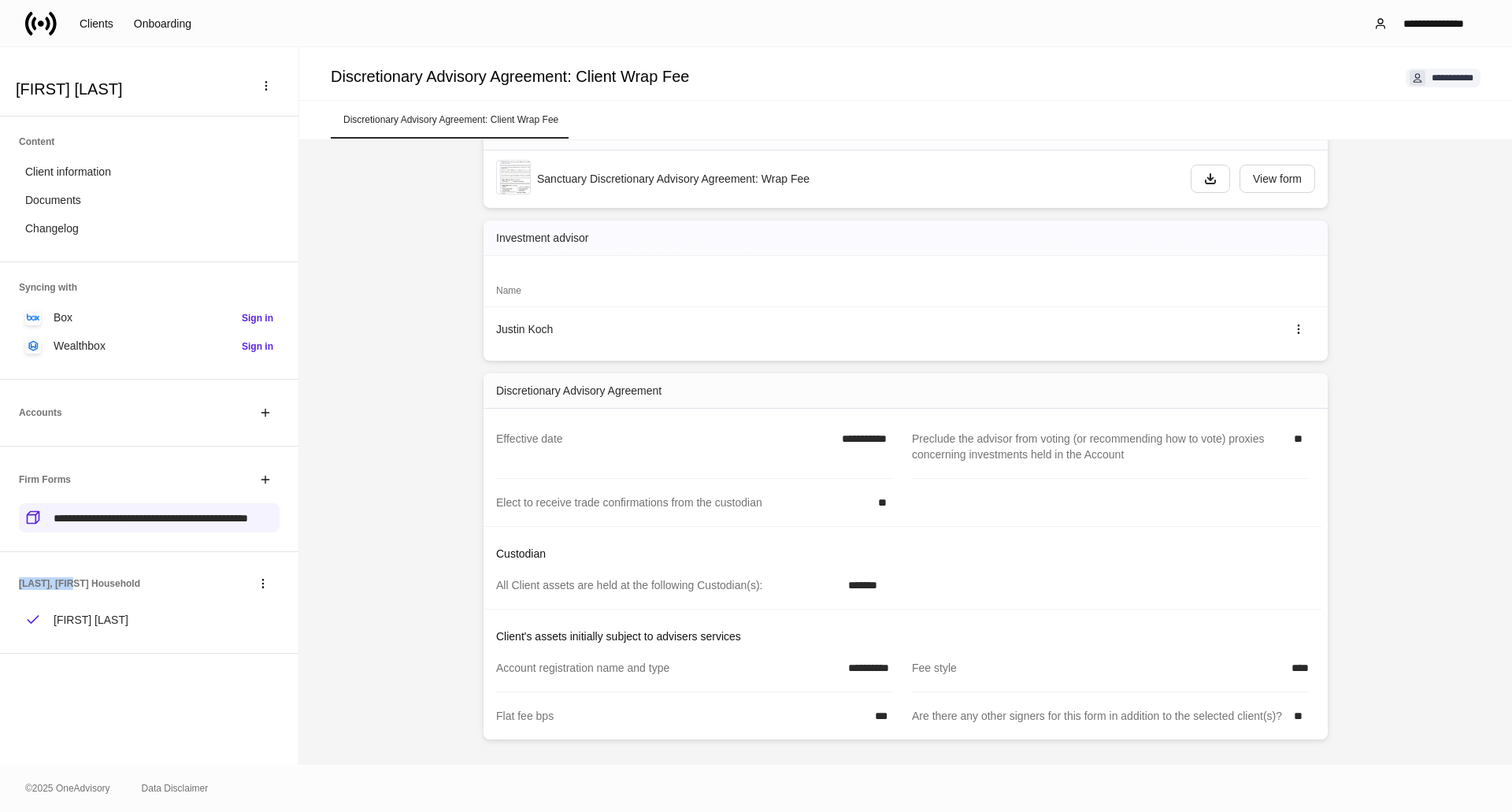drag, startPoint x: 68, startPoint y: 597, endPoint x: 0, endPoint y: 602, distance: 68.183576 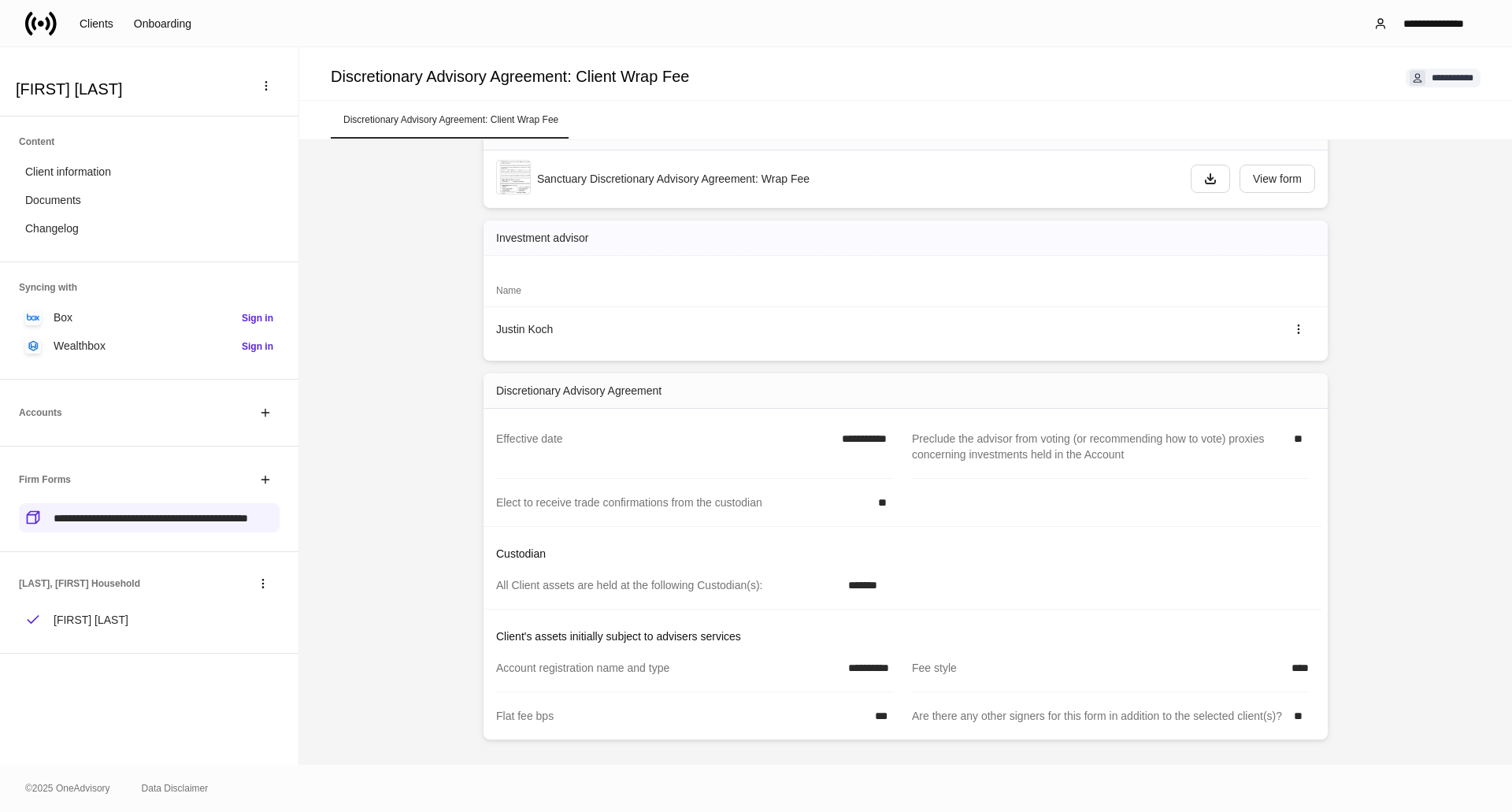 click on "Clients Onboarding" at bounding box center (113, 24) 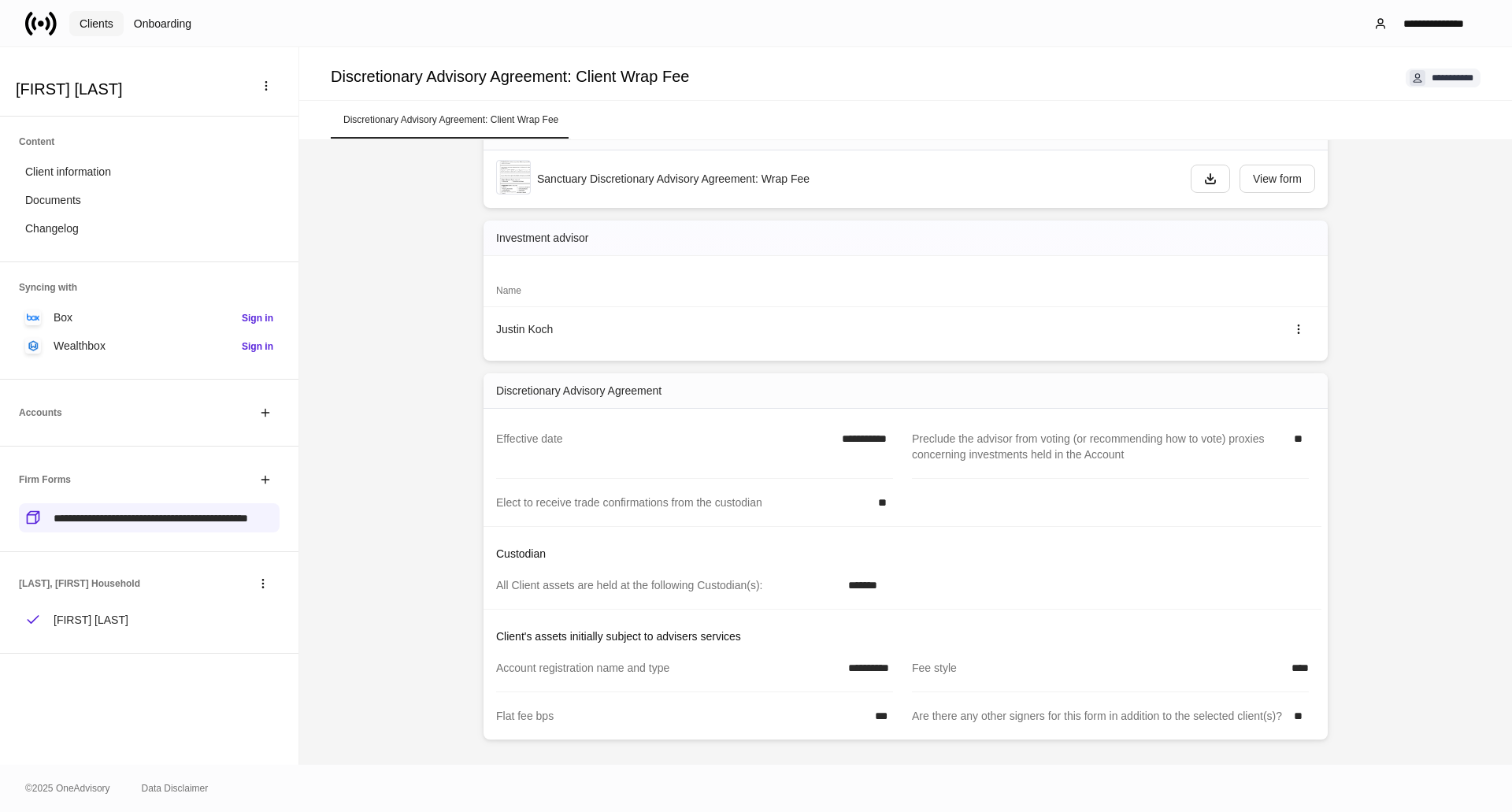 click on "Clients" at bounding box center (96, 24) 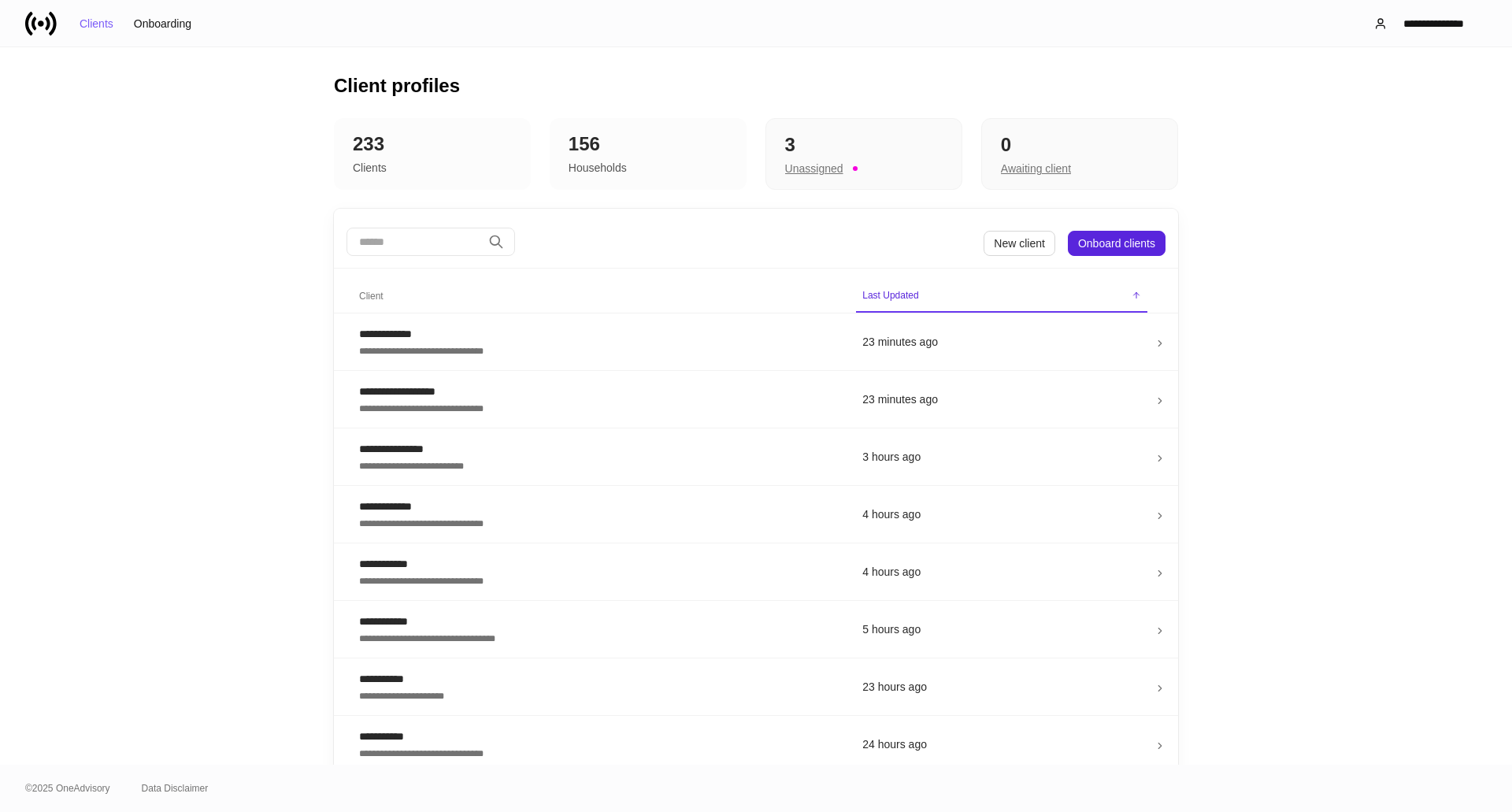 click at bounding box center [414, 242] 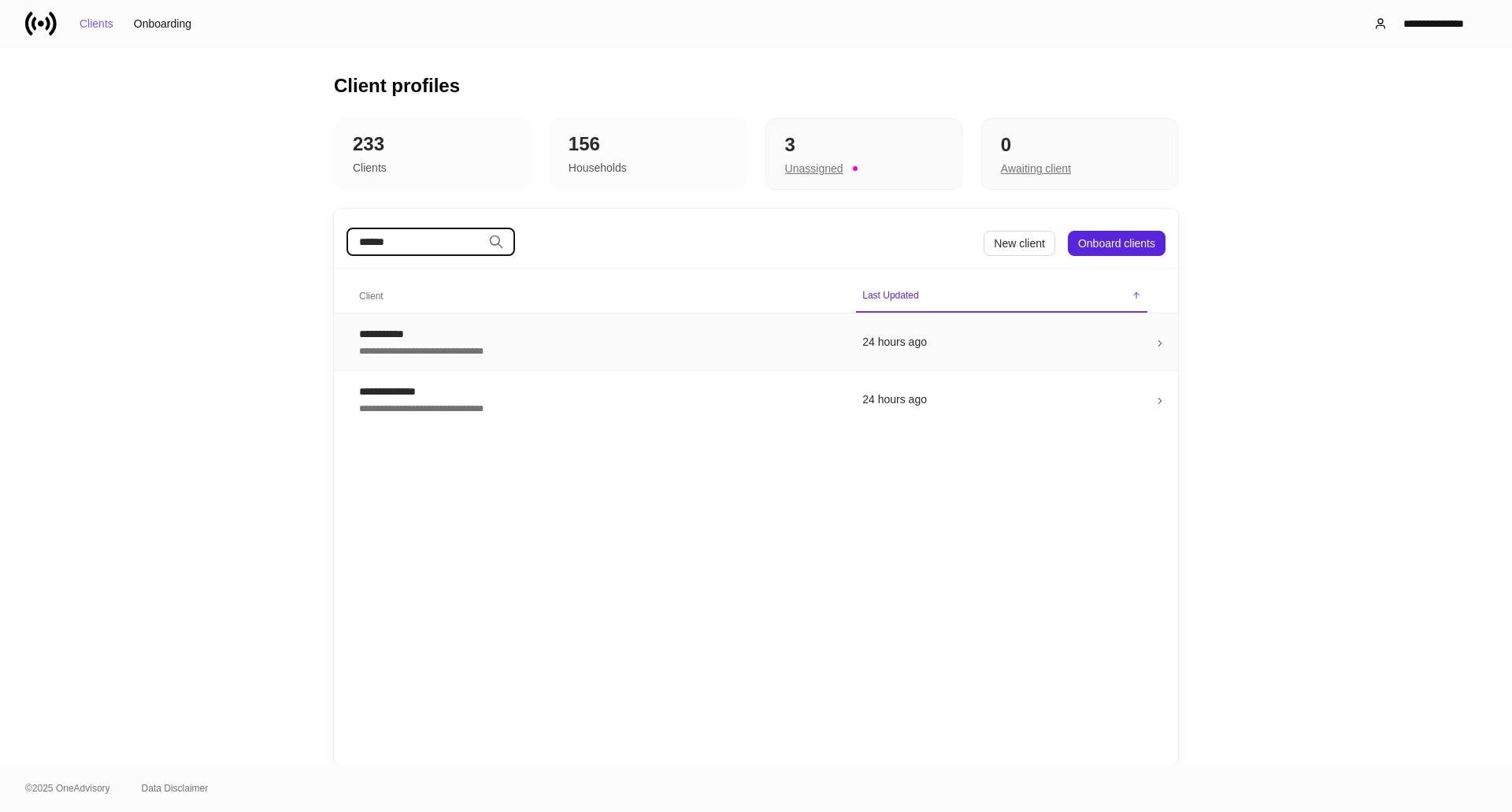 type on "******" 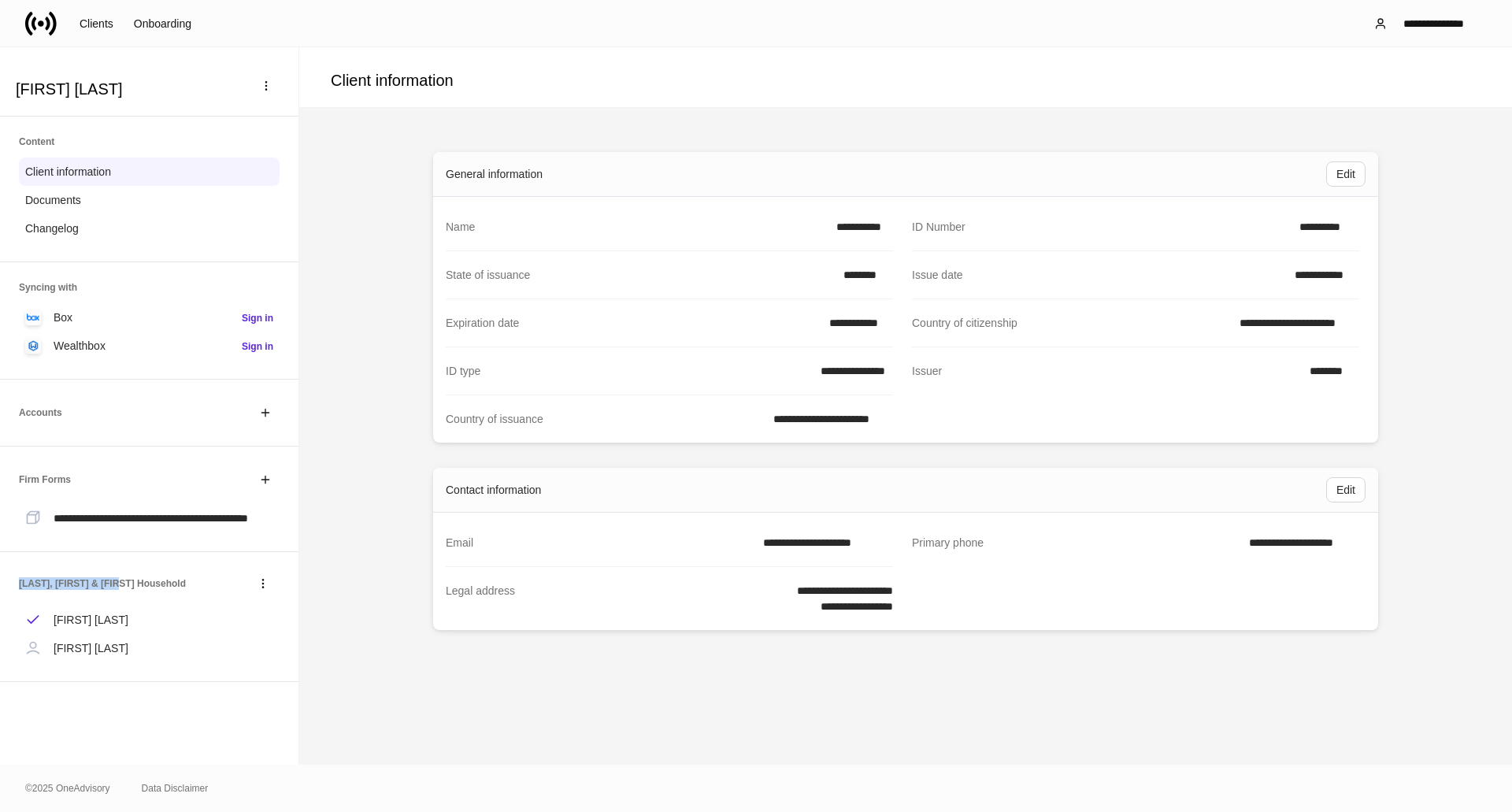 drag, startPoint x: 20, startPoint y: 600, endPoint x: 113, endPoint y: 599, distance: 93.00538 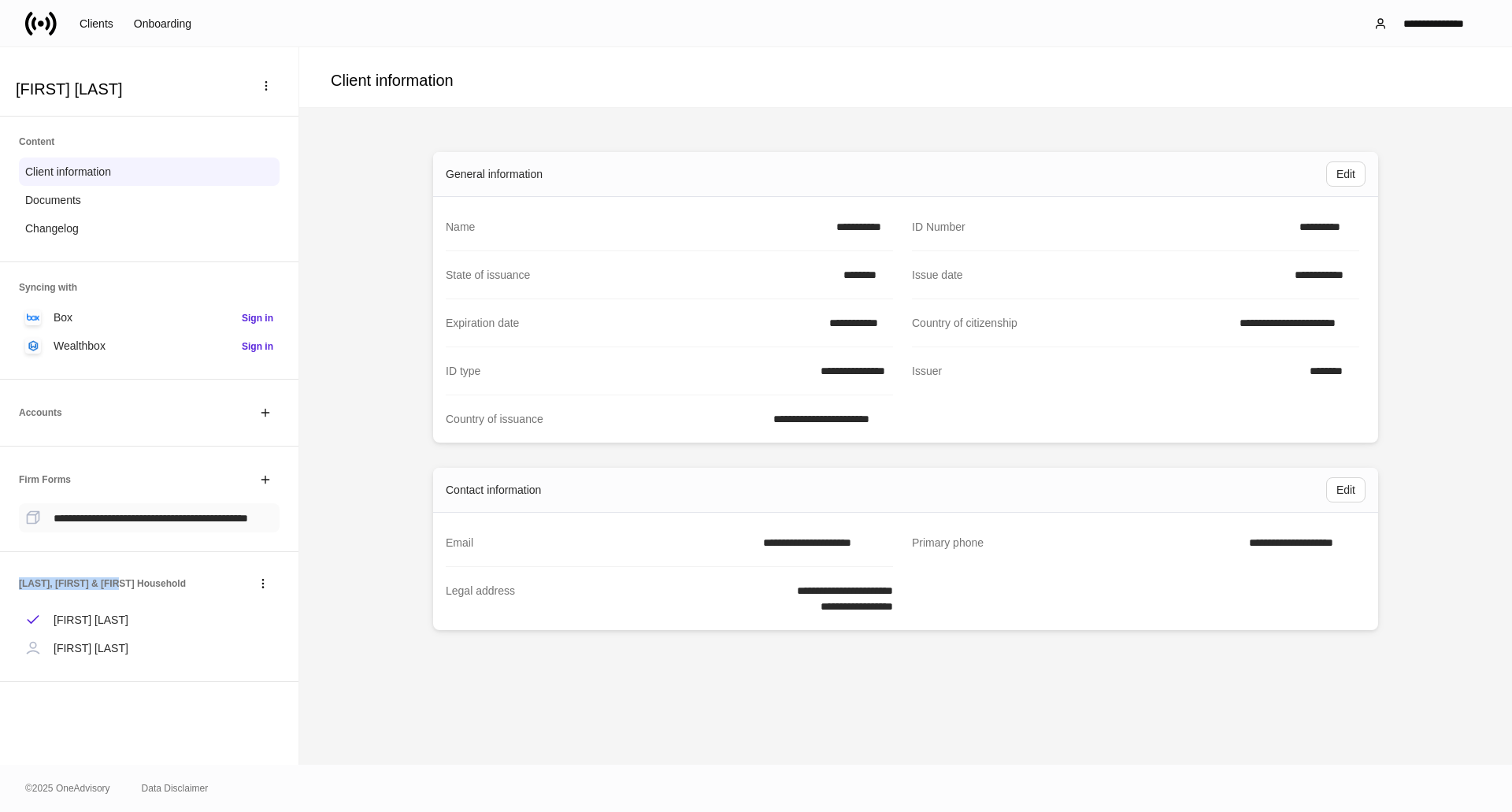 click on "**********" at bounding box center [150, 517] 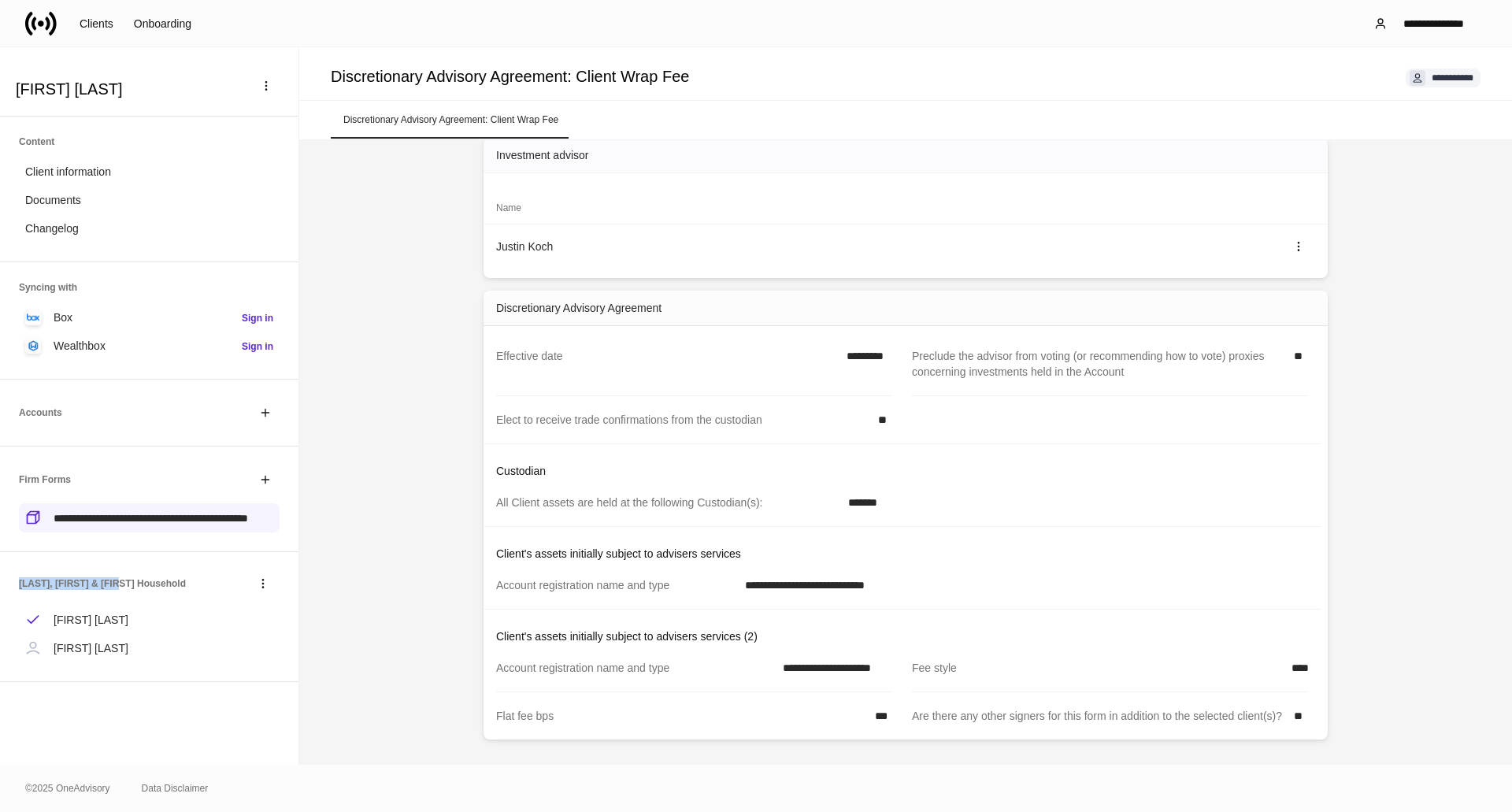scroll, scrollTop: 132, scrollLeft: 0, axis: vertical 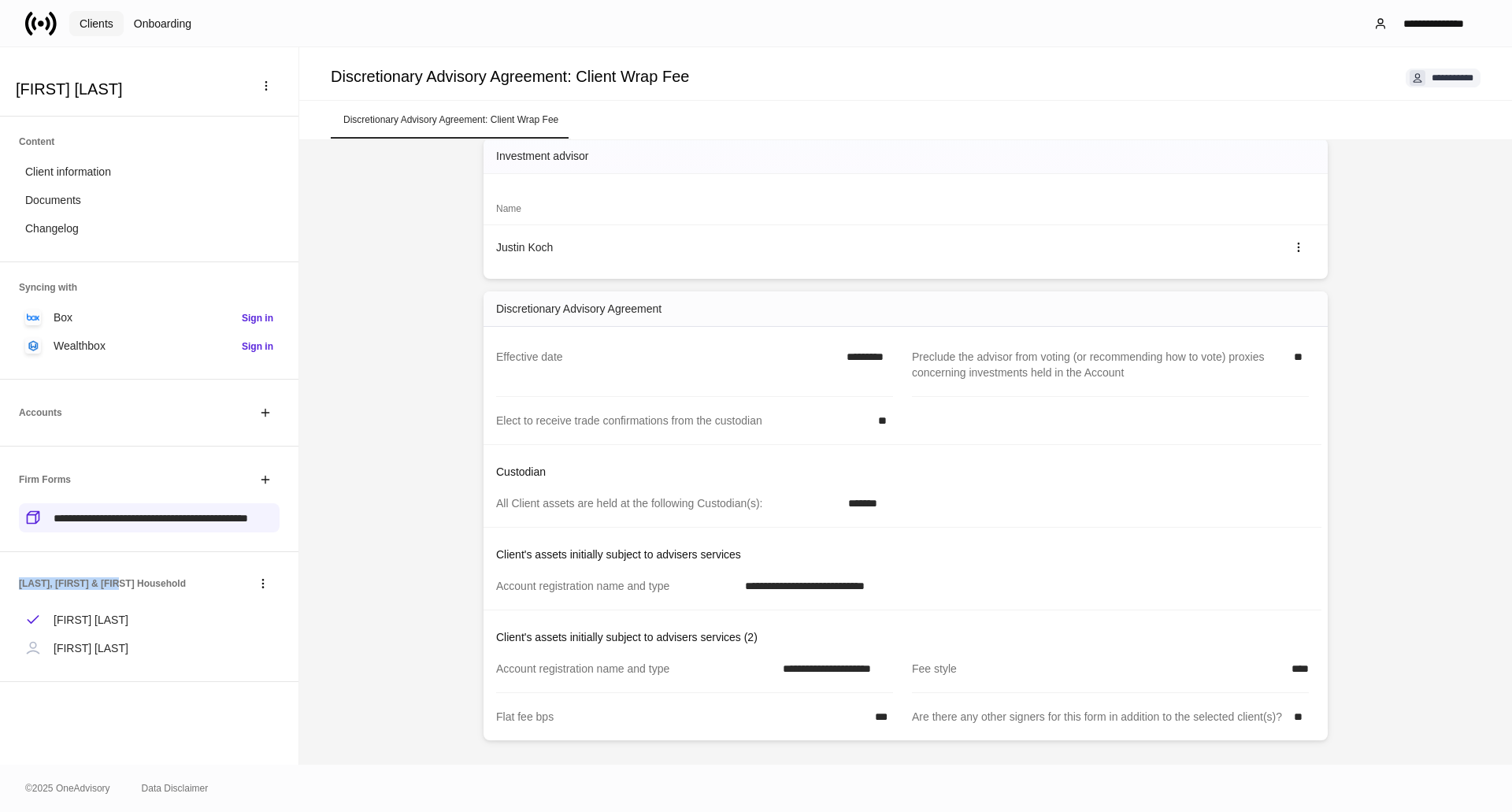 click on "Clients" at bounding box center [96, 24] 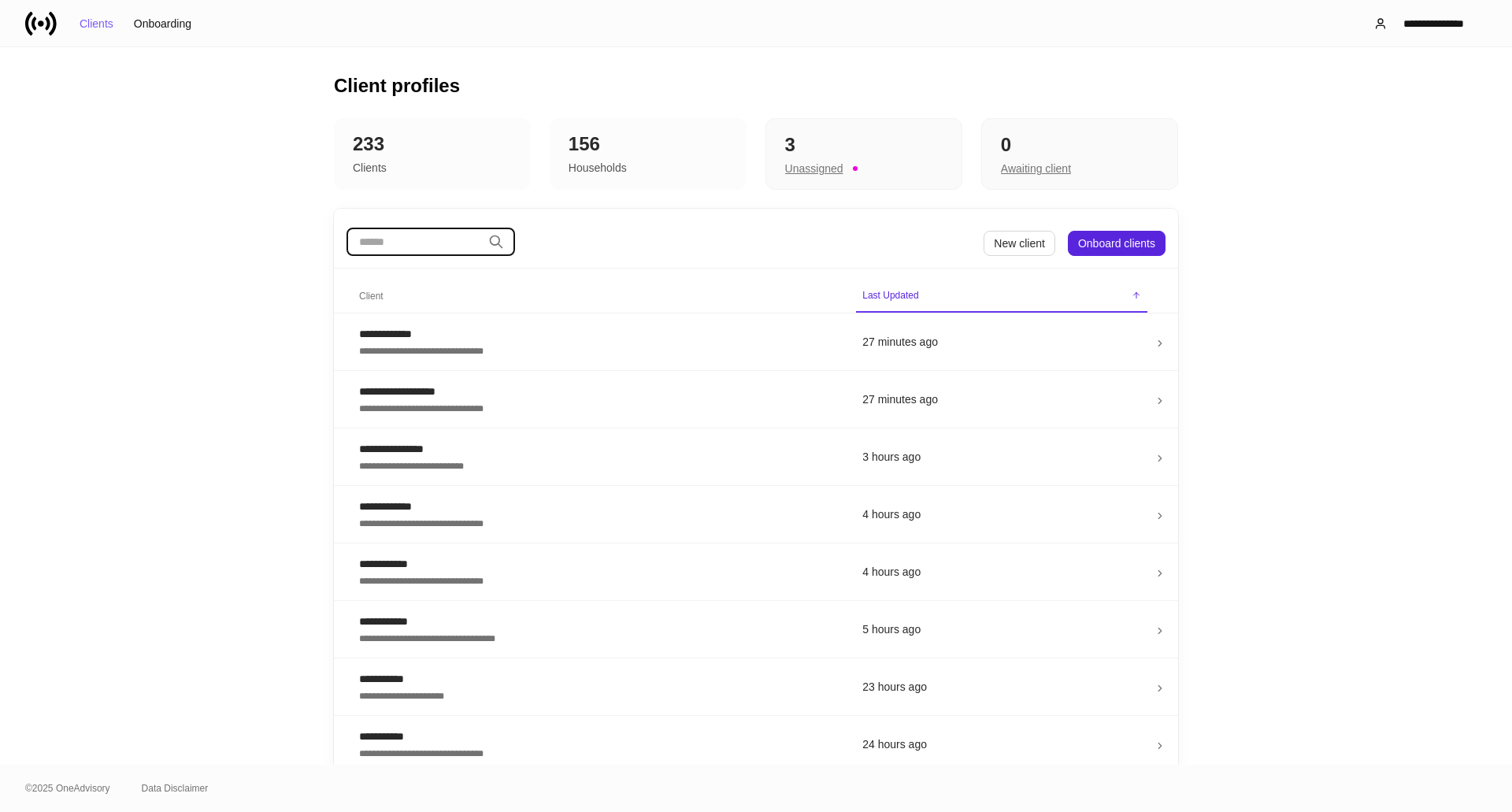 click at bounding box center (414, 242) 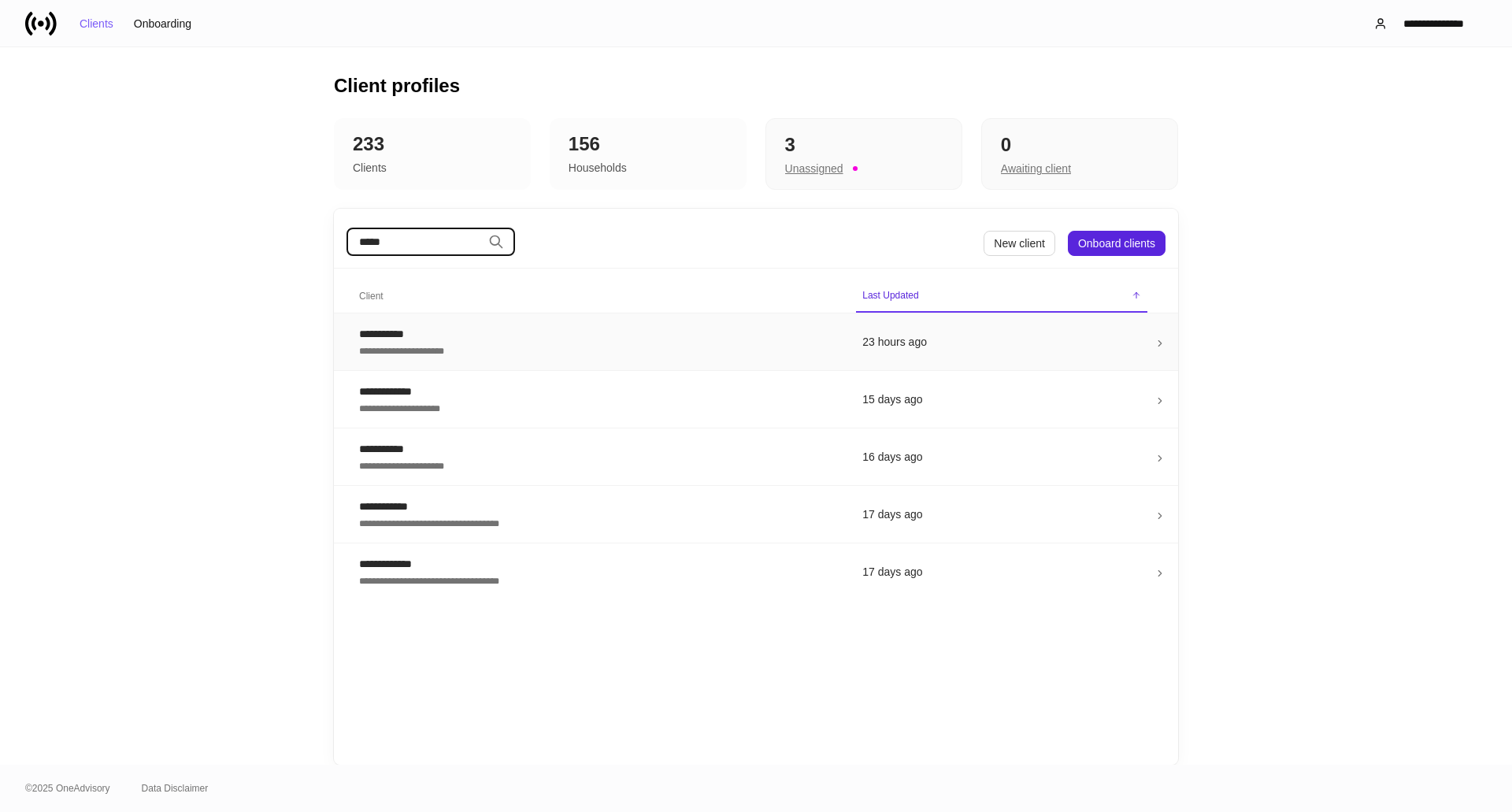 type on "*****" 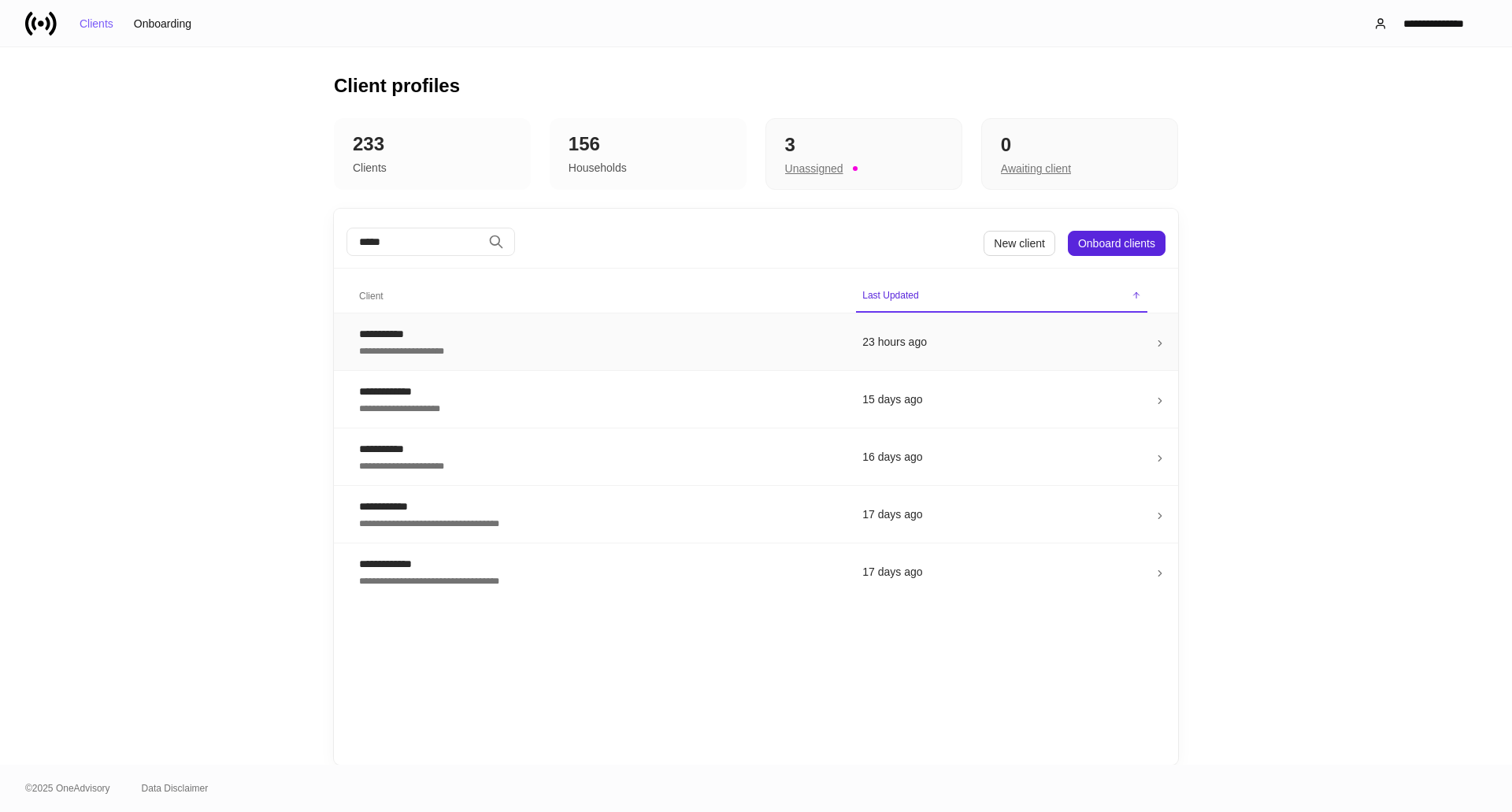 click on "**********" at bounding box center [598, 350] 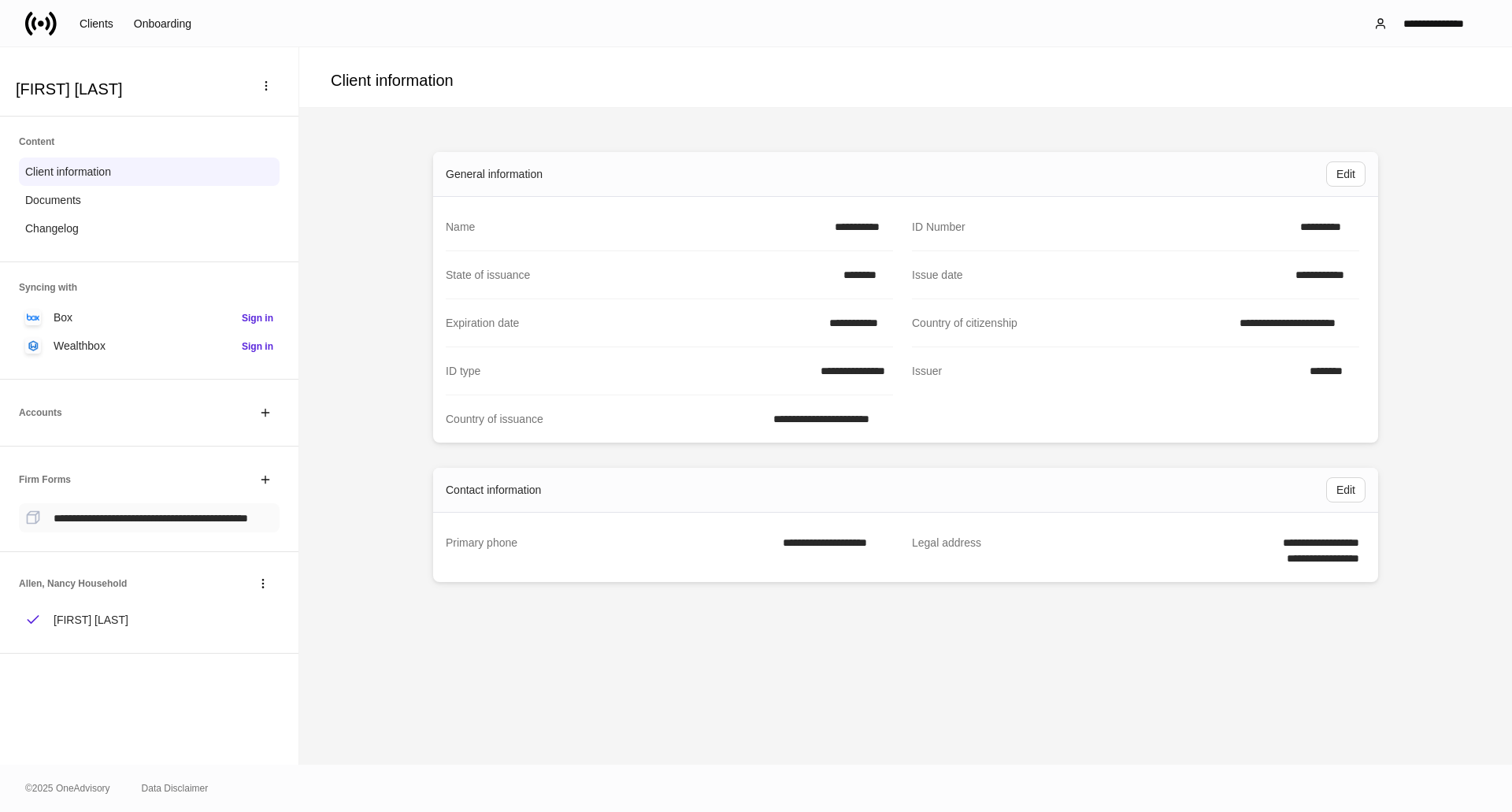 click on "**********" at bounding box center (150, 518) 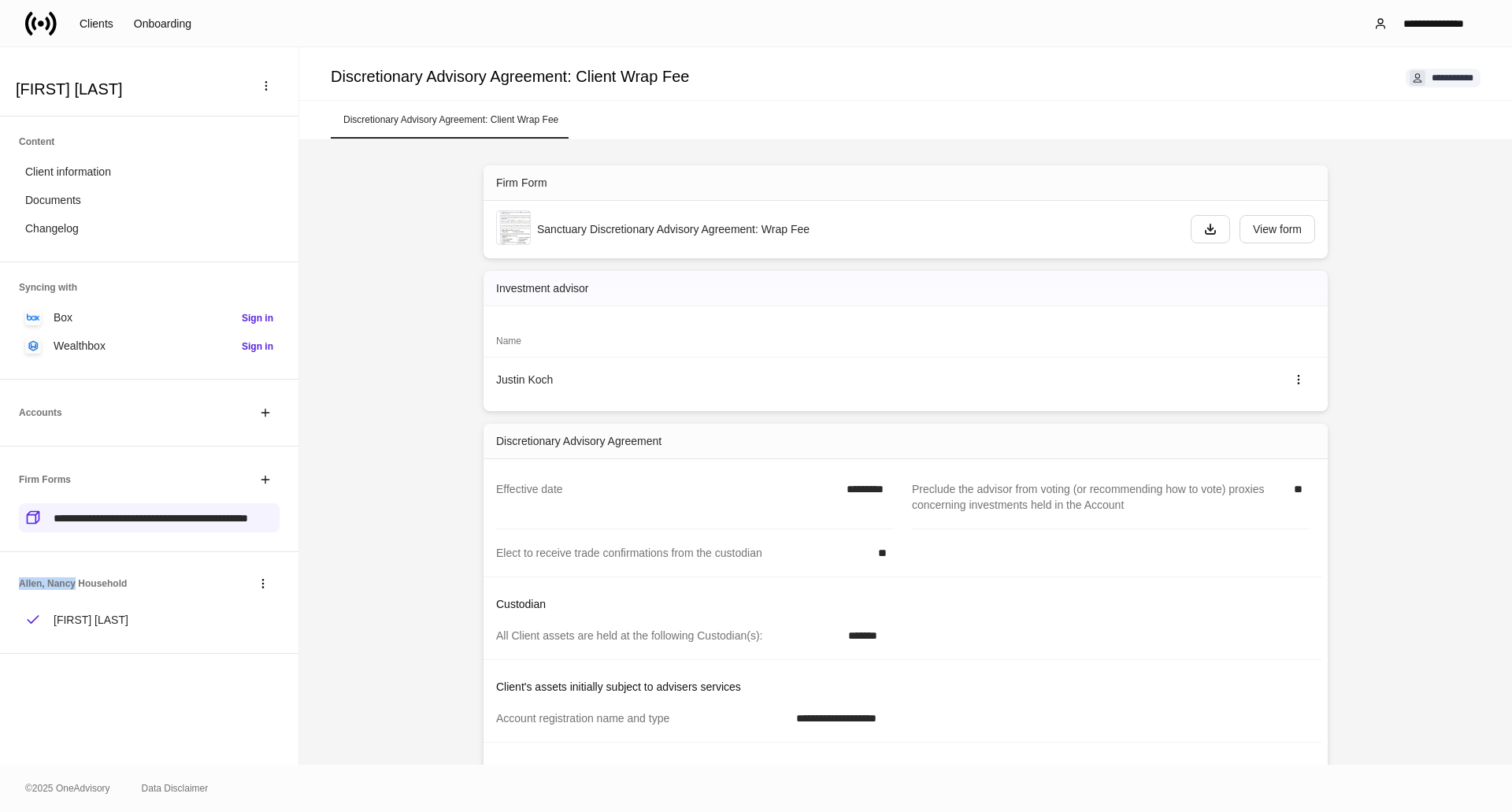 drag, startPoint x: 20, startPoint y: 596, endPoint x: 72, endPoint y: 603, distance: 52.469038 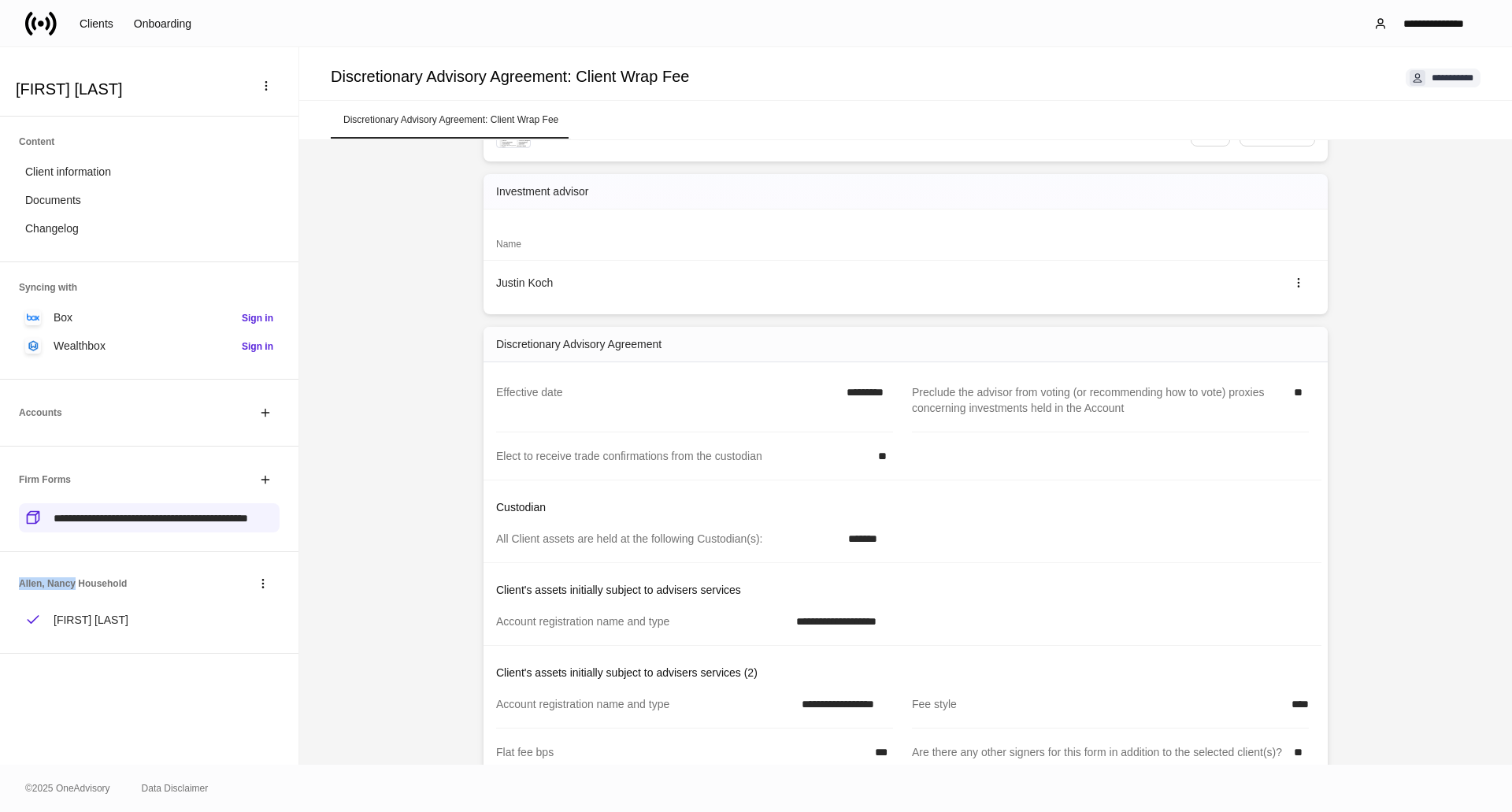 scroll, scrollTop: 98, scrollLeft: 0, axis: vertical 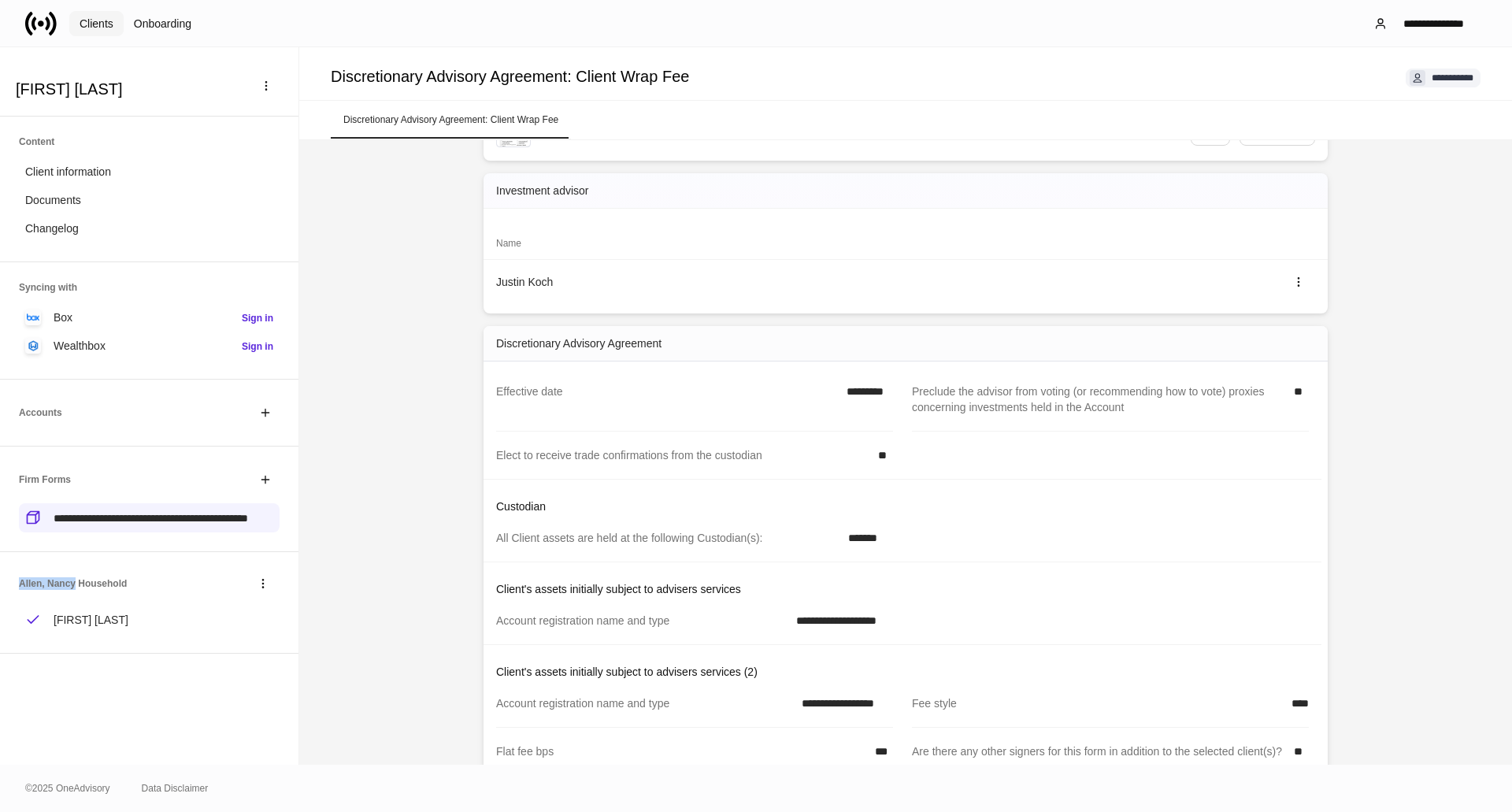 click on "Clients" at bounding box center [96, 24] 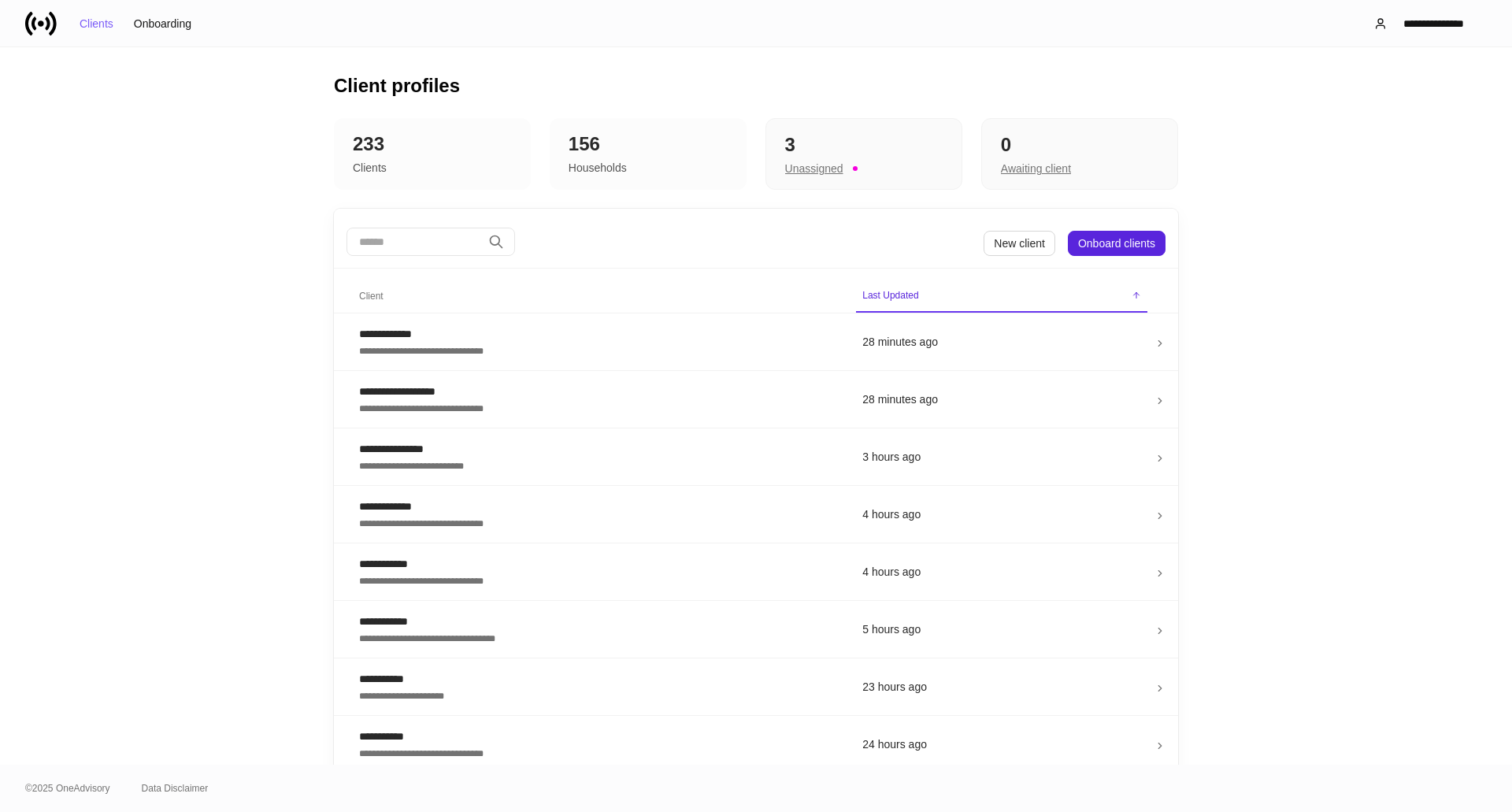 click at bounding box center (414, 242) 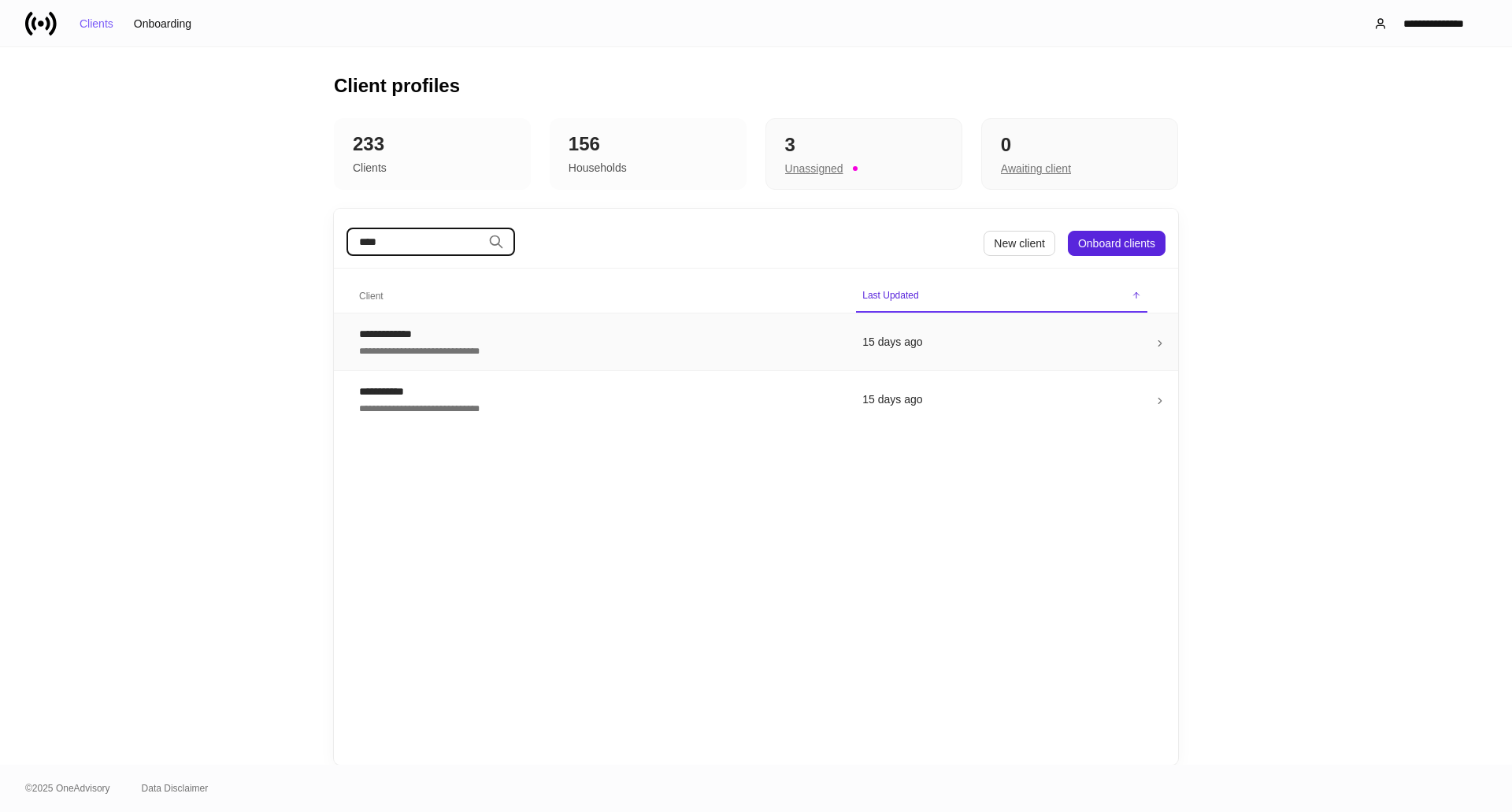 type on "****" 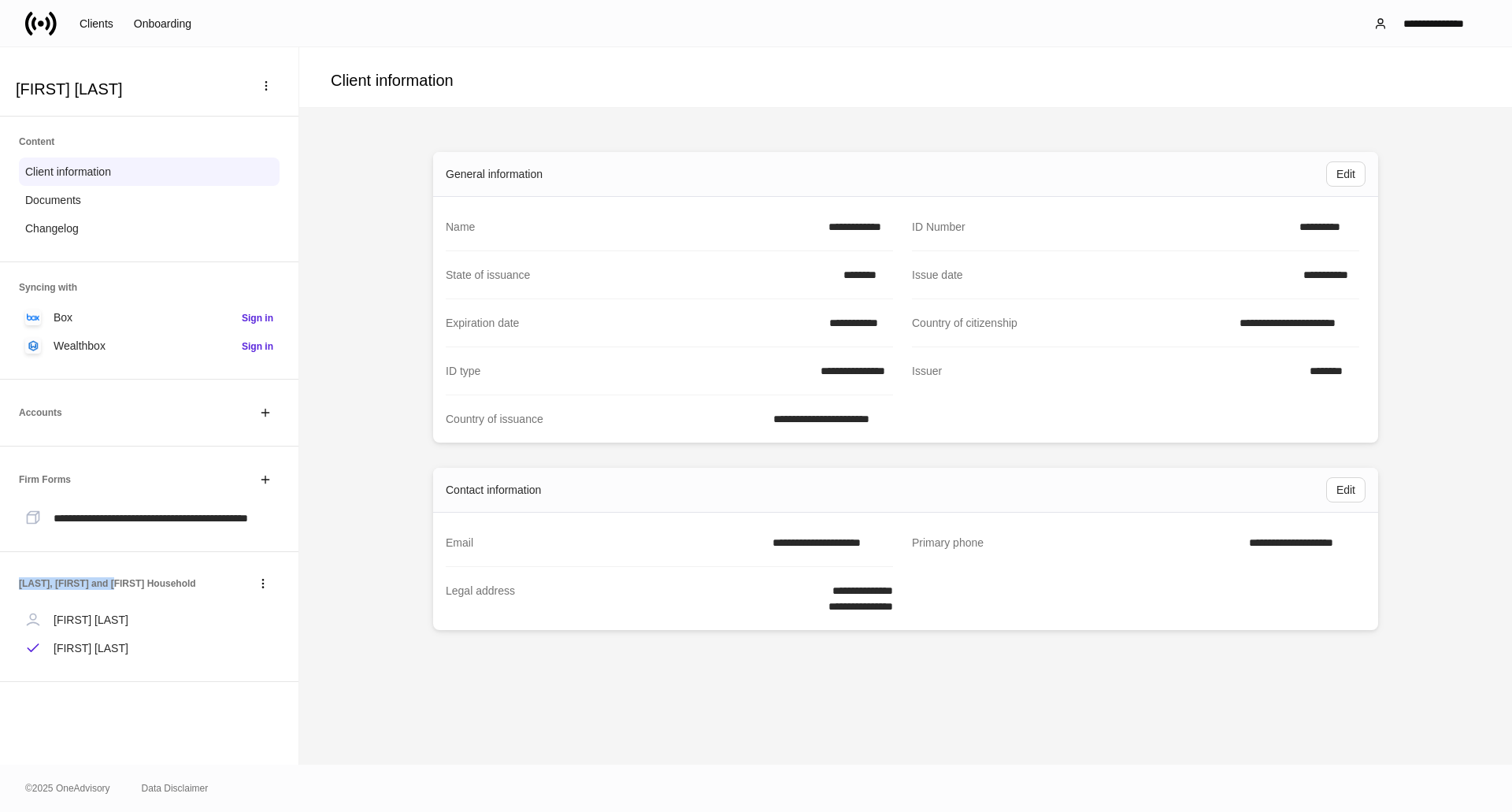 drag, startPoint x: 19, startPoint y: 600, endPoint x: 117, endPoint y: 602, distance: 98.02 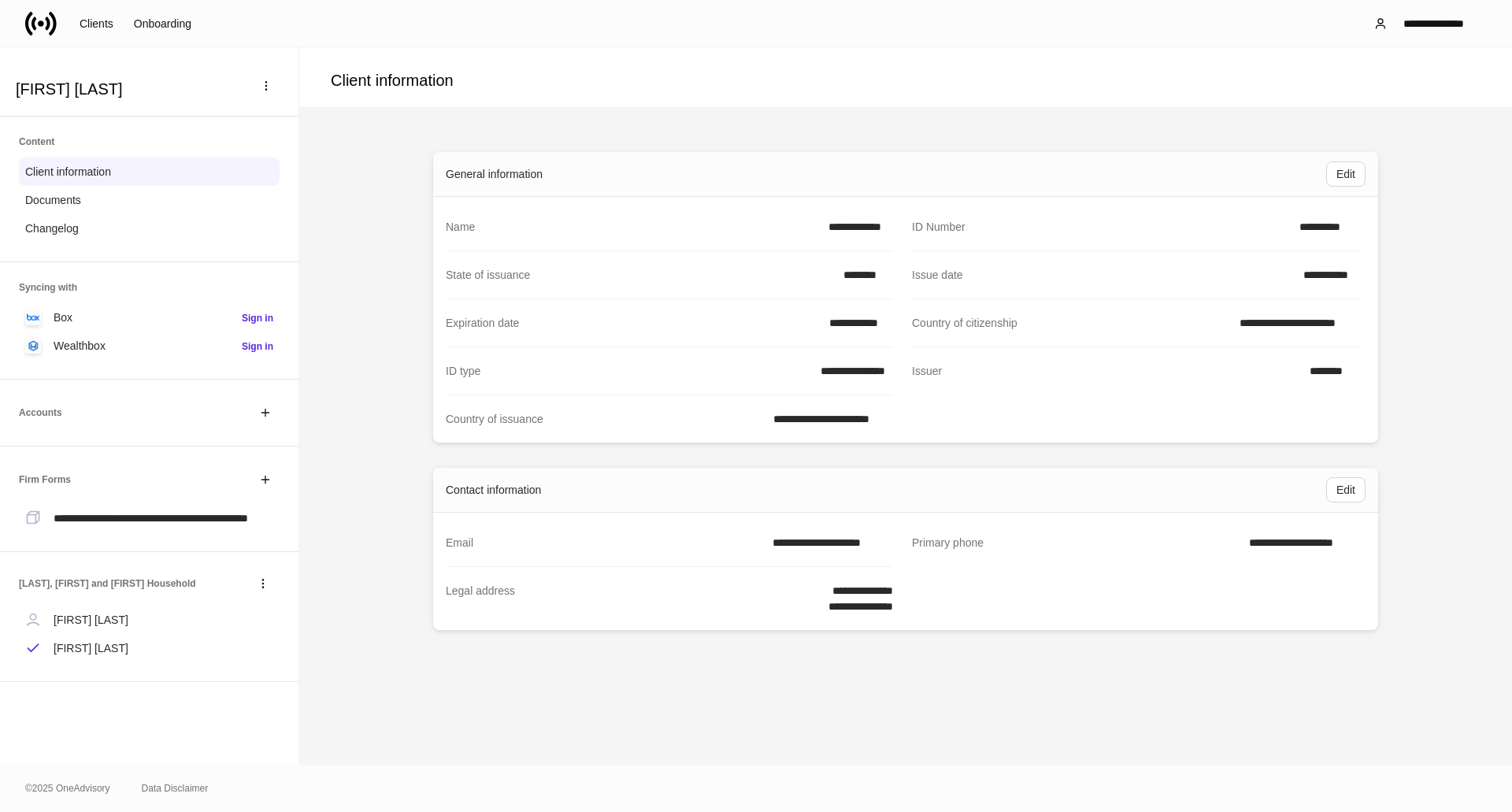 click on "General information Edit Name [FIRST] [LAST] ID Number [ID NUMBER] State of issuance [STATE] Issue date [DATE] Expiration date [DATE] Country of citizenship [COUNTRY] ID type [ID TYPE] Issuer [ISSUER] Country of issuance [COUNTRY] Contact information Edit Email [EMAIL] Primary phone [PHONE] Legal address [ADDRESS]" at bounding box center (906, 436) 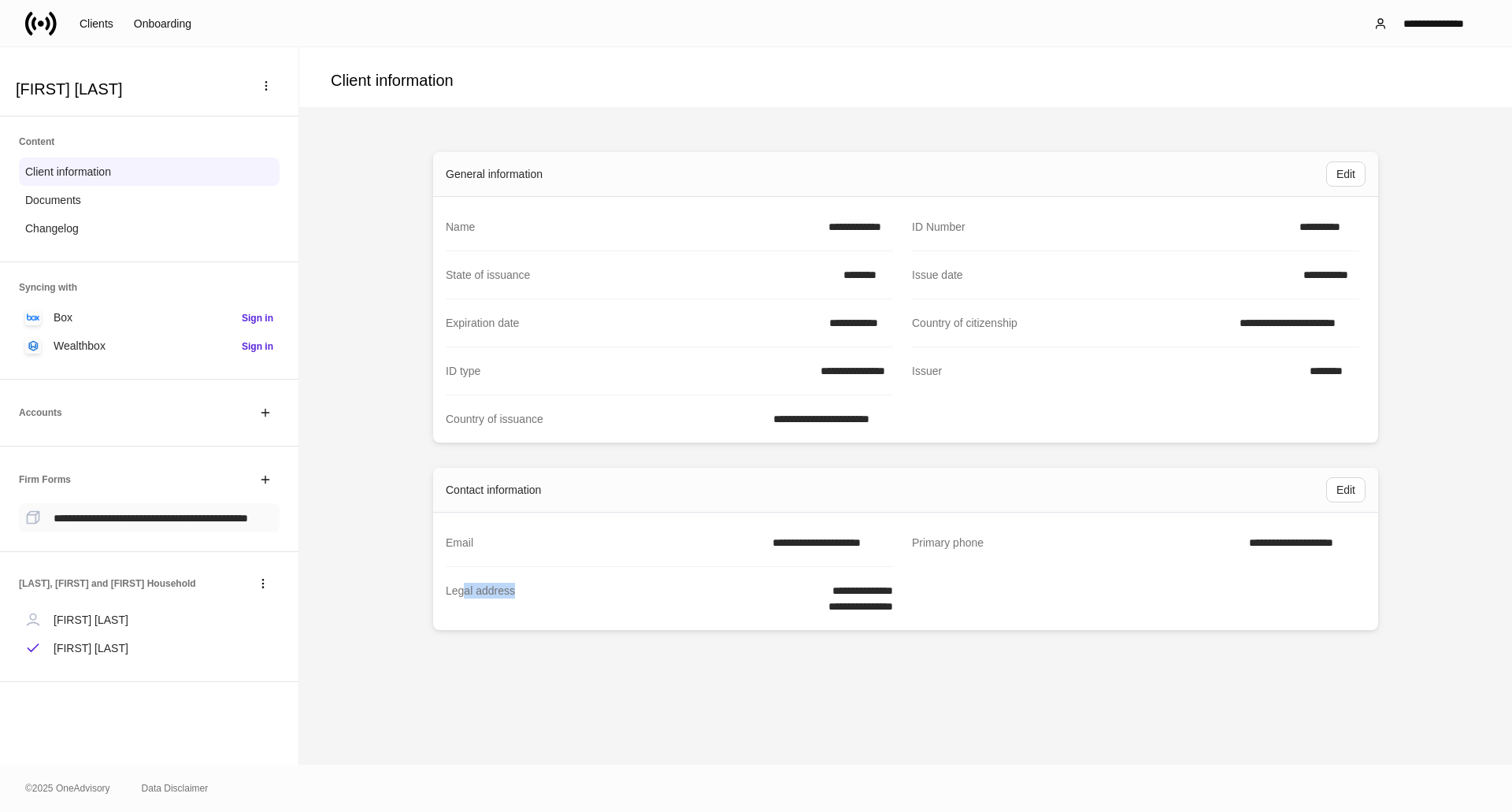 click on "**********" at bounding box center [150, 517] 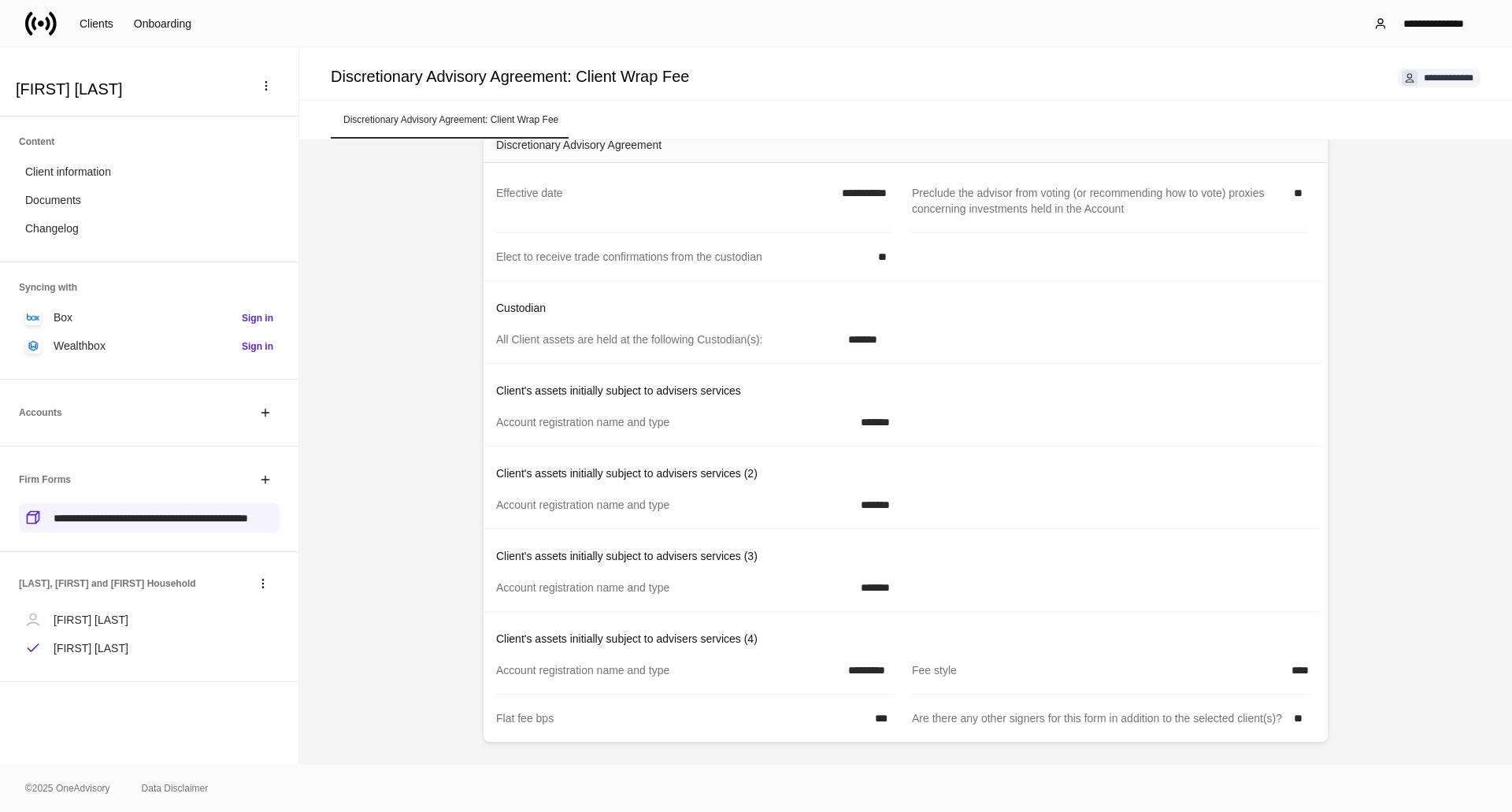scroll, scrollTop: 298, scrollLeft: 0, axis: vertical 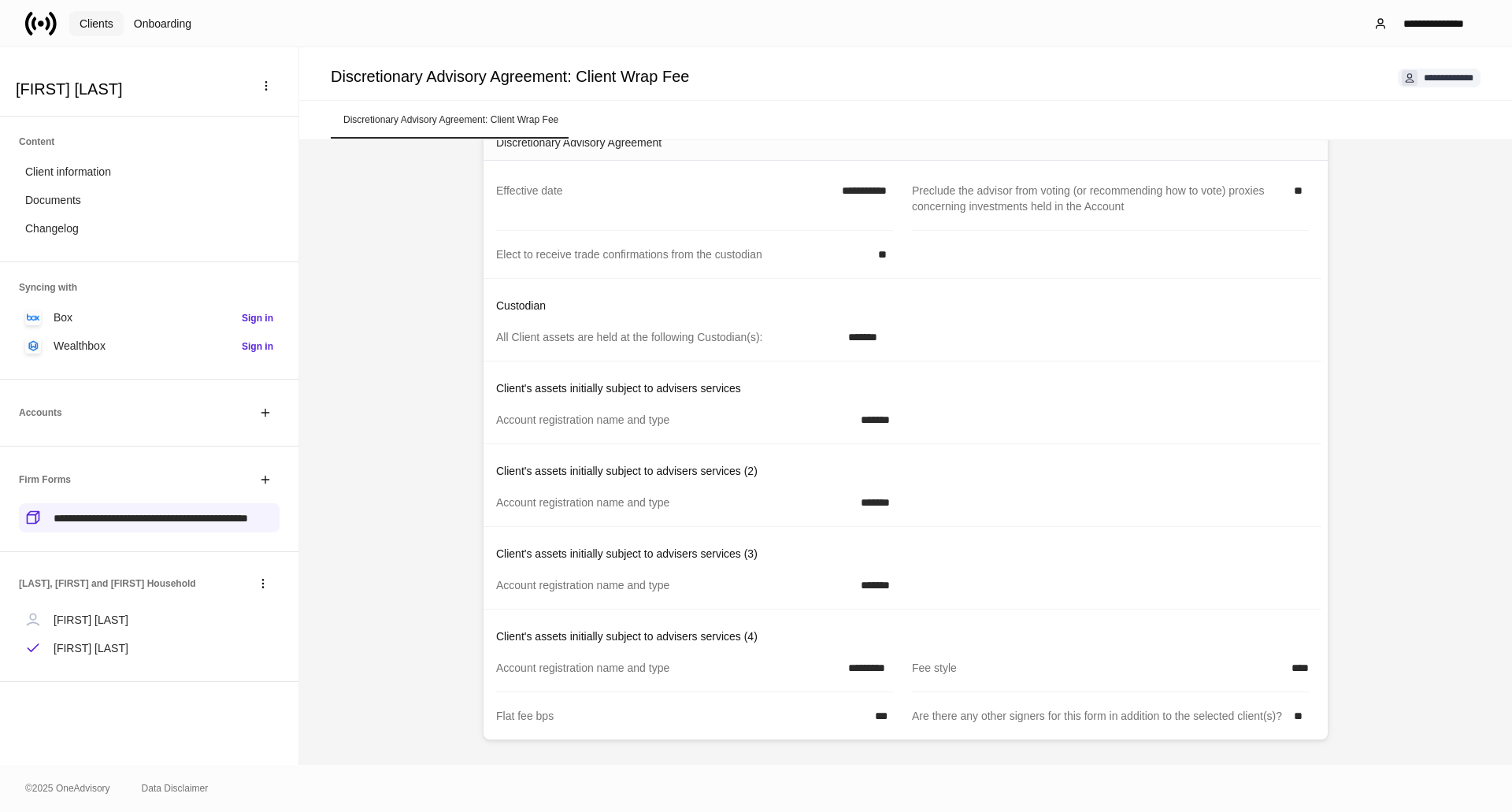 click on "Clients" at bounding box center [96, 24] 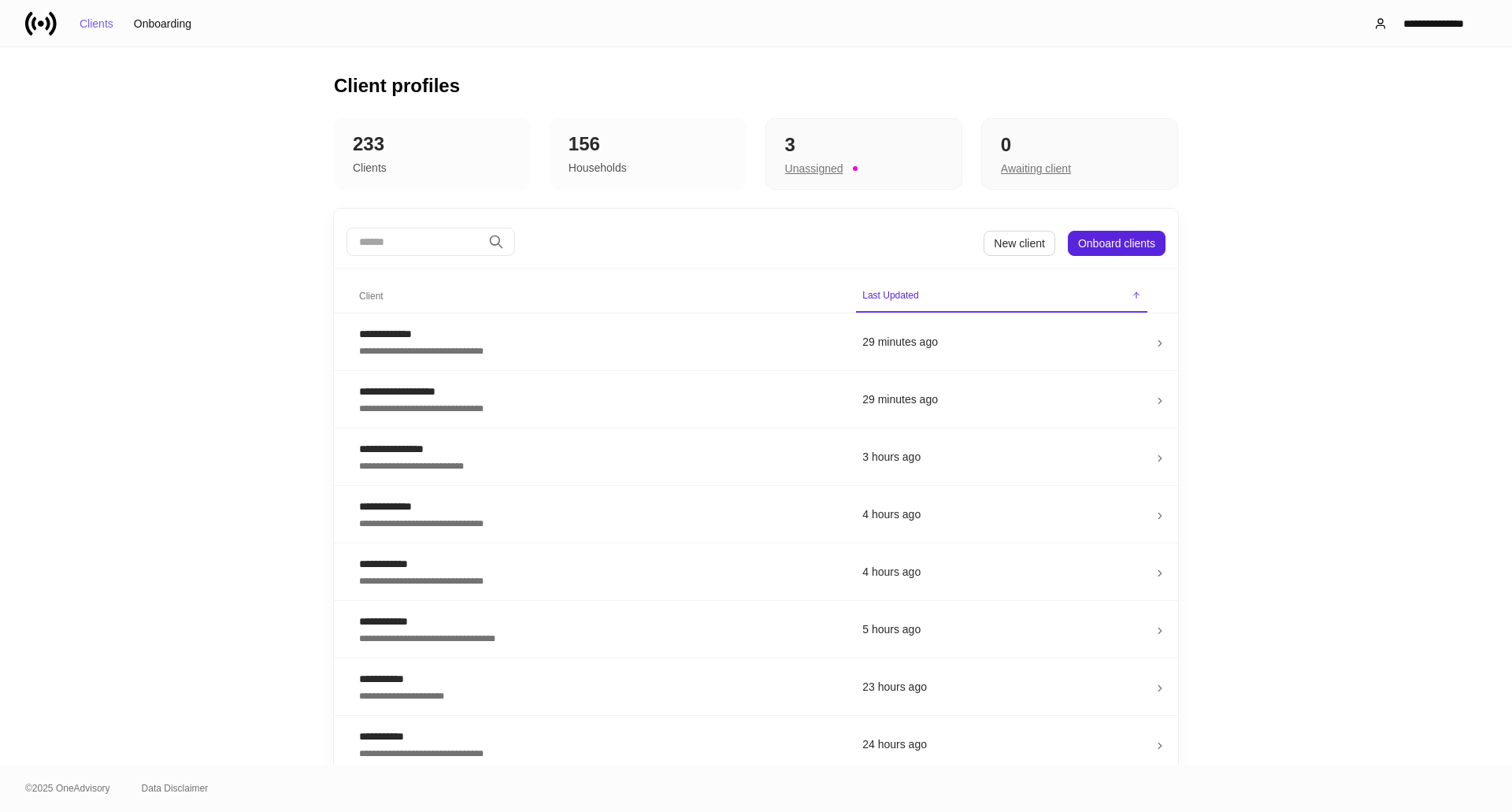 click on "**********" at bounding box center [756, 406] 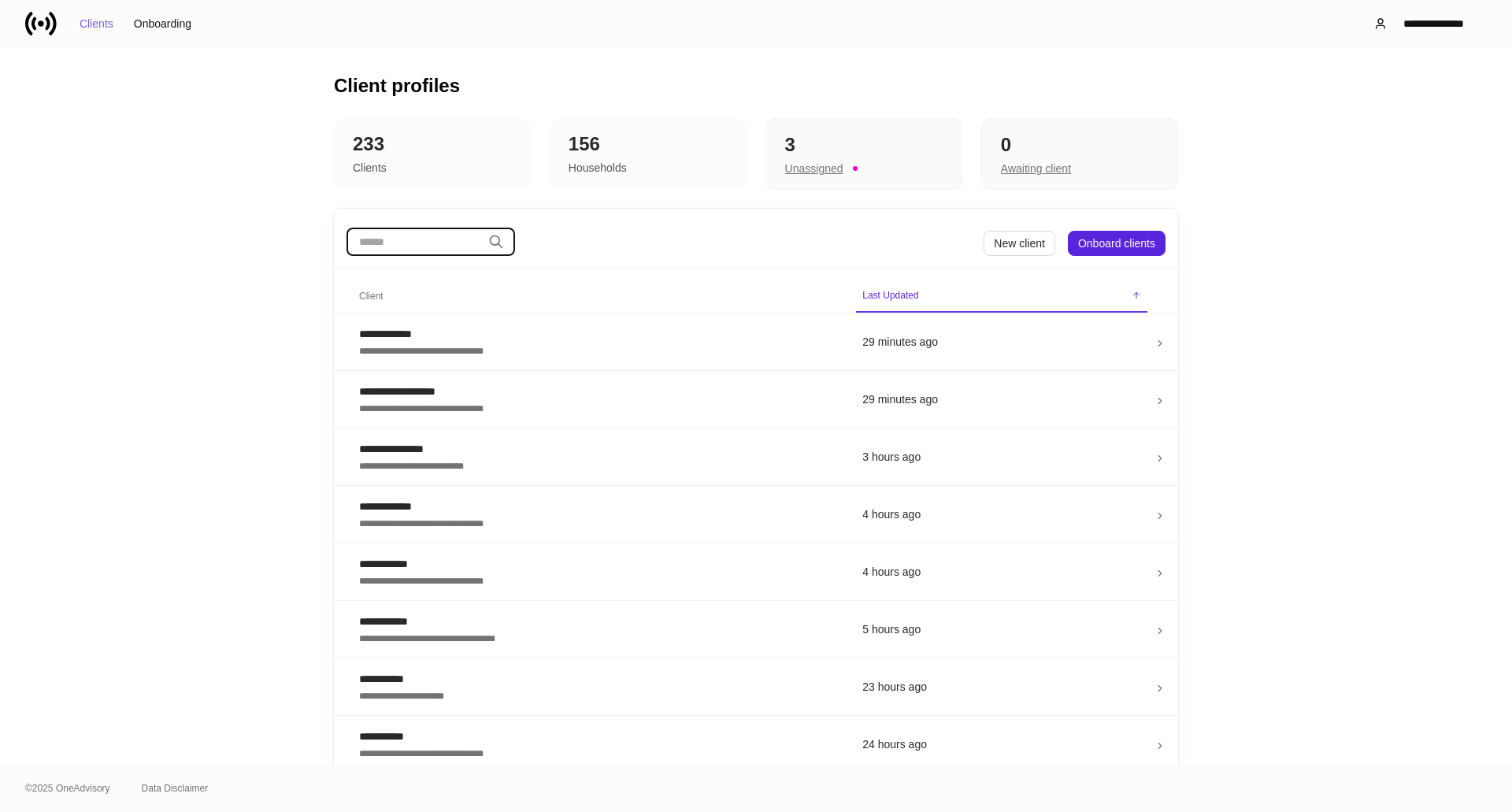 click at bounding box center [414, 242] 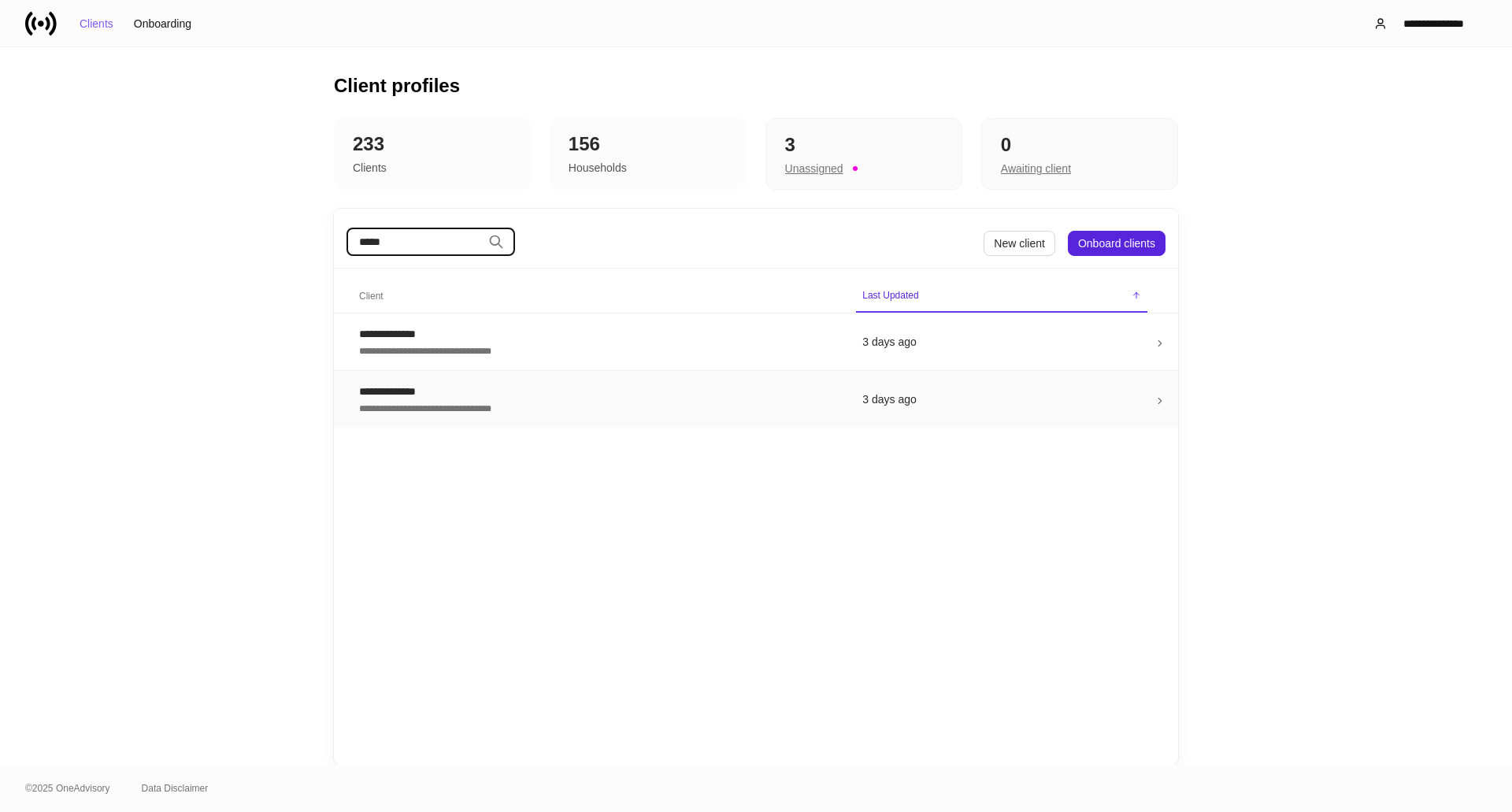 type on "*****" 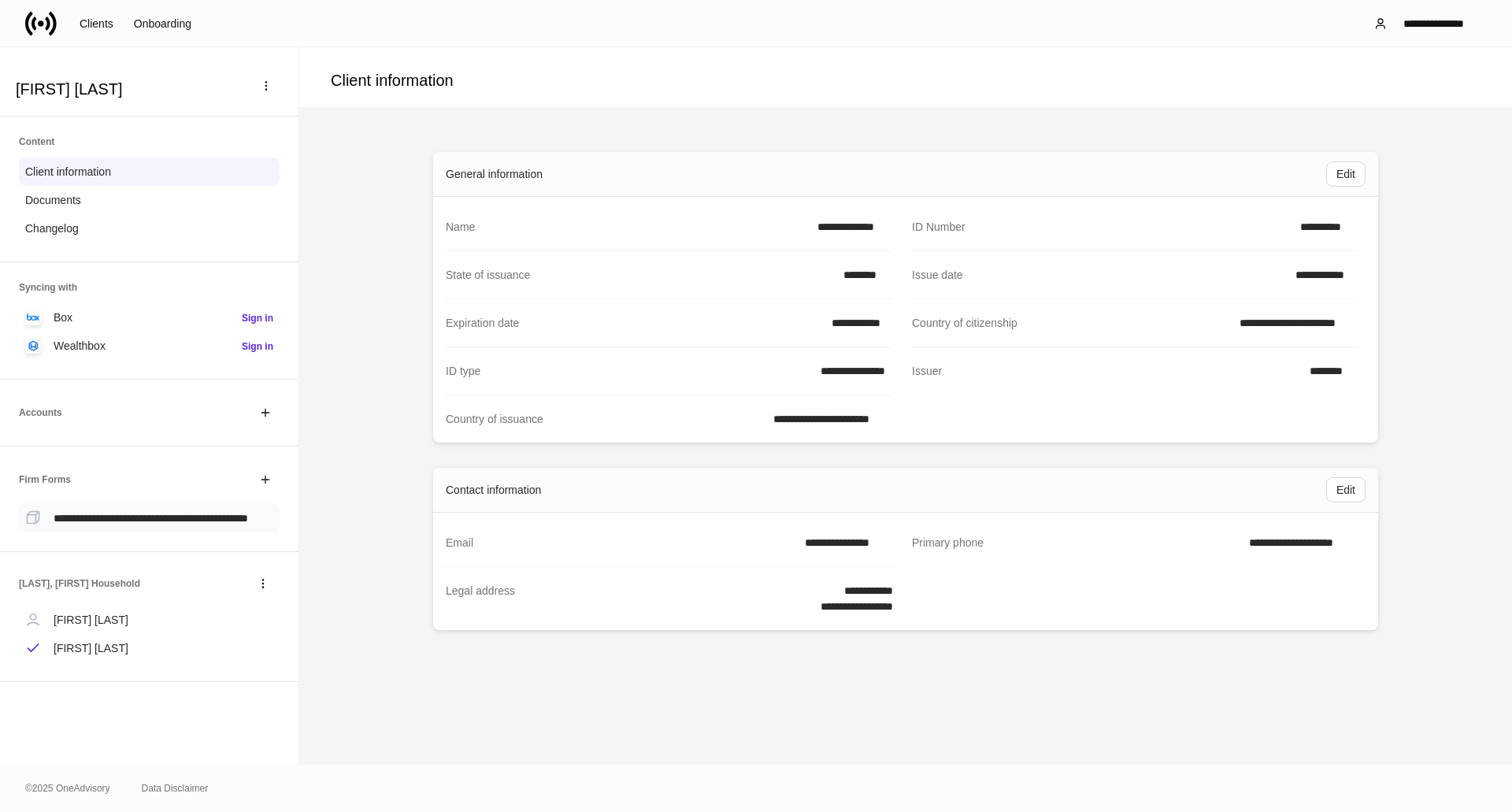click on "**********" at bounding box center (150, 517) 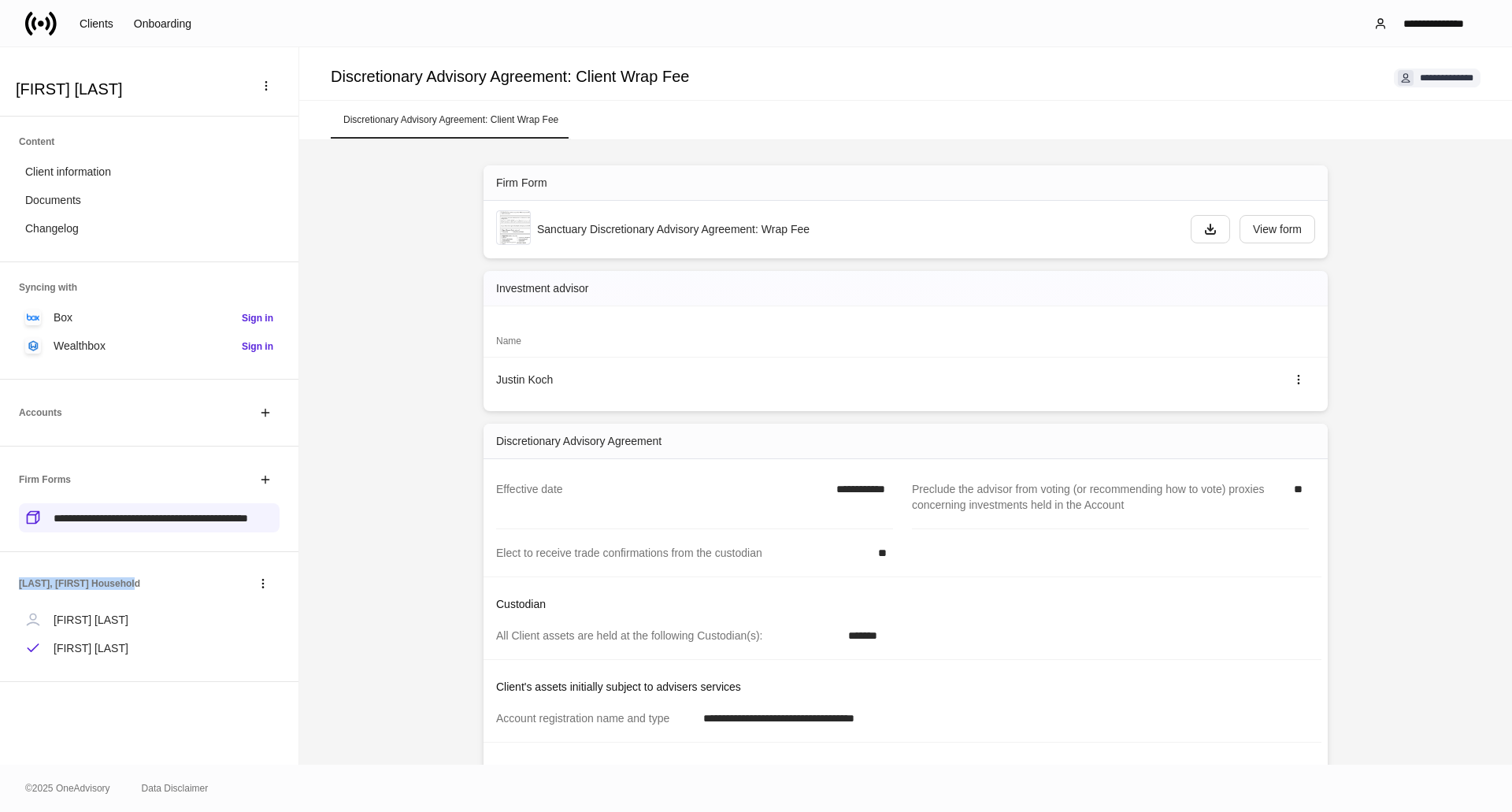 drag, startPoint x: 19, startPoint y: 596, endPoint x: 128, endPoint y: 608, distance: 109.659 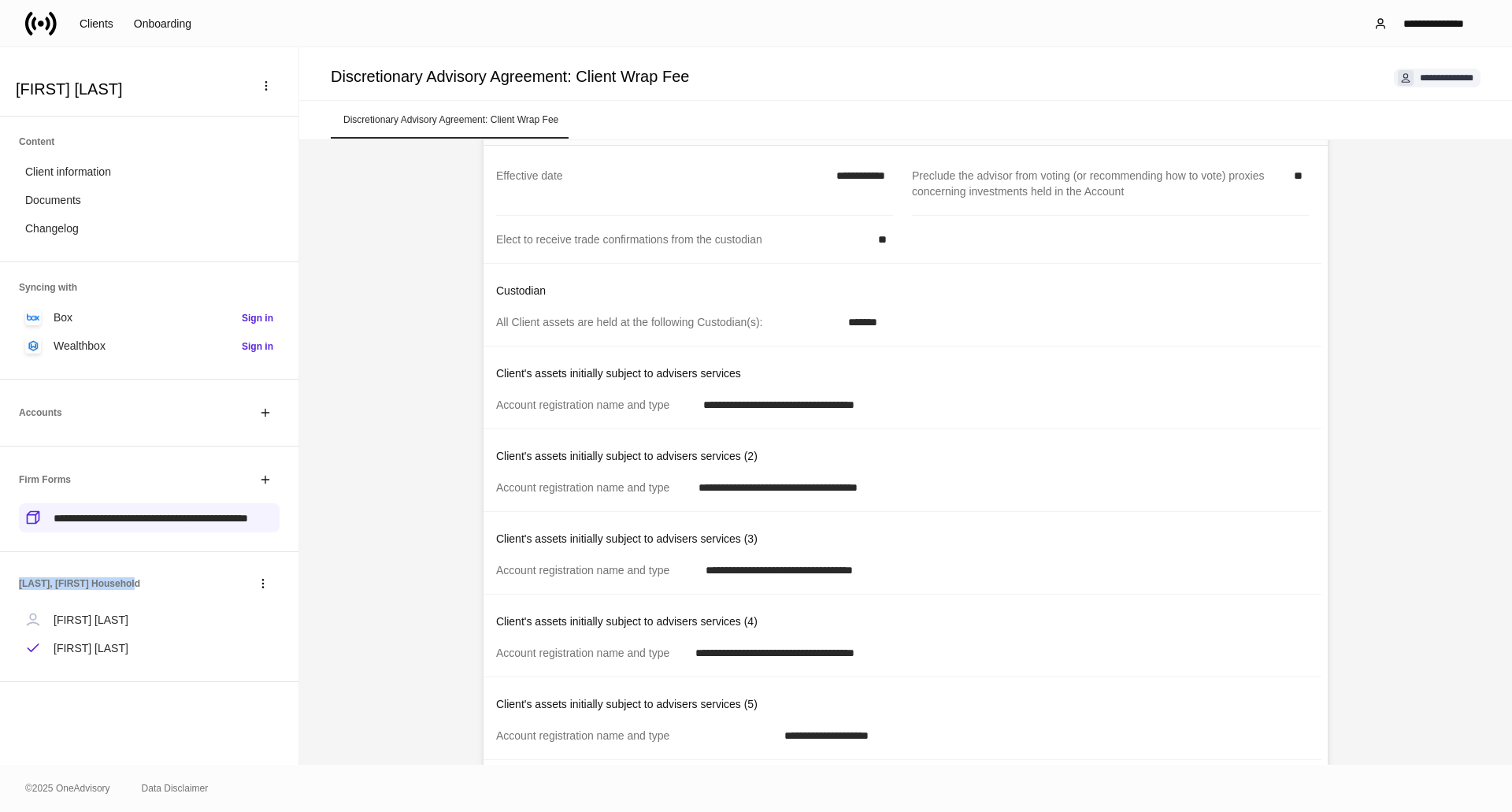 scroll, scrollTop: 324, scrollLeft: 0, axis: vertical 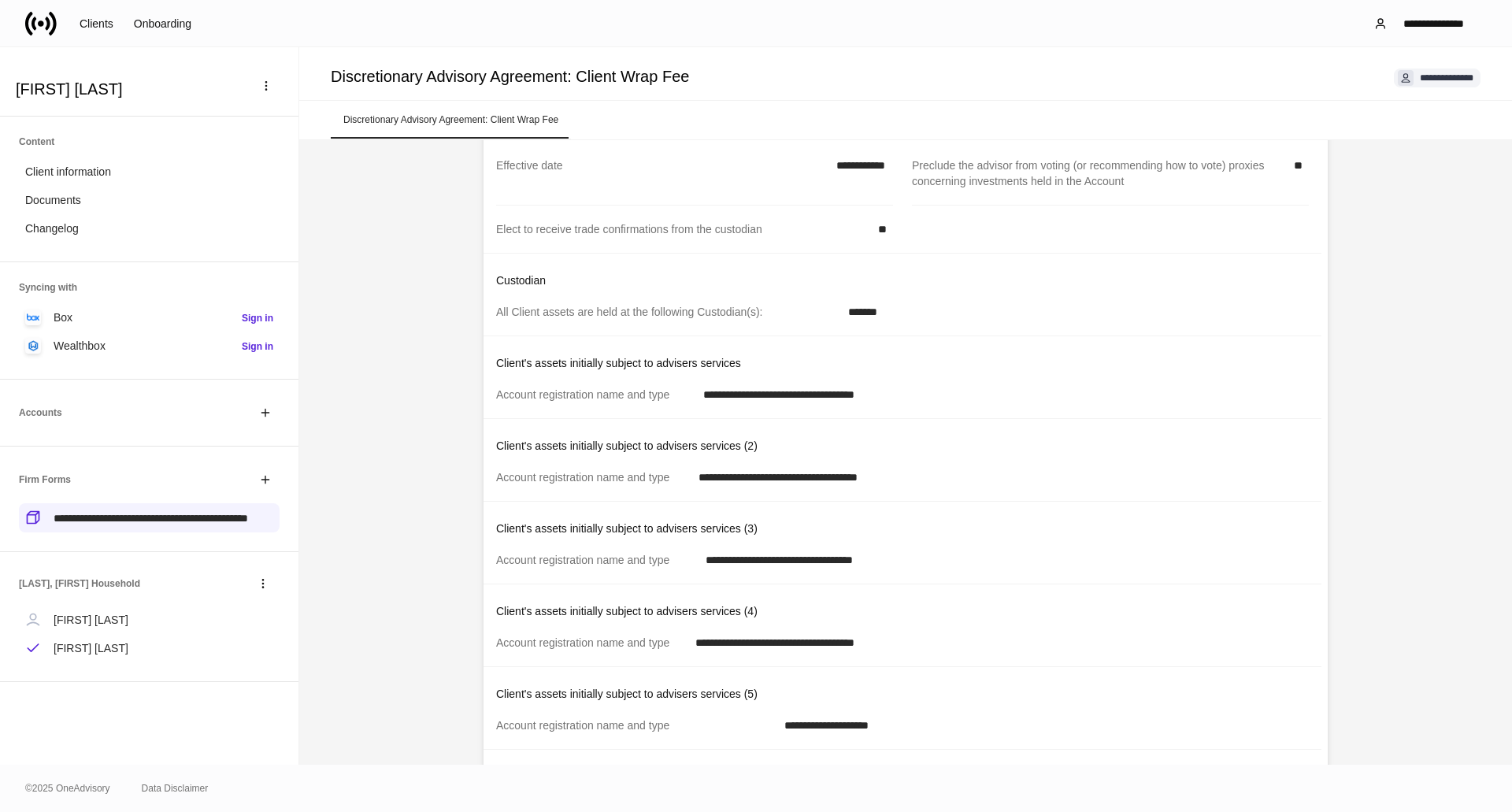 click on "Clients Onboarding" at bounding box center (113, 24) 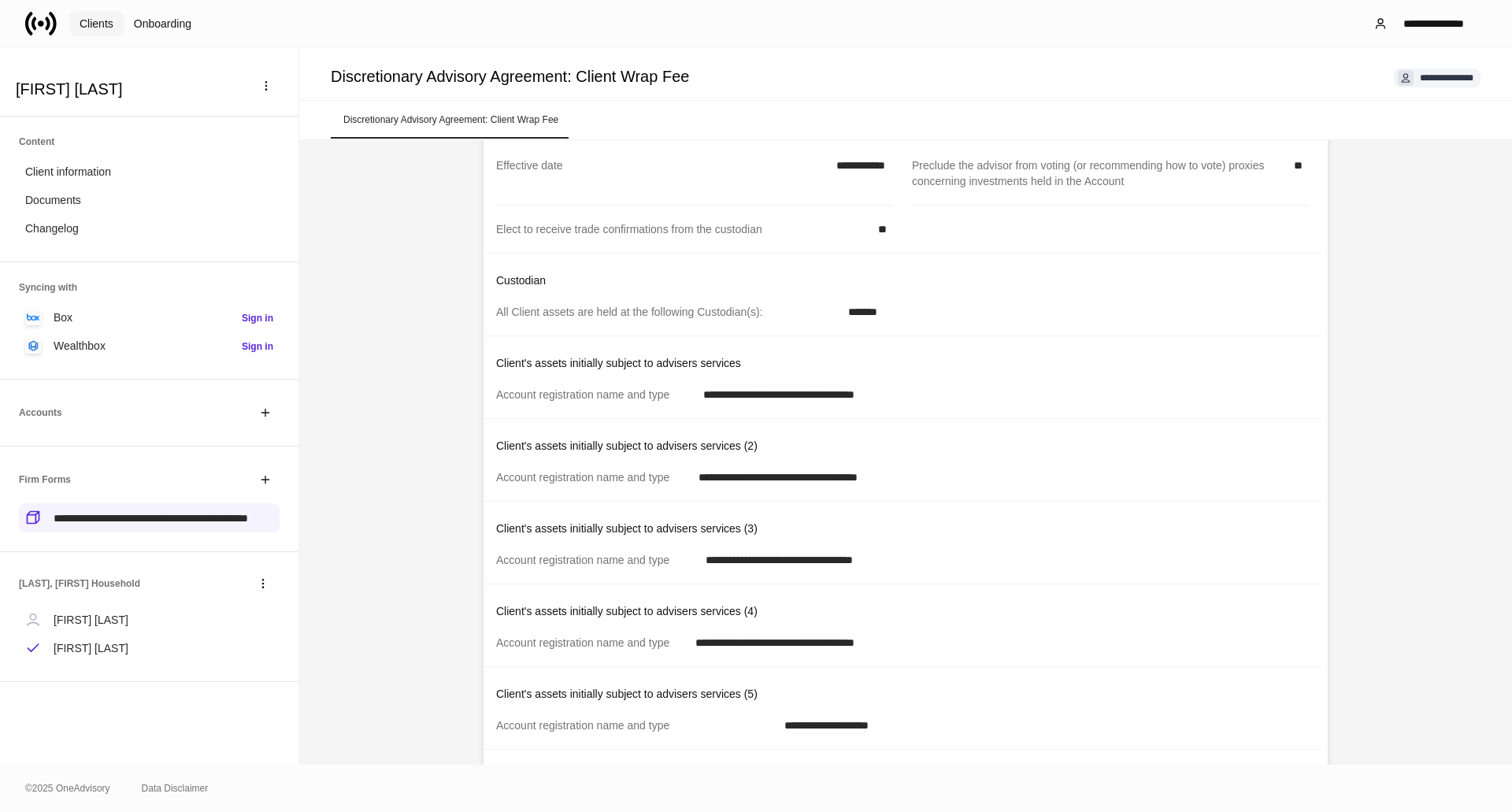 click on "Clients" at bounding box center (96, 24) 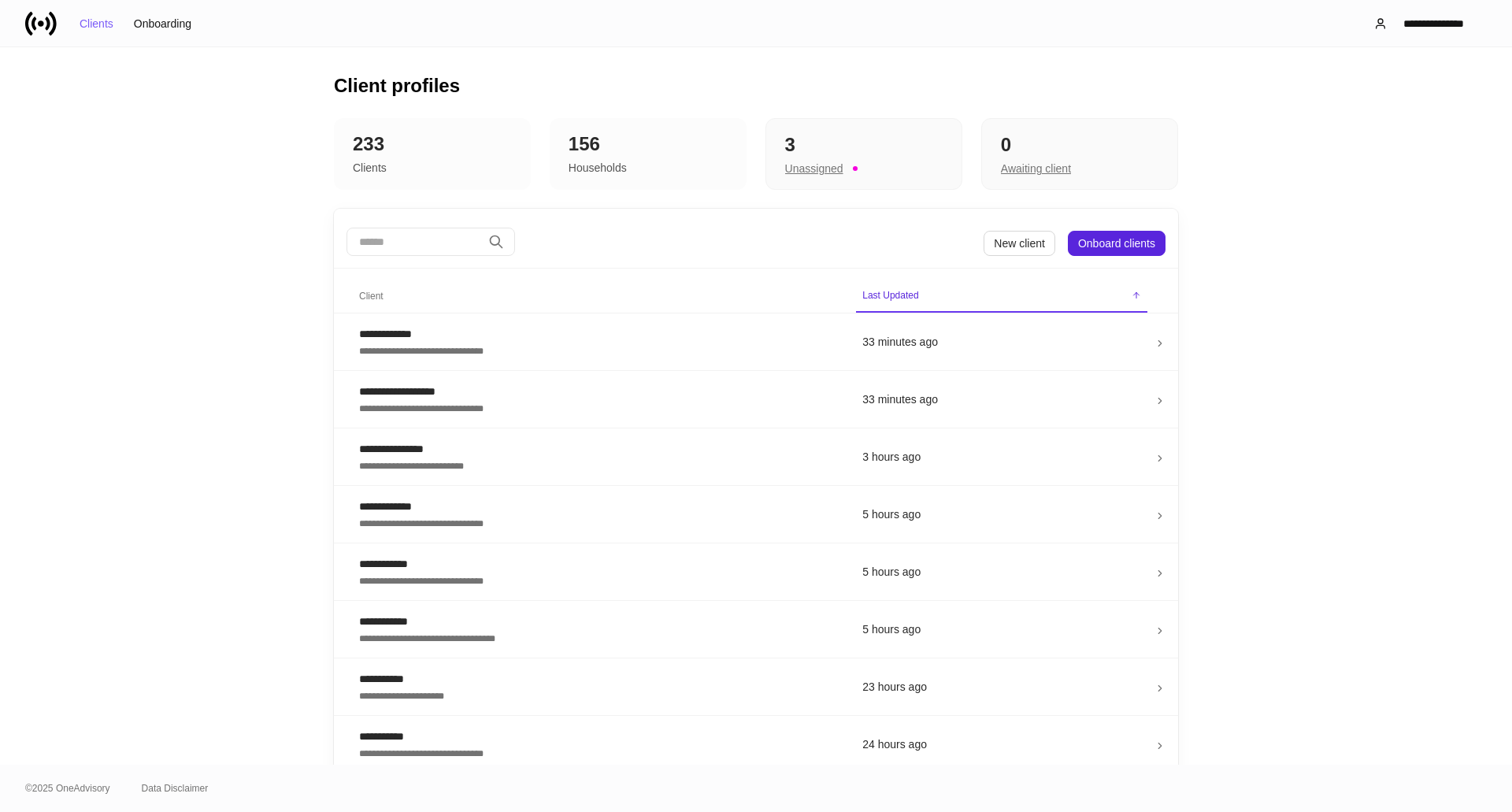 click at bounding box center (414, 242) 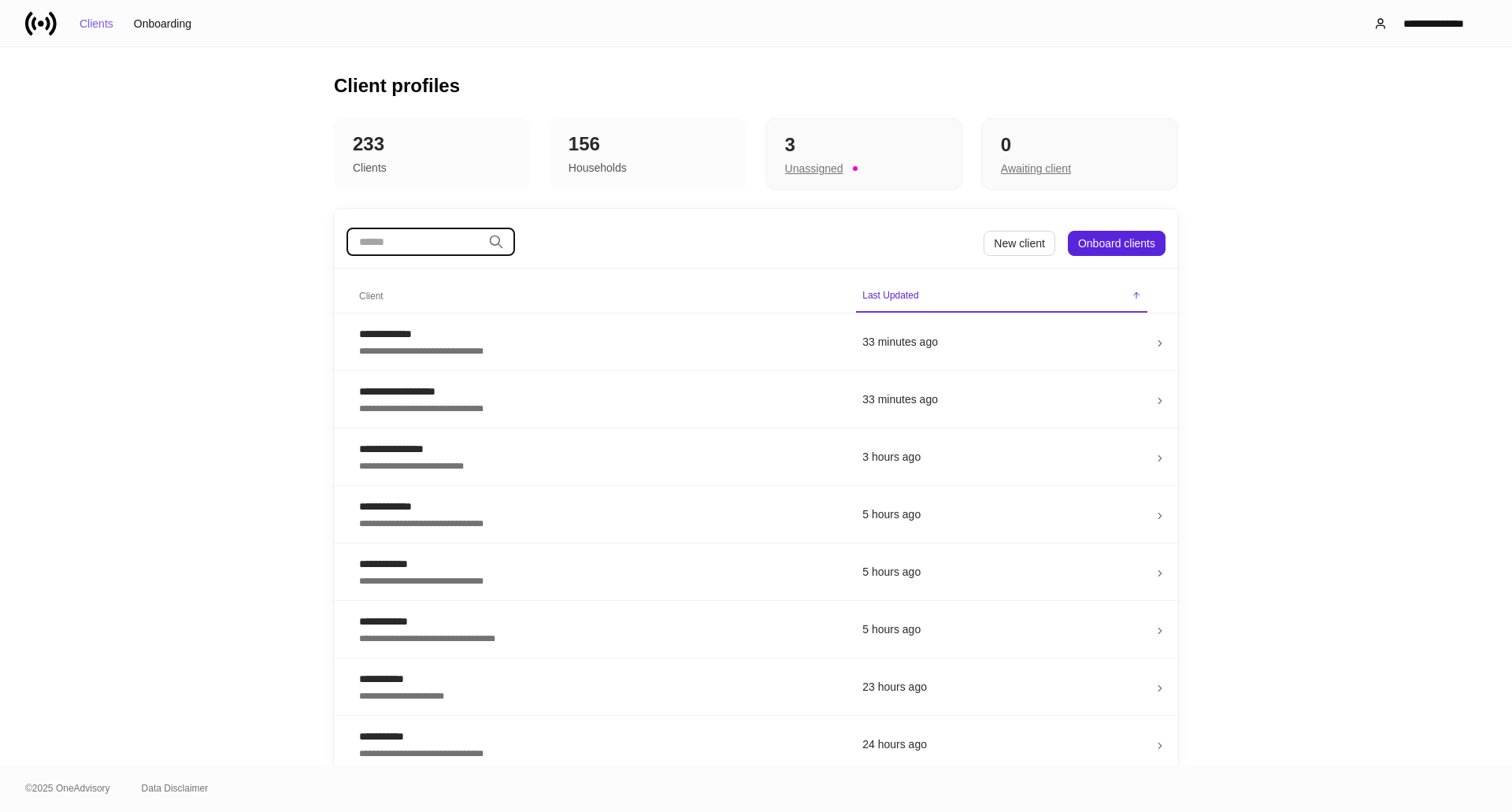 type on "*" 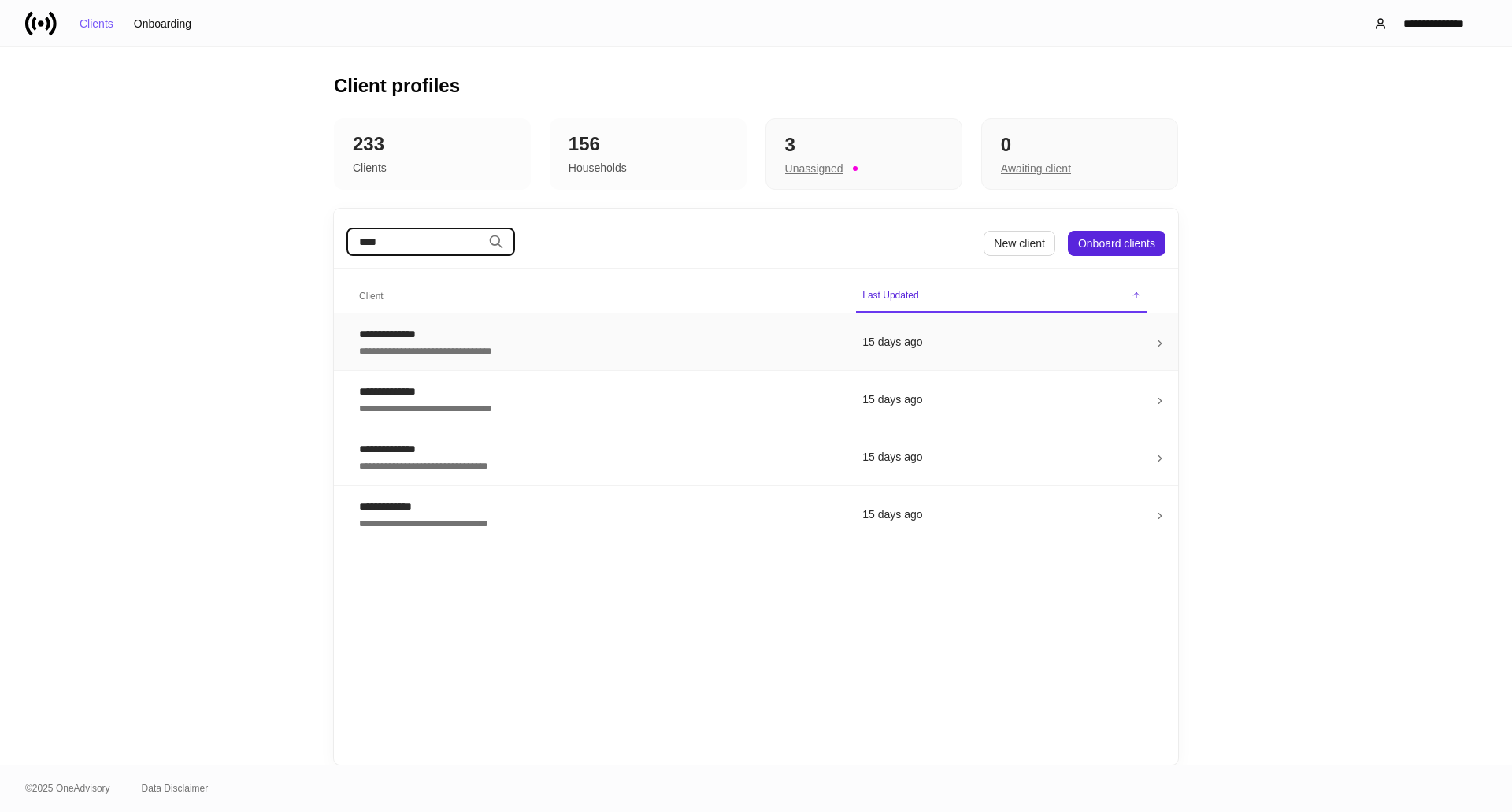 type on "****" 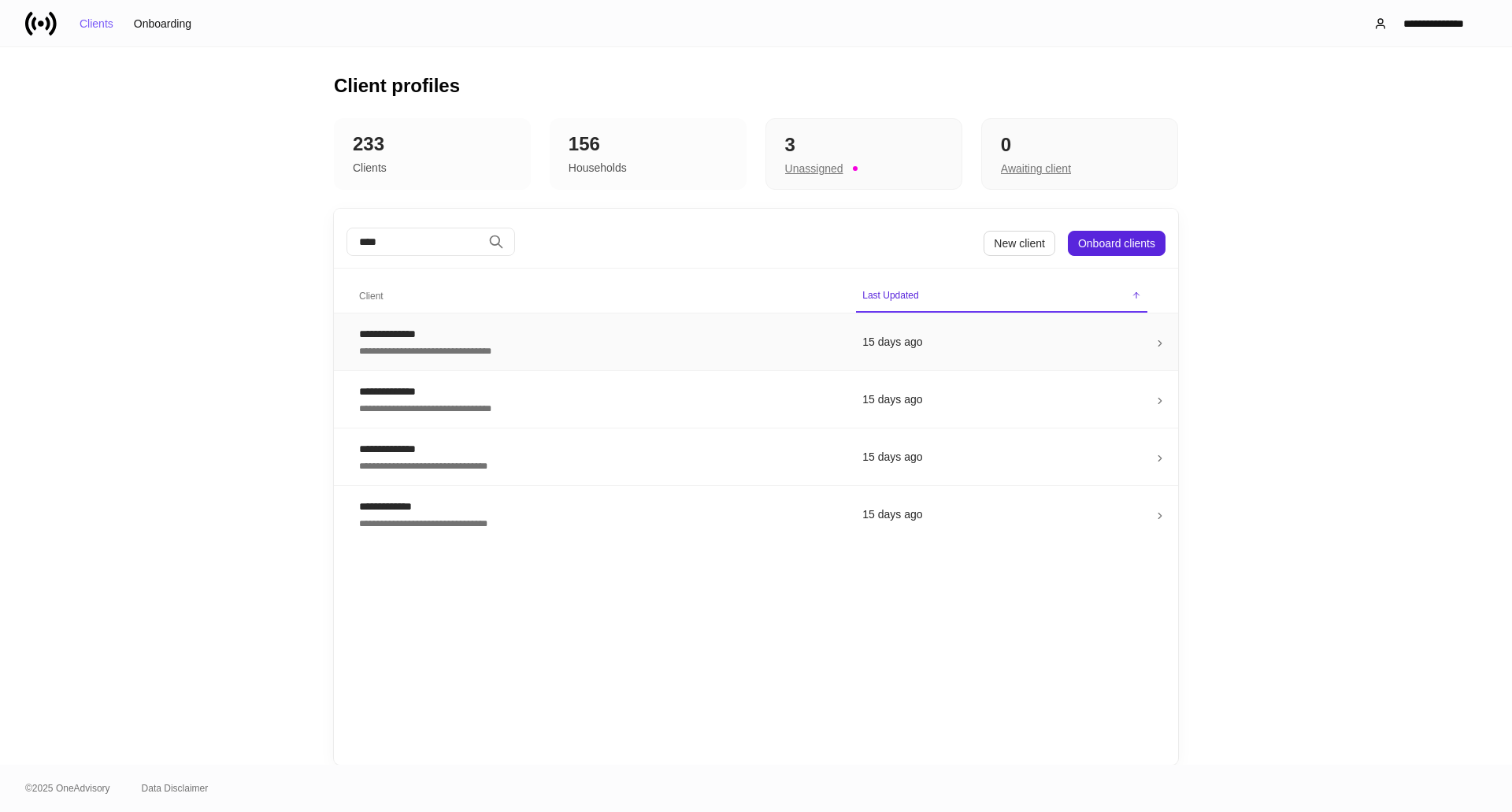 click on "**********" at bounding box center (598, 350) 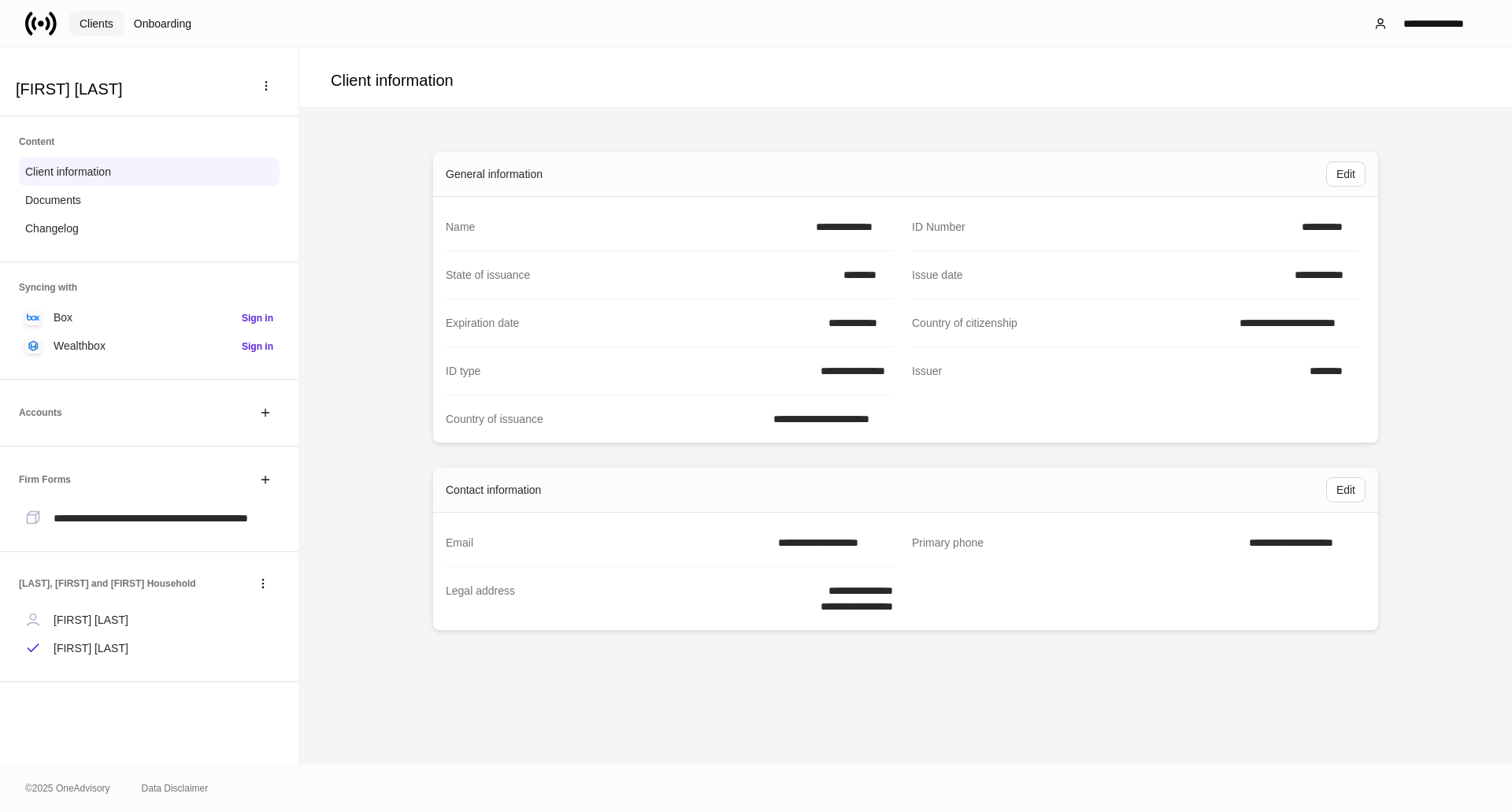 click on "Clients" at bounding box center [96, 24] 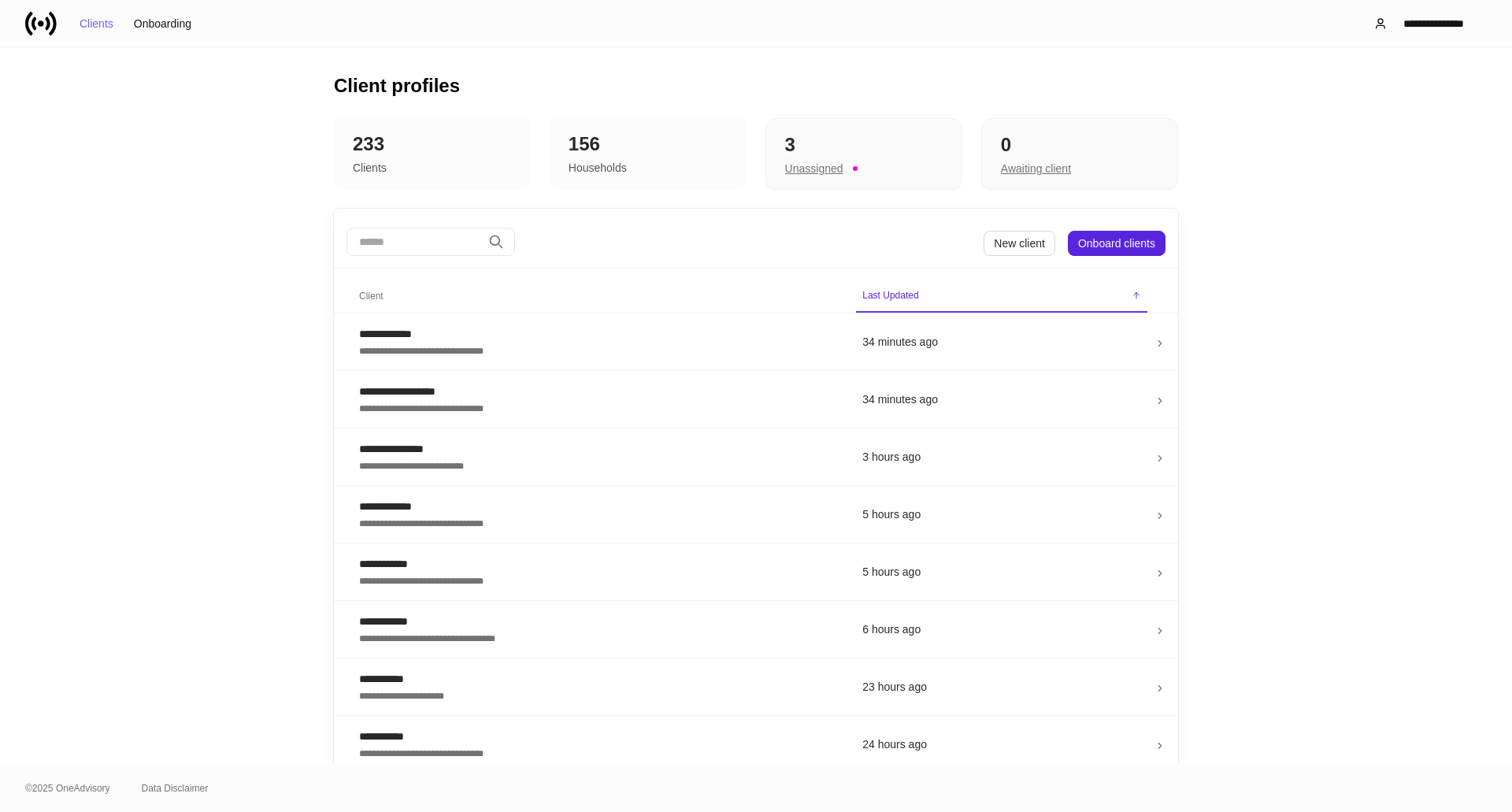 click at bounding box center [414, 242] 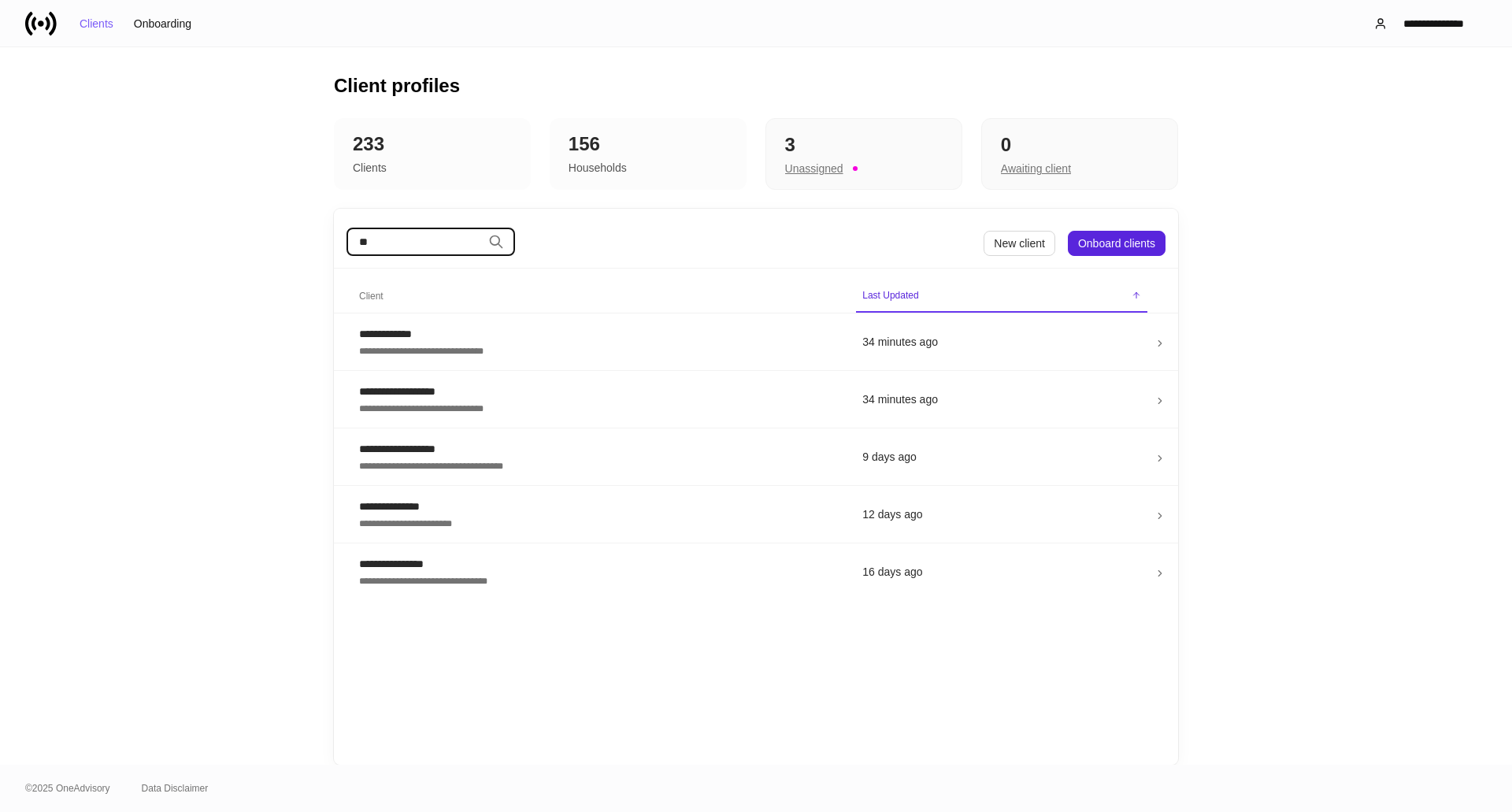 type on "*" 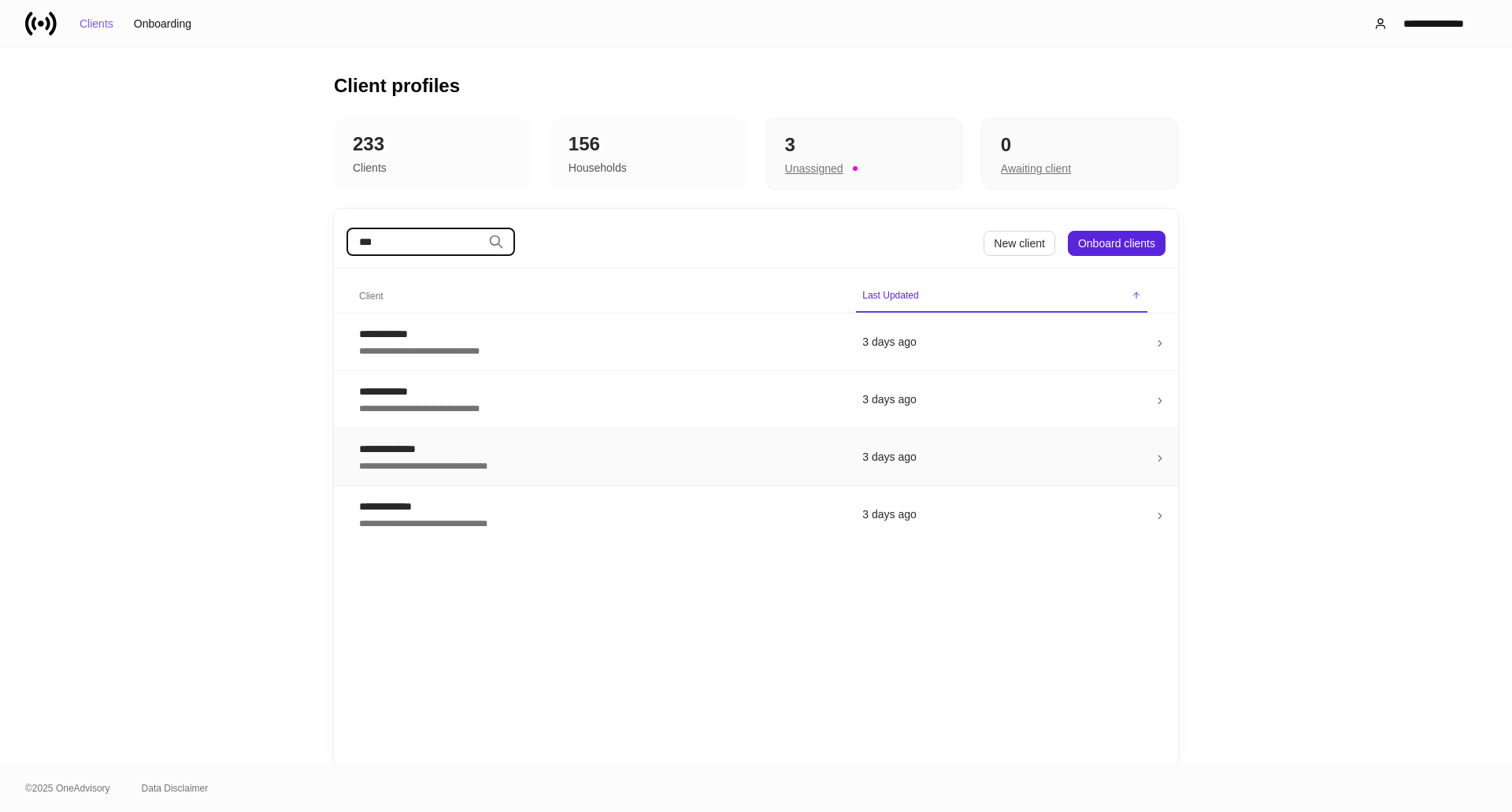 type on "***" 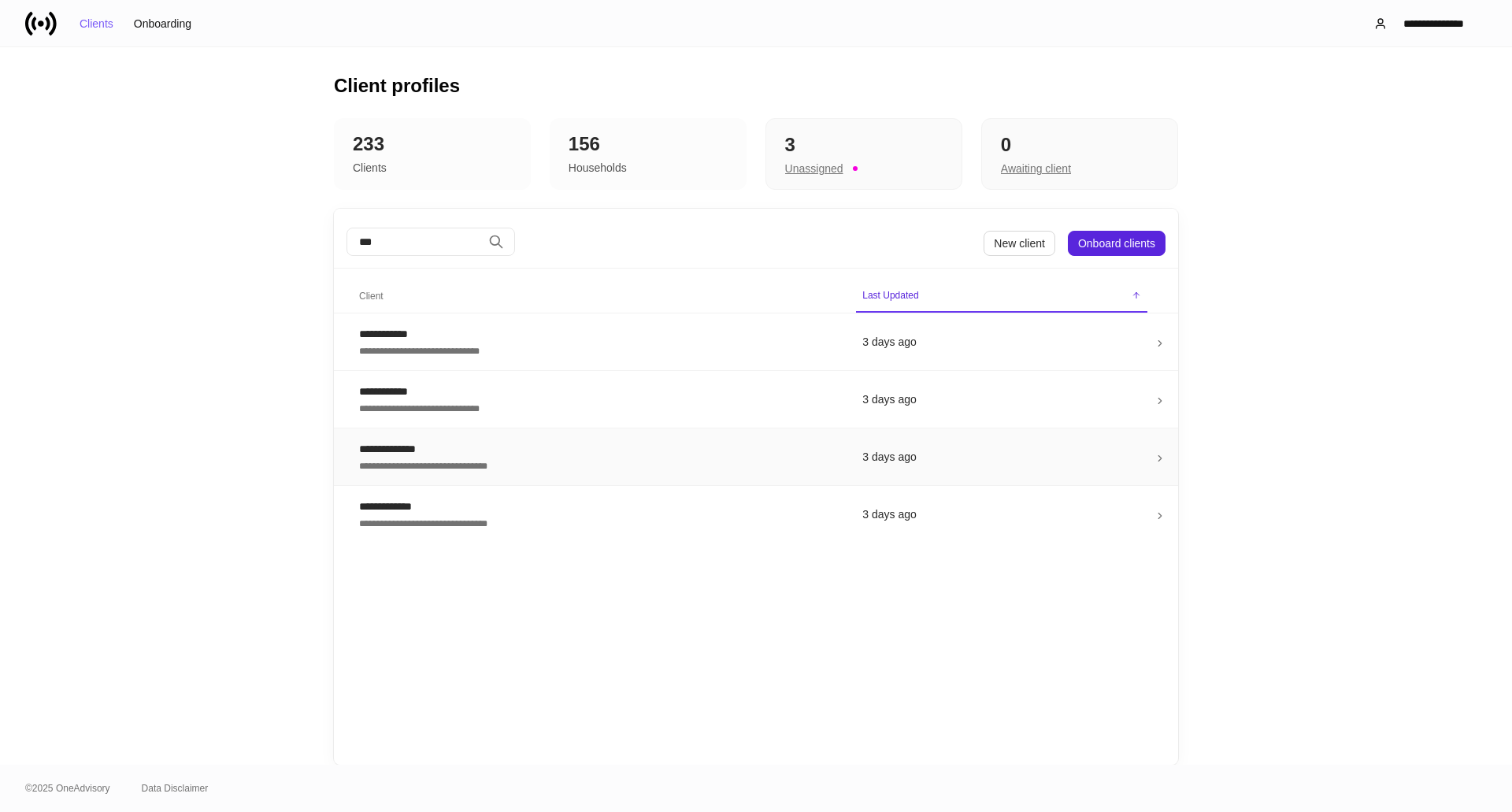 click on "**********" at bounding box center [598, 465] 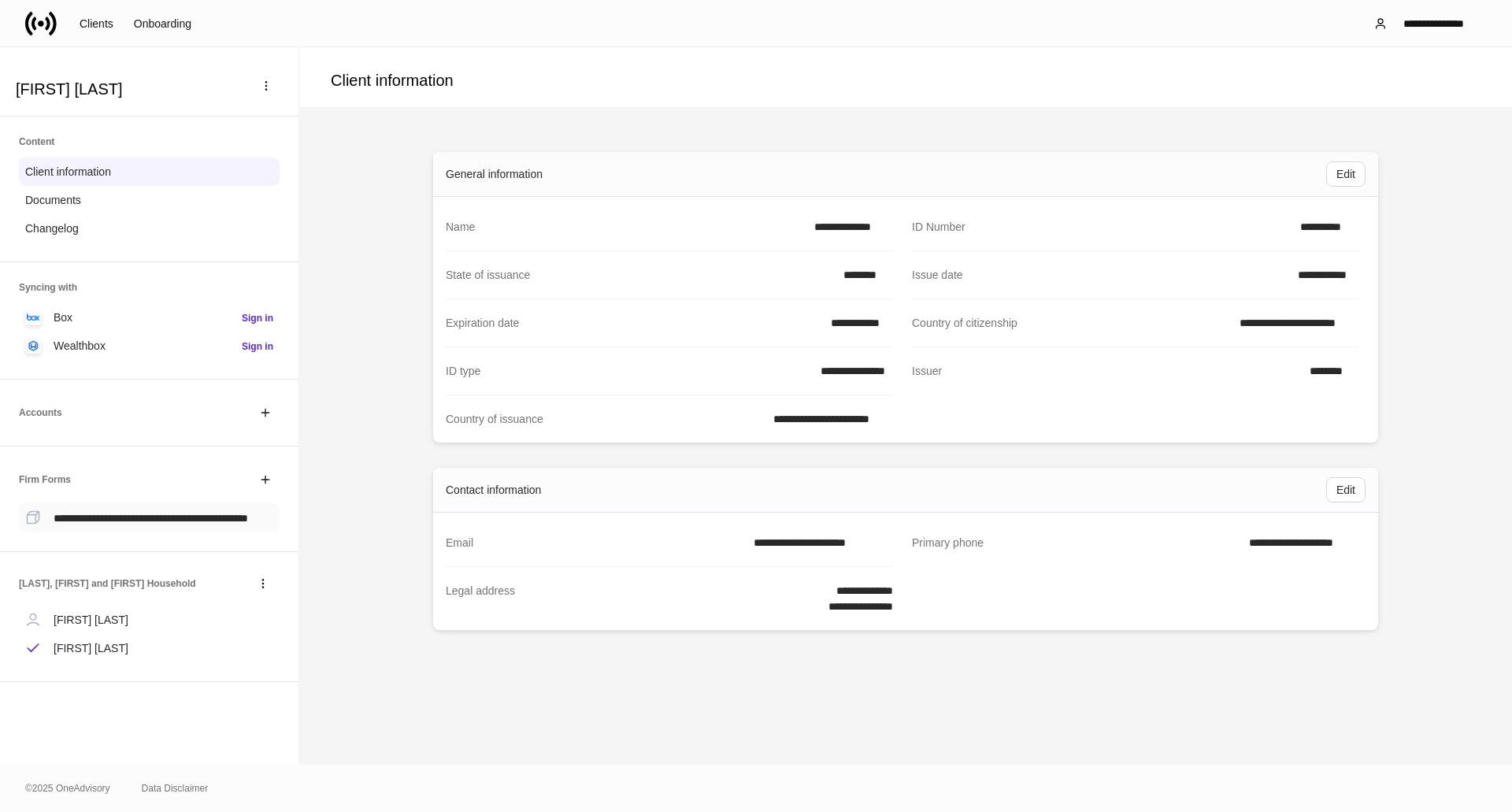 click on "**********" at bounding box center (150, 517) 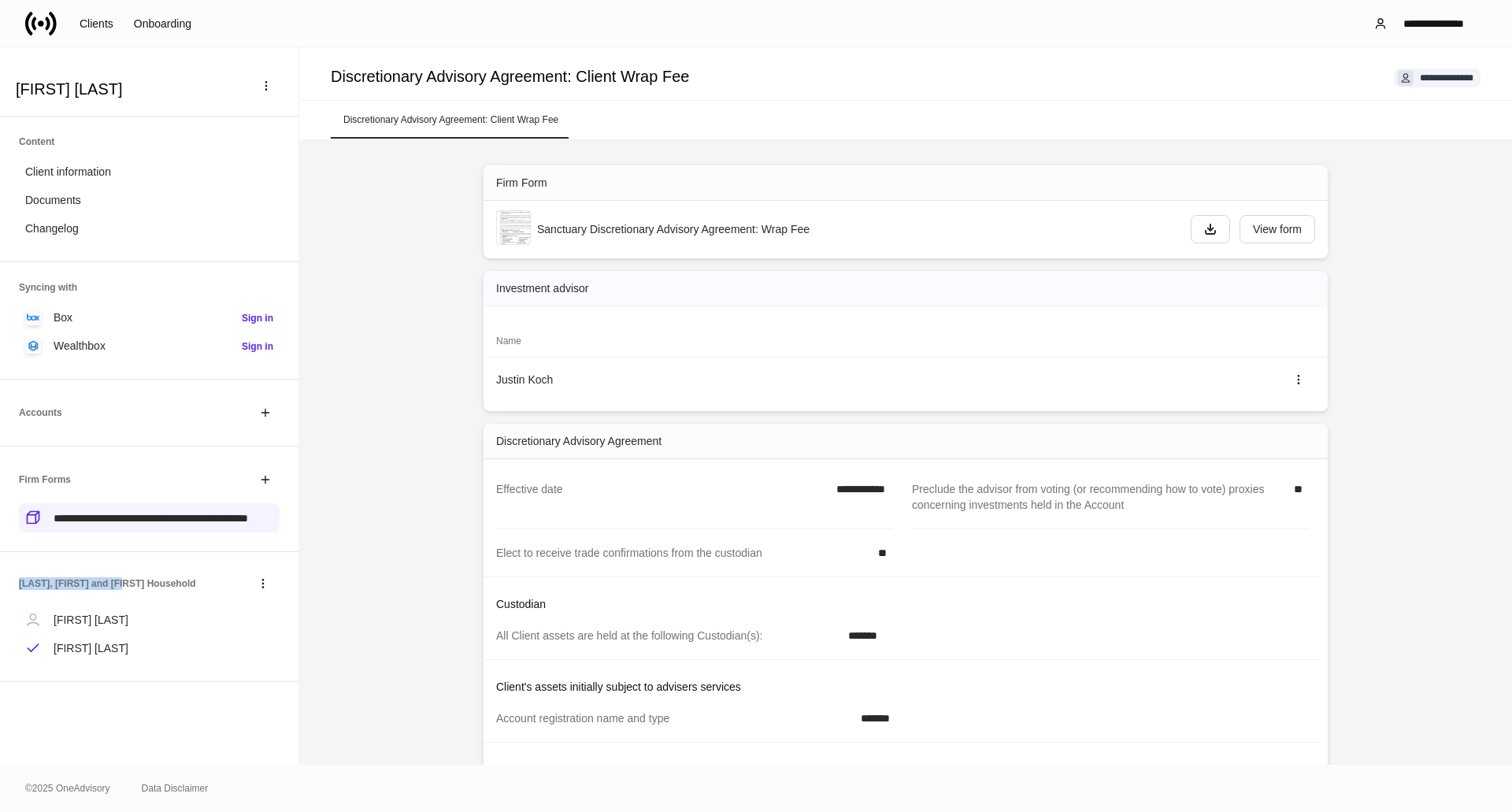 drag, startPoint x: 19, startPoint y: 602, endPoint x: 133, endPoint y: 603, distance: 114.00439 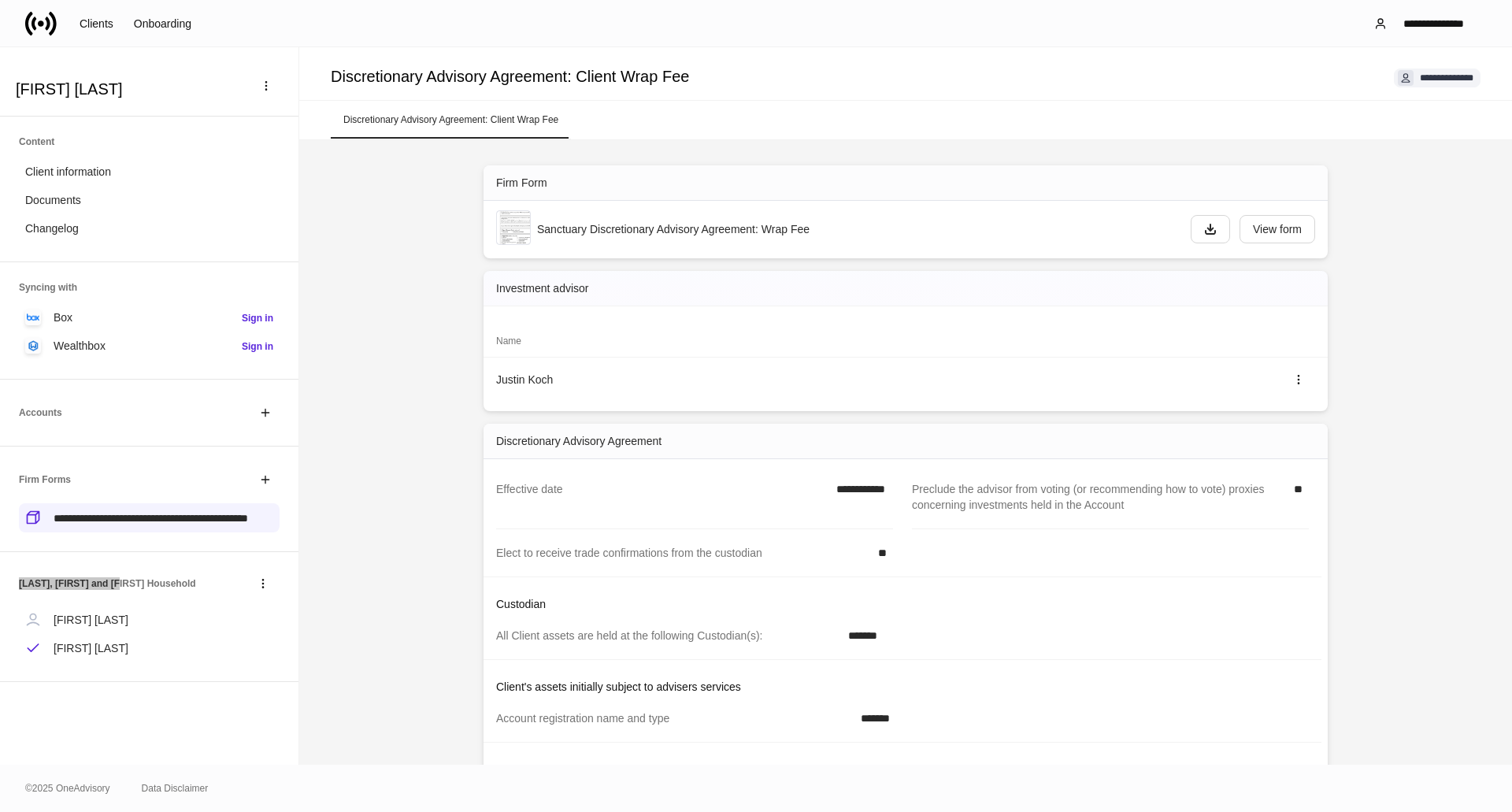 scroll, scrollTop: 133, scrollLeft: 0, axis: vertical 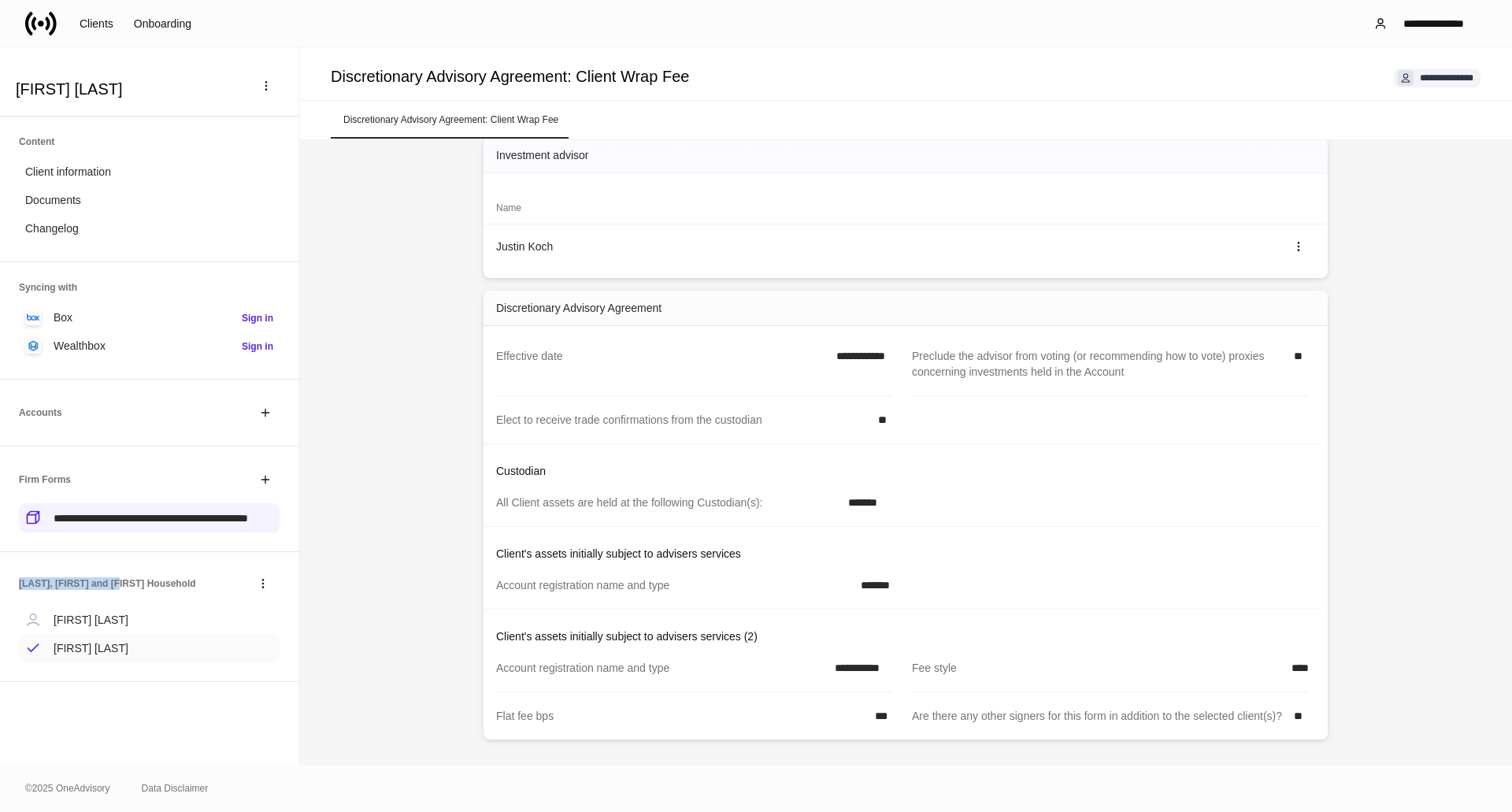 click on "[FIRST] [LAST]" at bounding box center (149, 648) 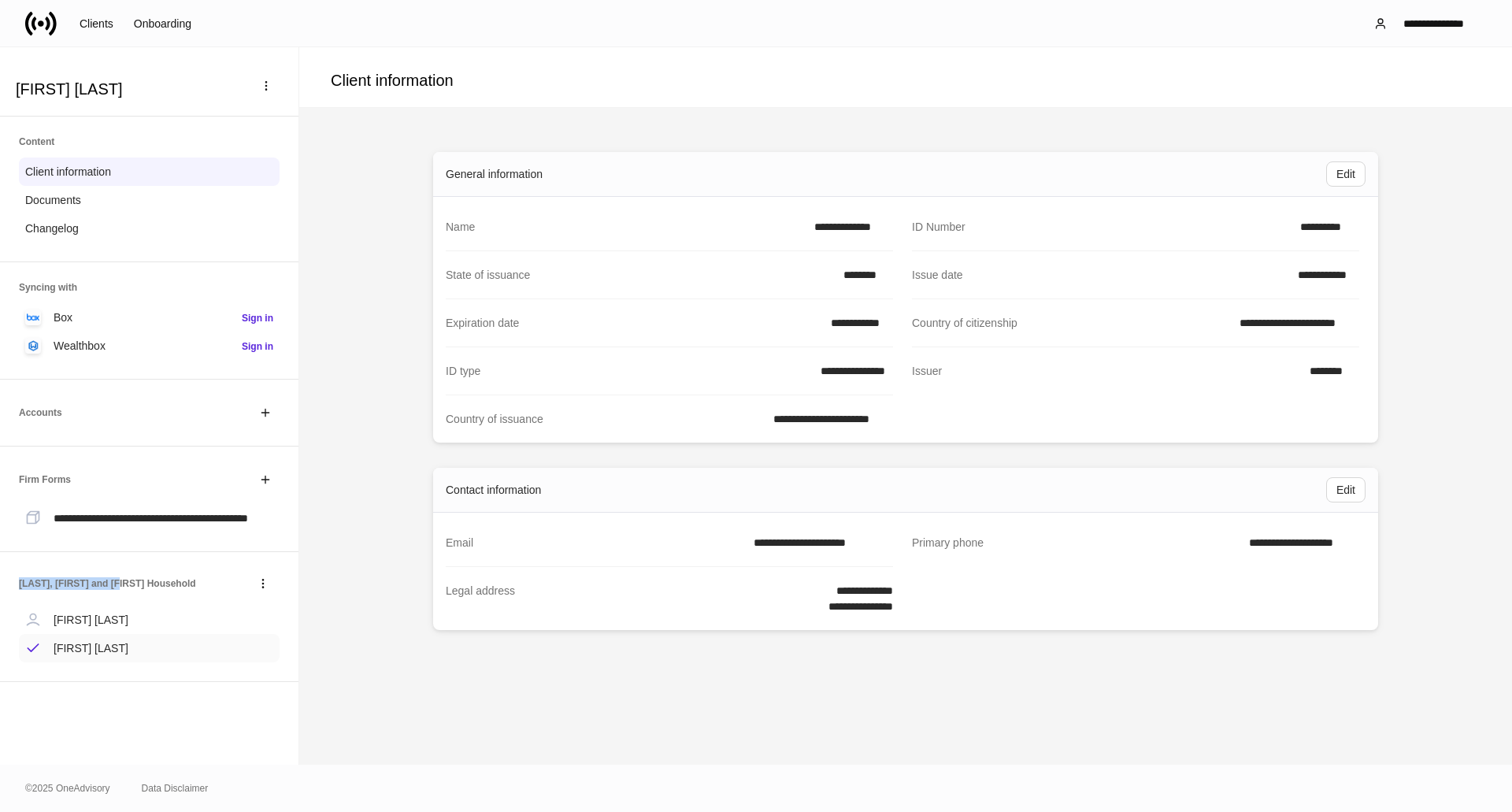 click on "[FIRST] [LAST]" at bounding box center (149, 648) 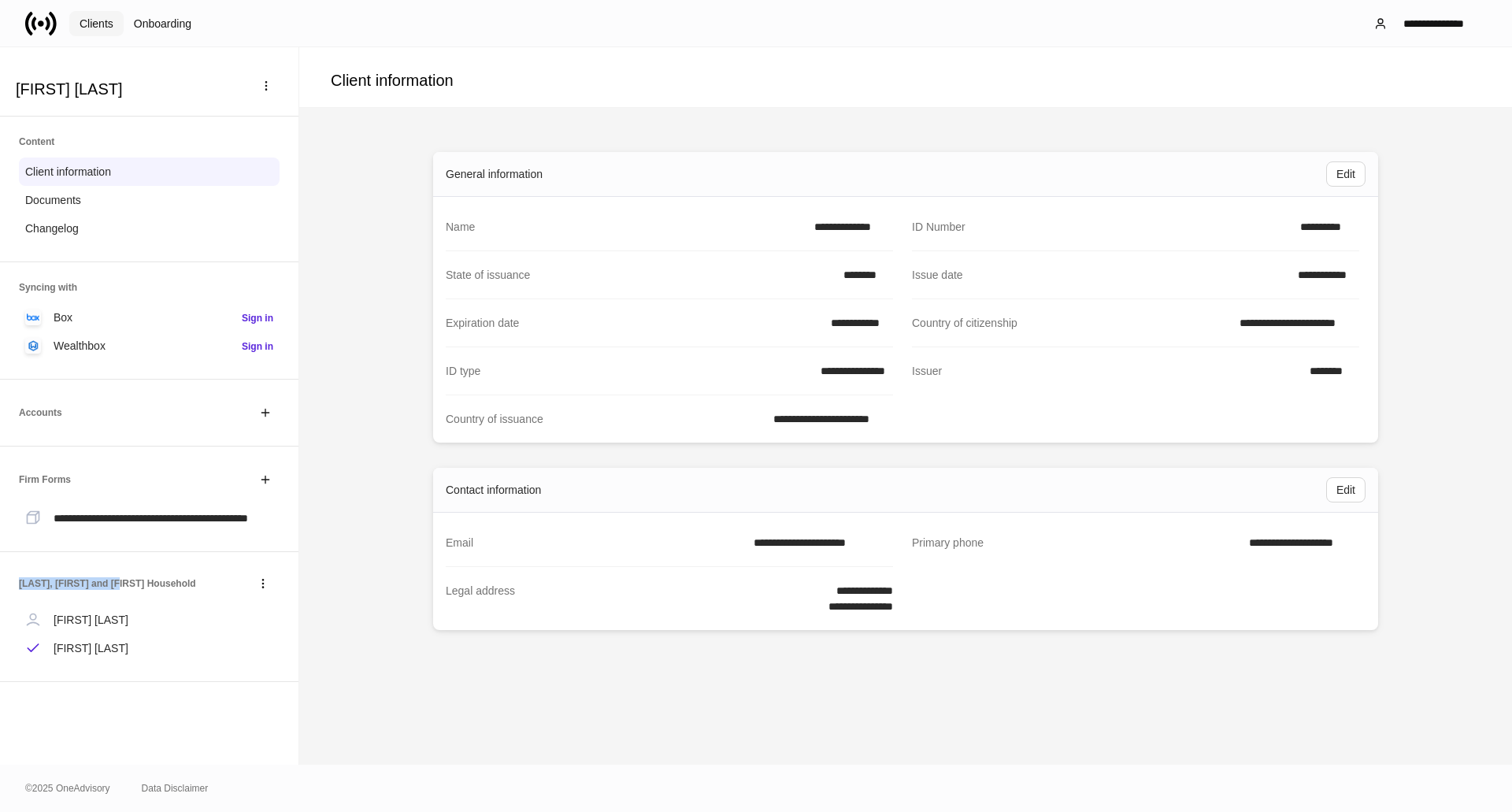 click on "Clients" at bounding box center [96, 24] 